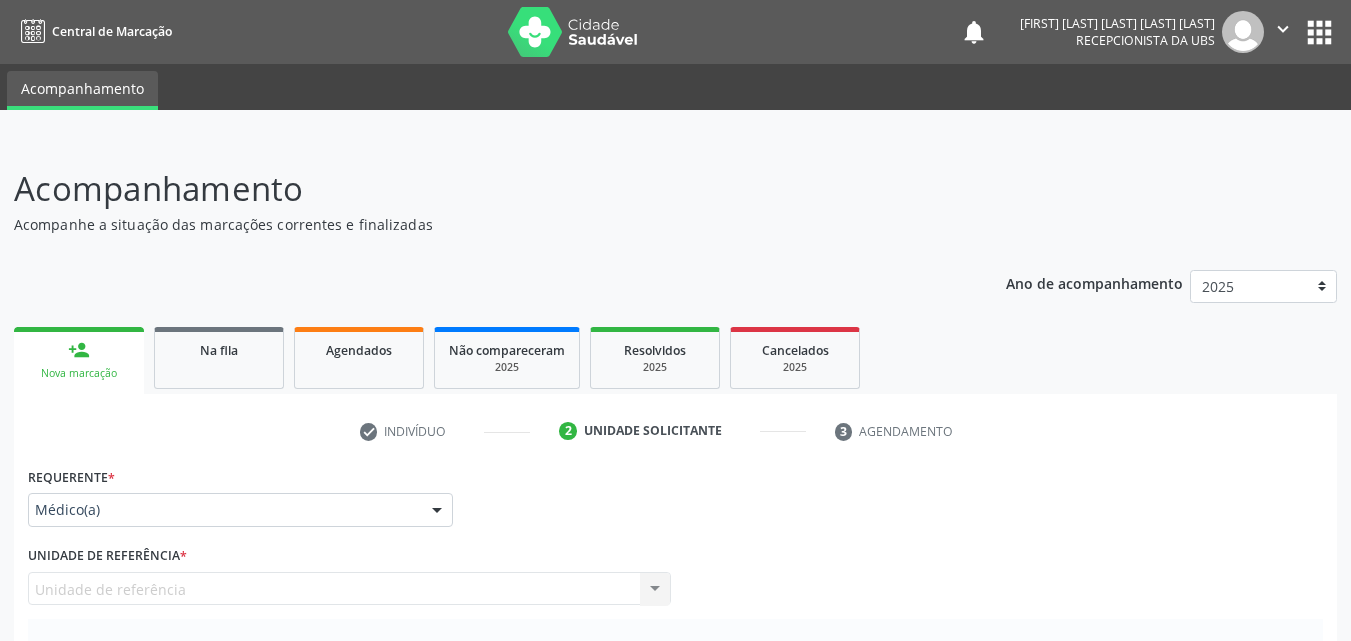 scroll, scrollTop: 0, scrollLeft: 0, axis: both 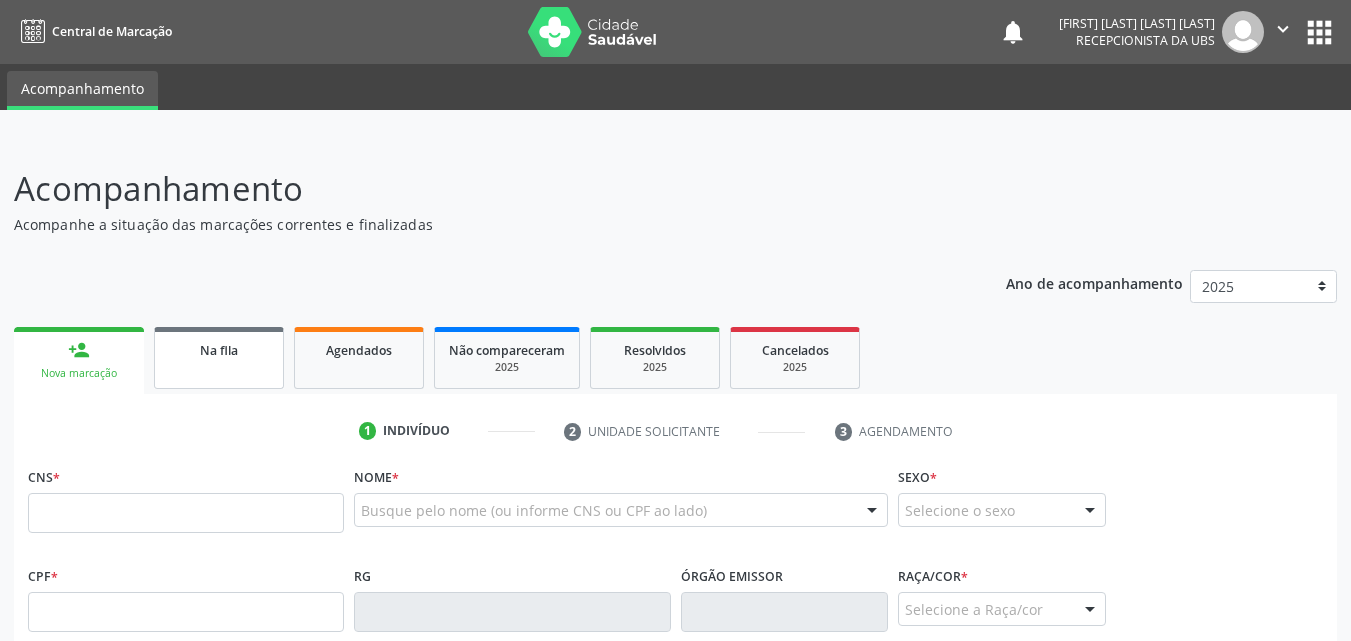 click on "Na fila" at bounding box center [219, 358] 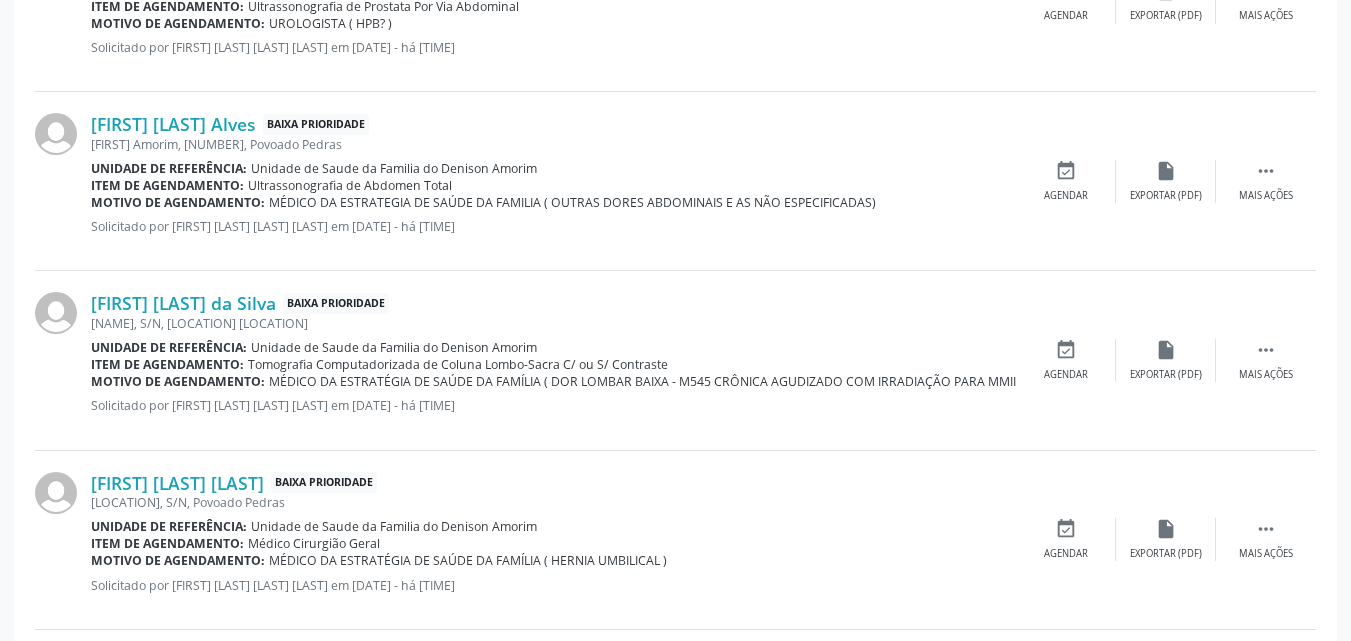scroll, scrollTop: 888, scrollLeft: 0, axis: vertical 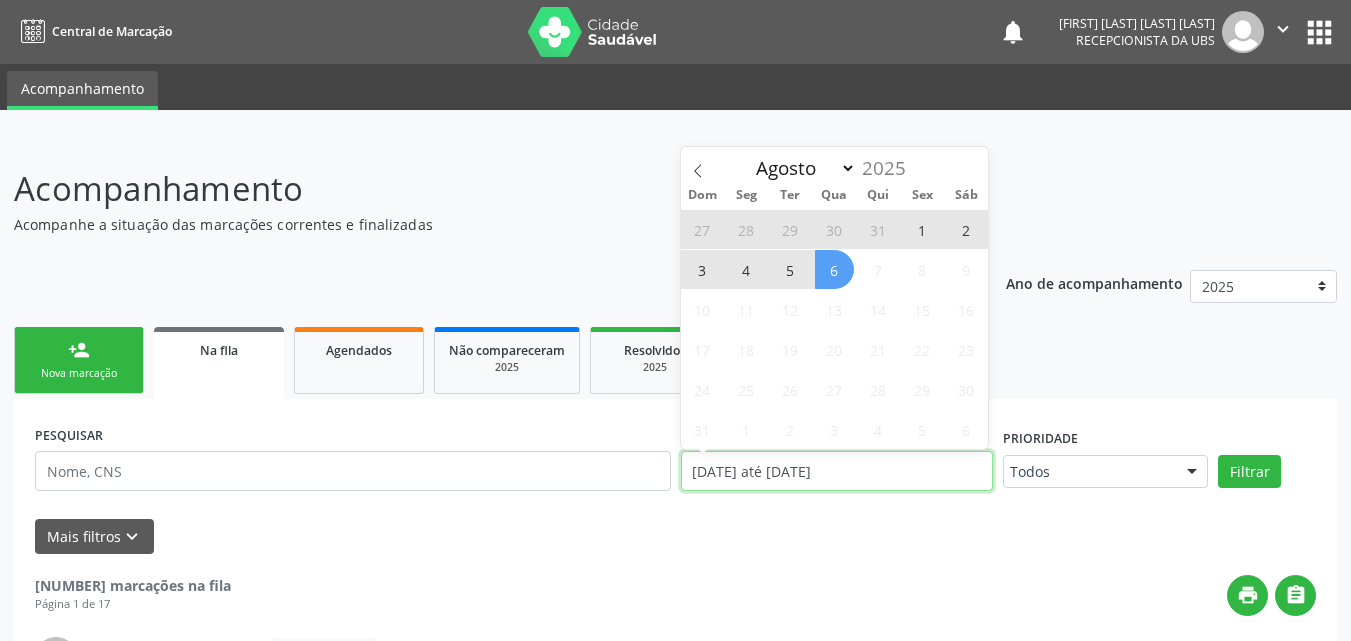 click on "[DATE] até [DATE]" at bounding box center (837, 471) 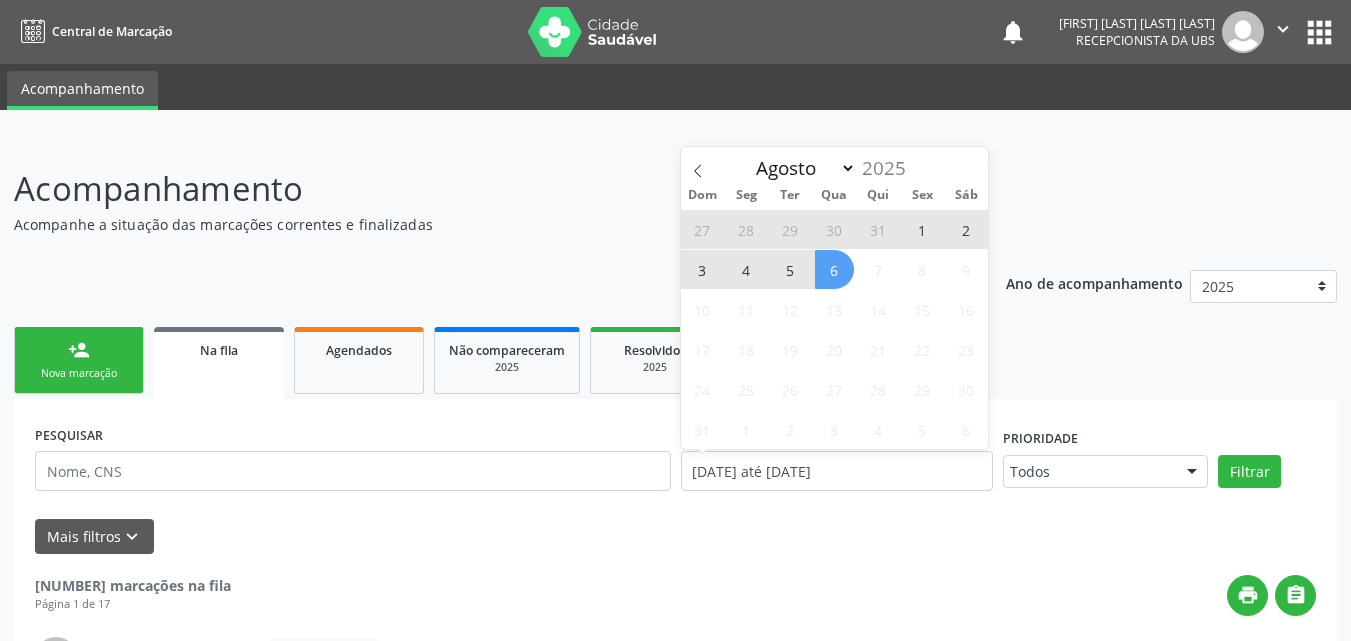click on "6" at bounding box center (834, 269) 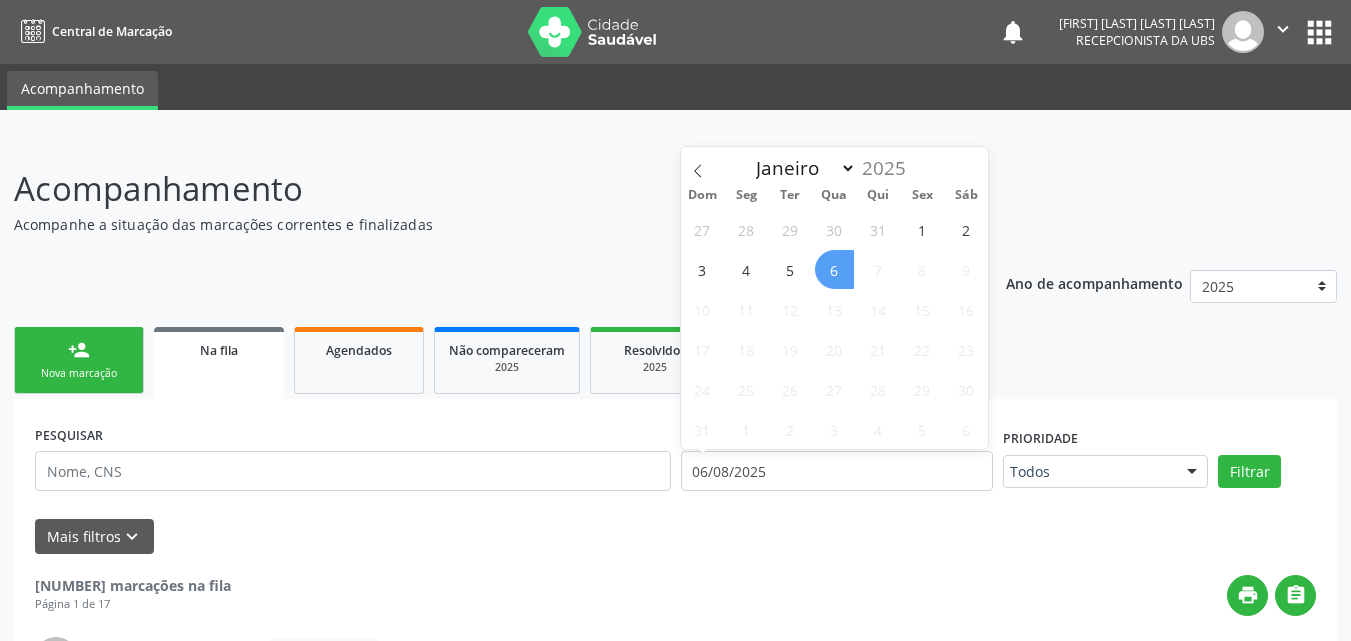 click on "6" at bounding box center [834, 269] 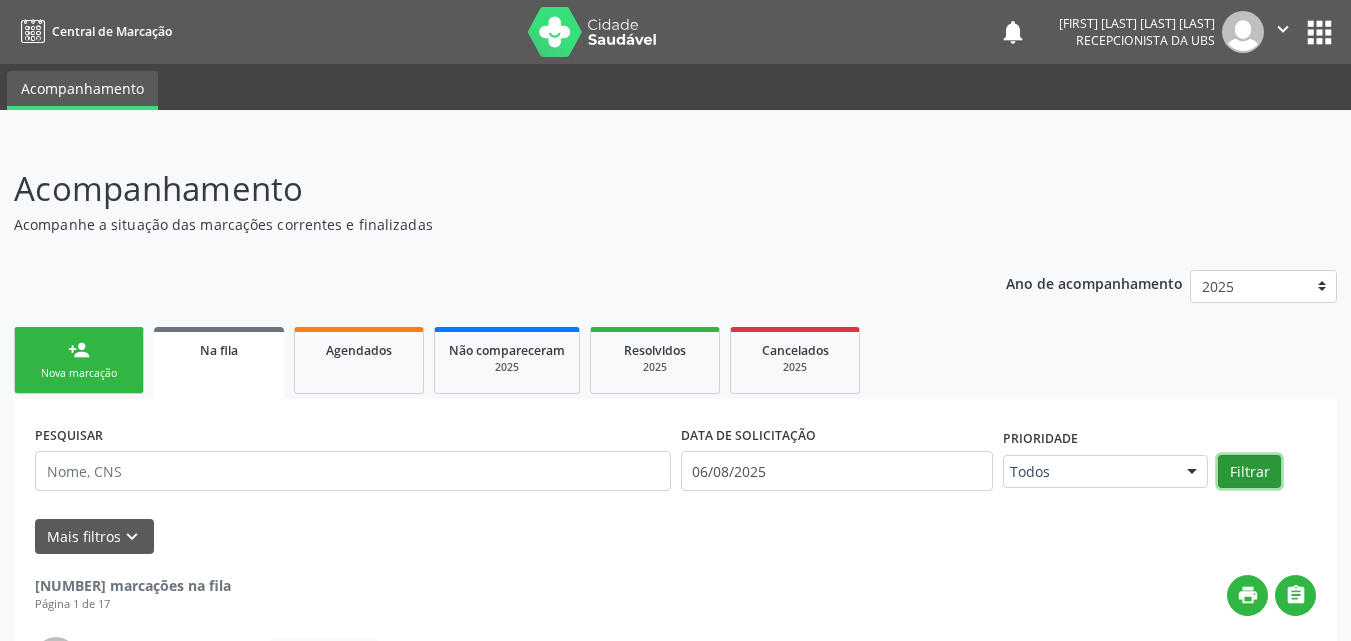 click on "Filtrar" at bounding box center (1249, 472) 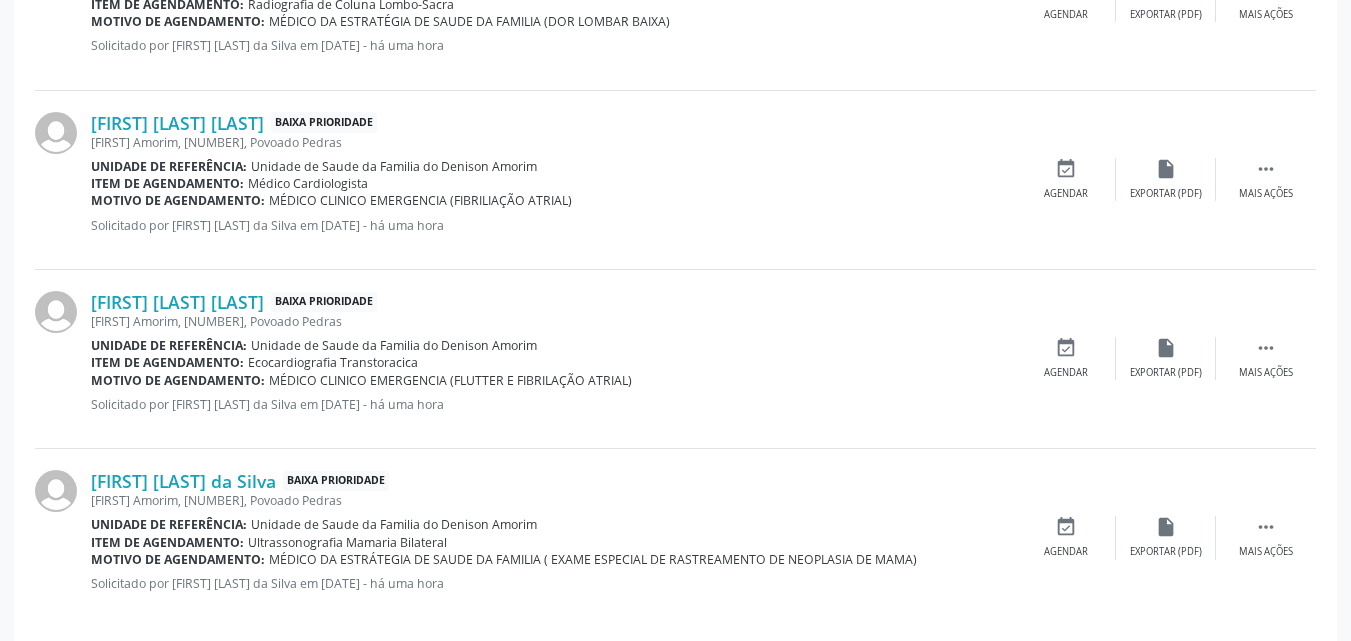 scroll, scrollTop: 1460, scrollLeft: 0, axis: vertical 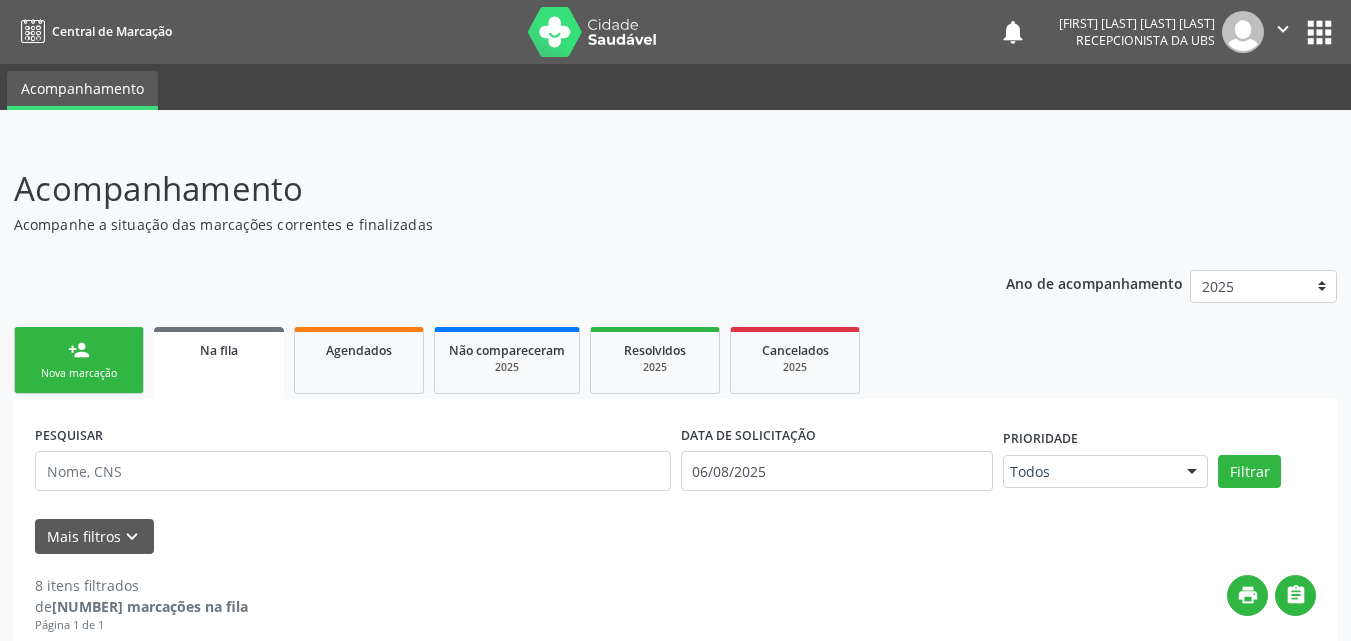 click on "Nova marcação" at bounding box center [79, 373] 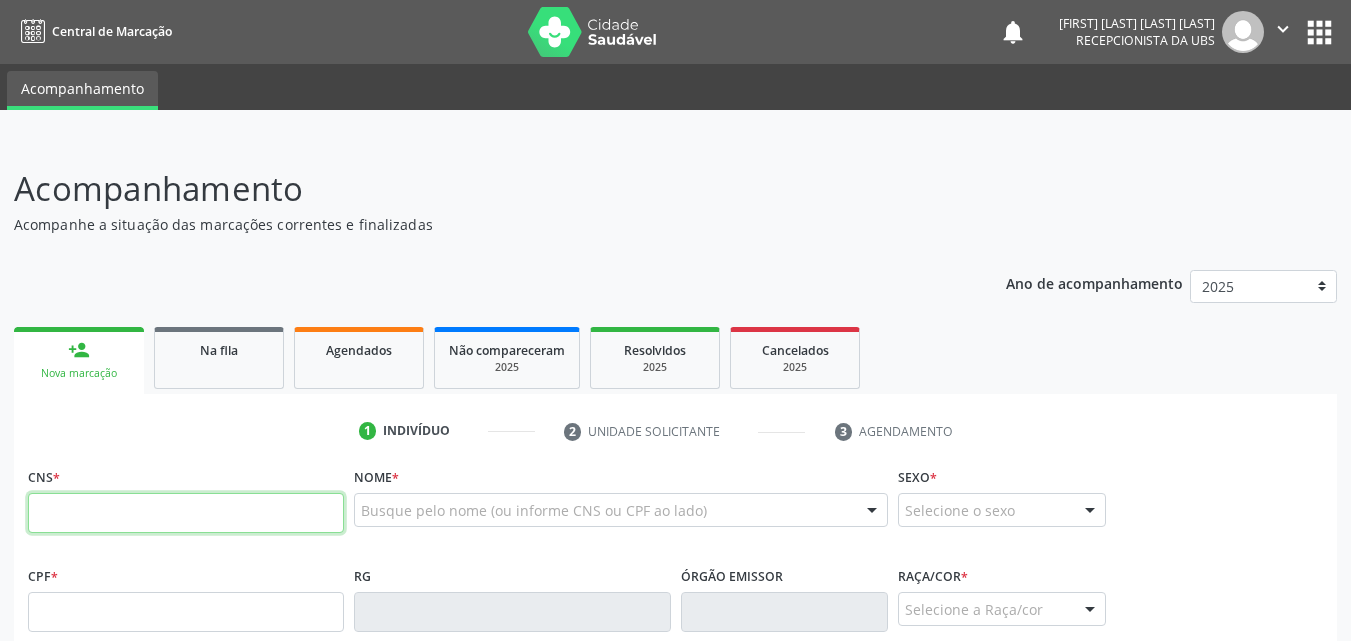 click at bounding box center [186, 513] 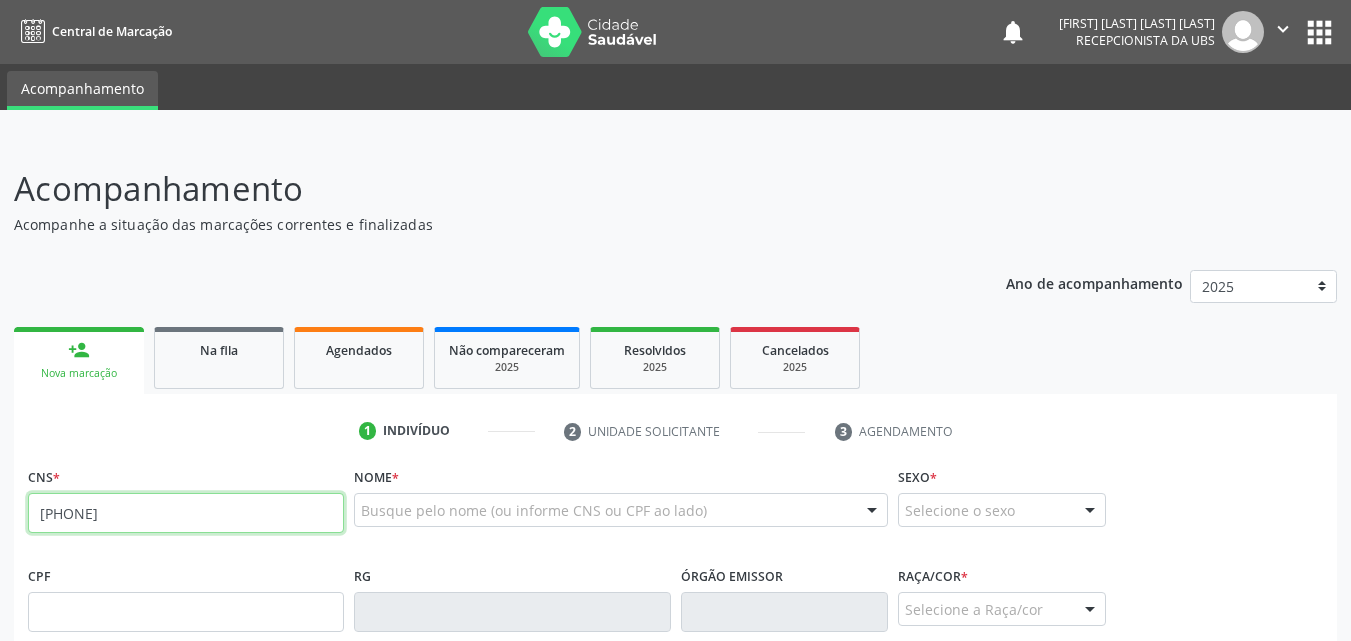 type on "[PHONE]" 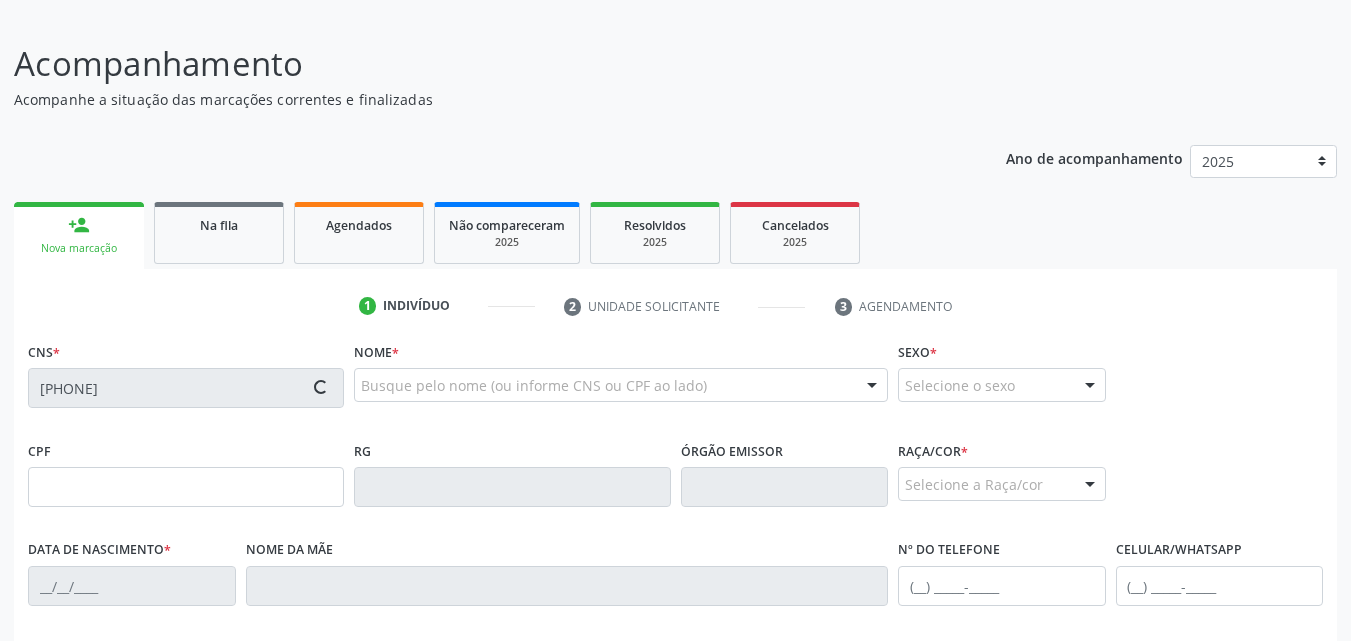 scroll, scrollTop: 160, scrollLeft: 0, axis: vertical 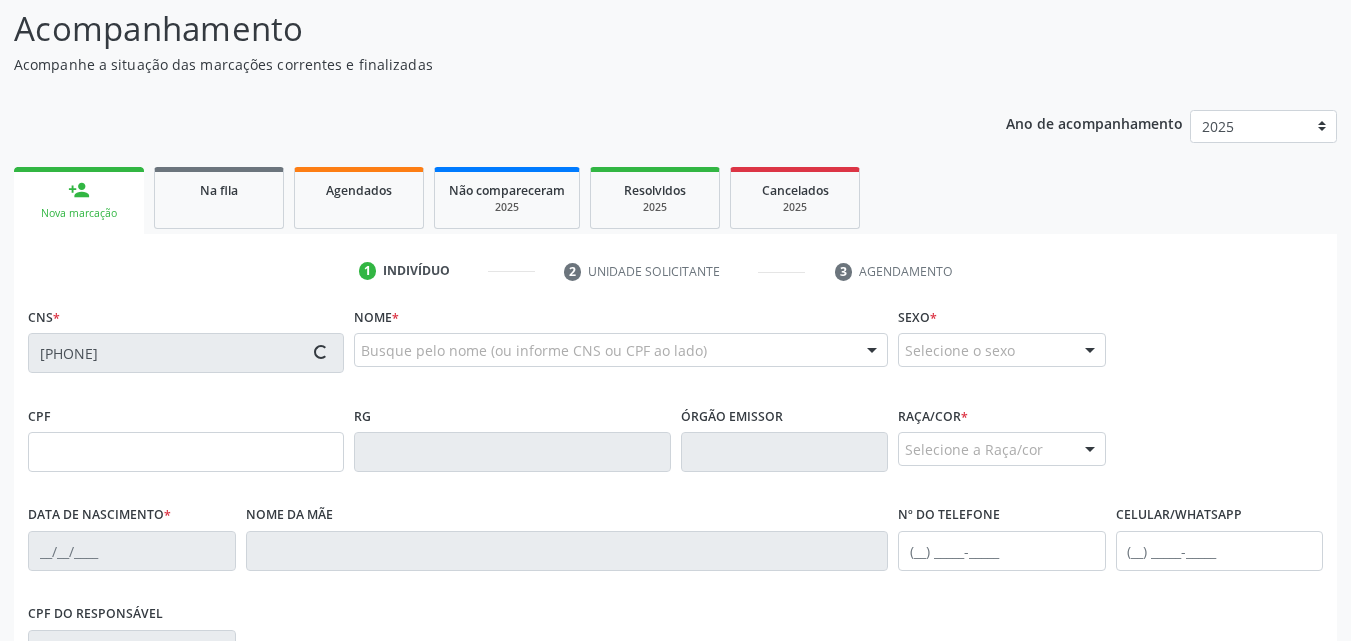 type on "[CPF]" 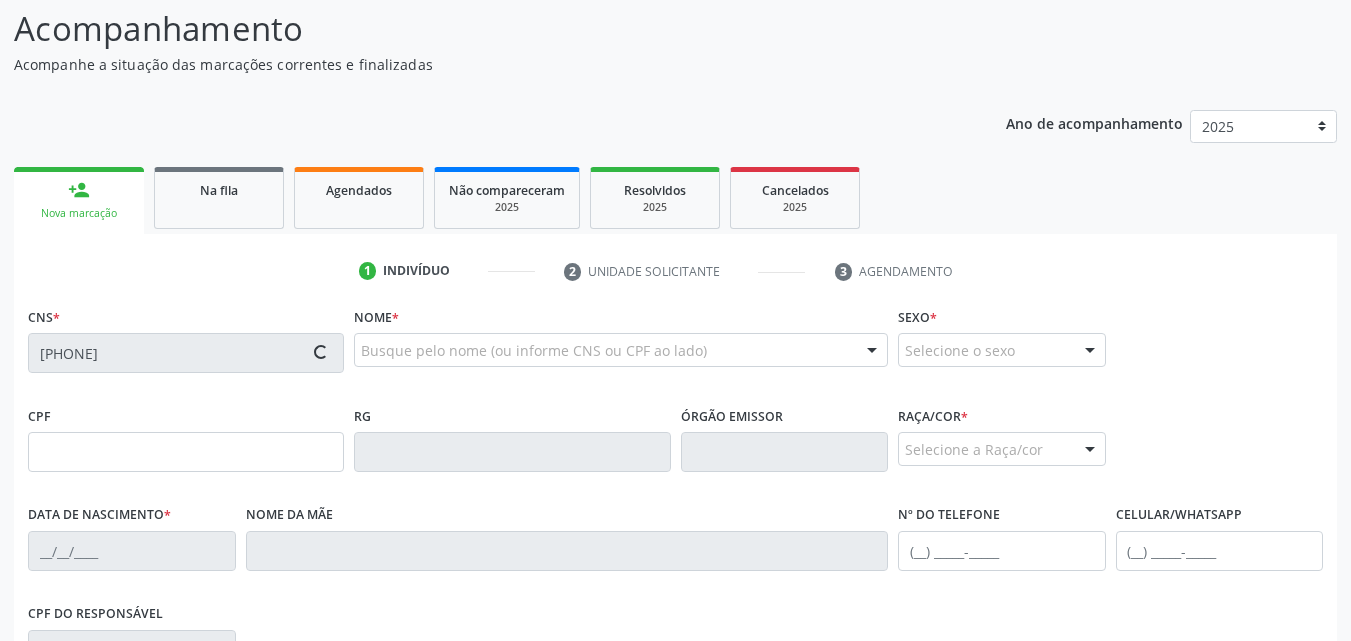 type on "[DATE]" 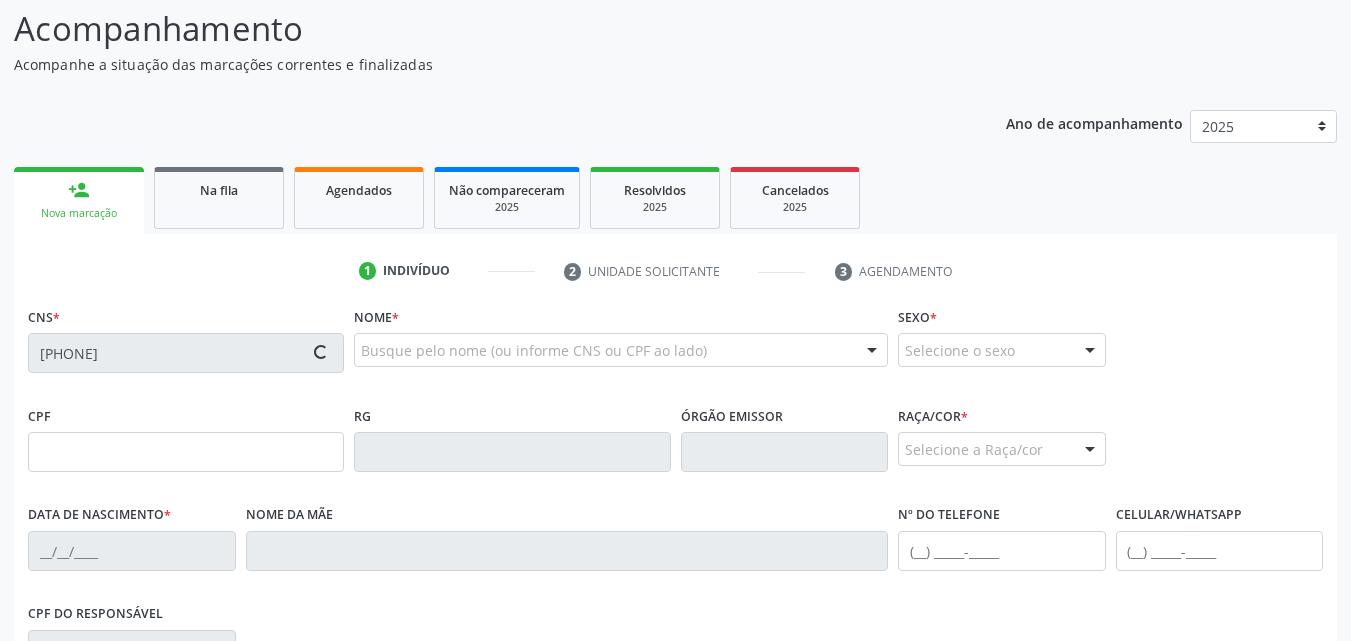 type on "([PHONE])" 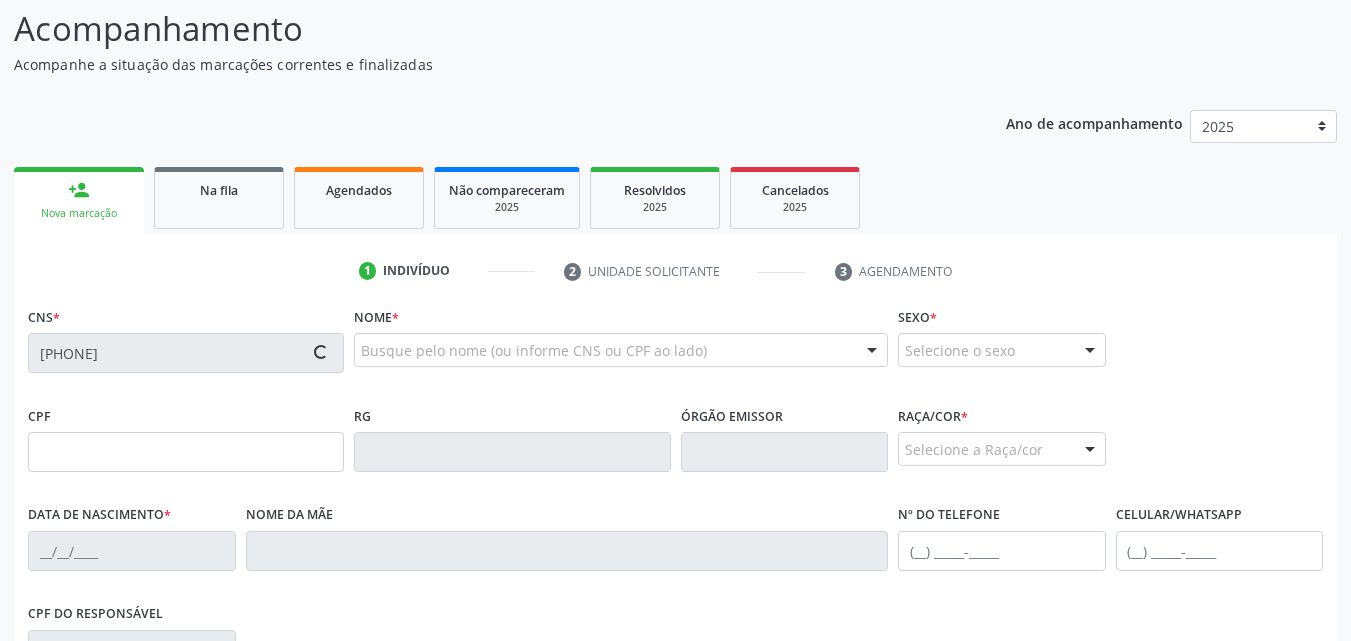 type on "18" 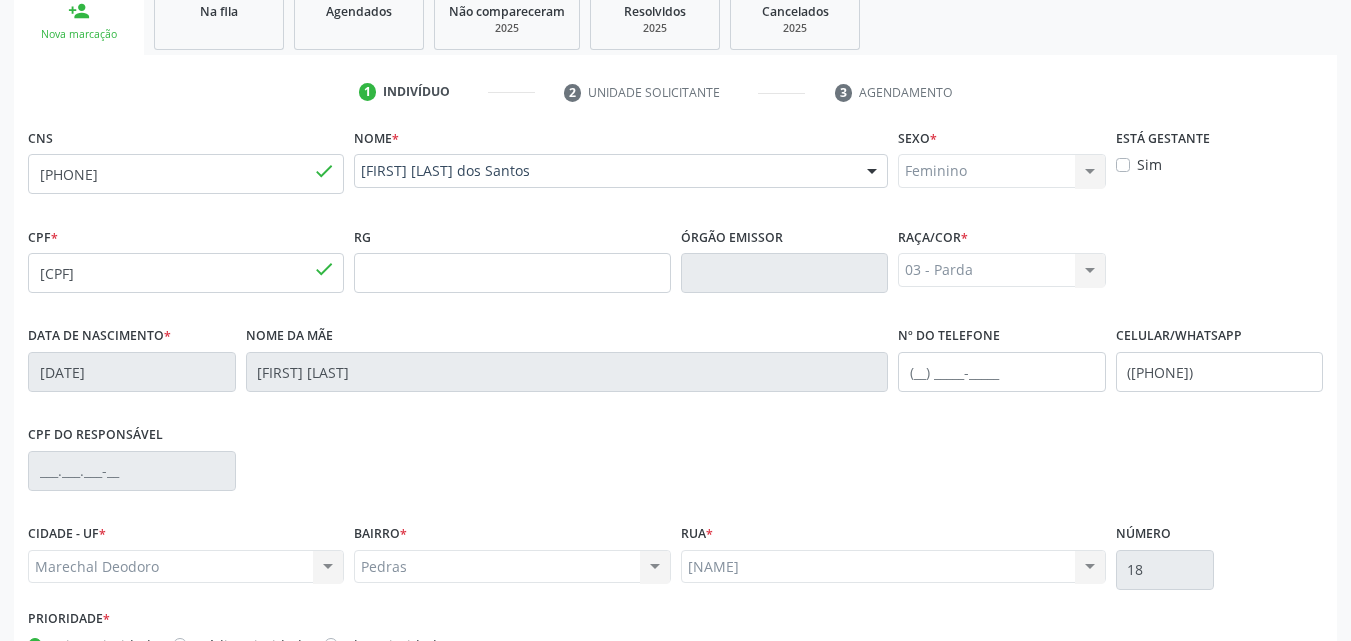 scroll, scrollTop: 471, scrollLeft: 0, axis: vertical 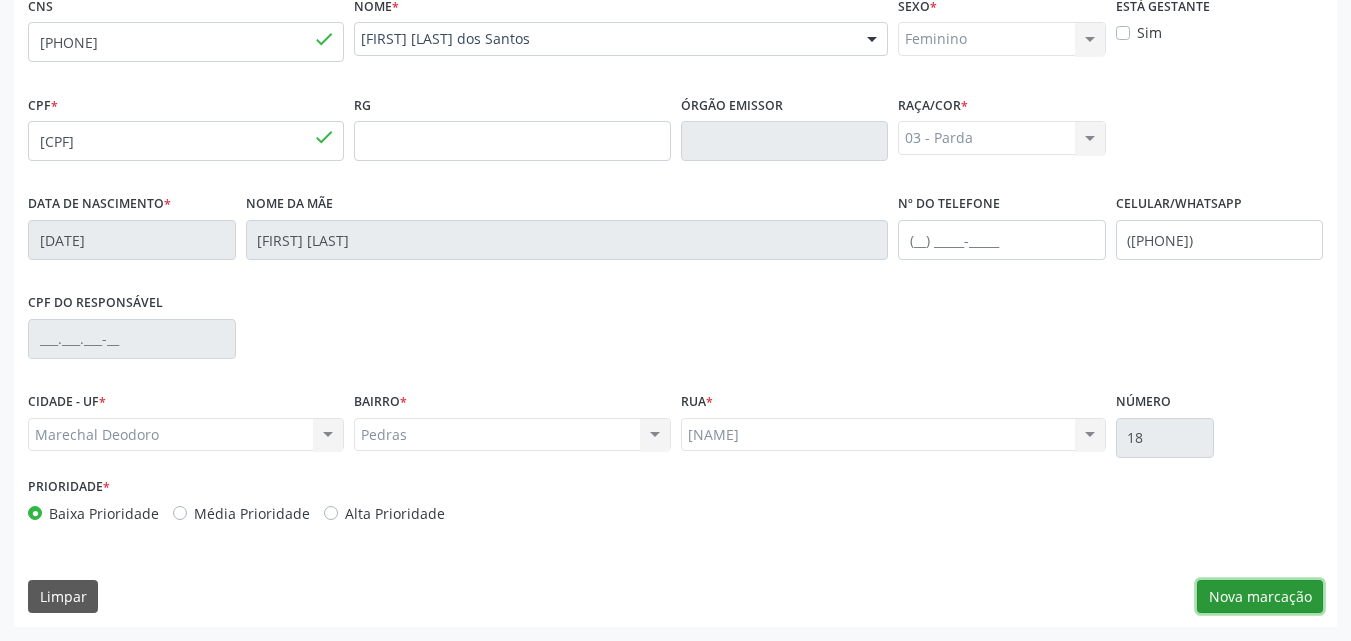 click on "Nova marcação" at bounding box center (1260, 597) 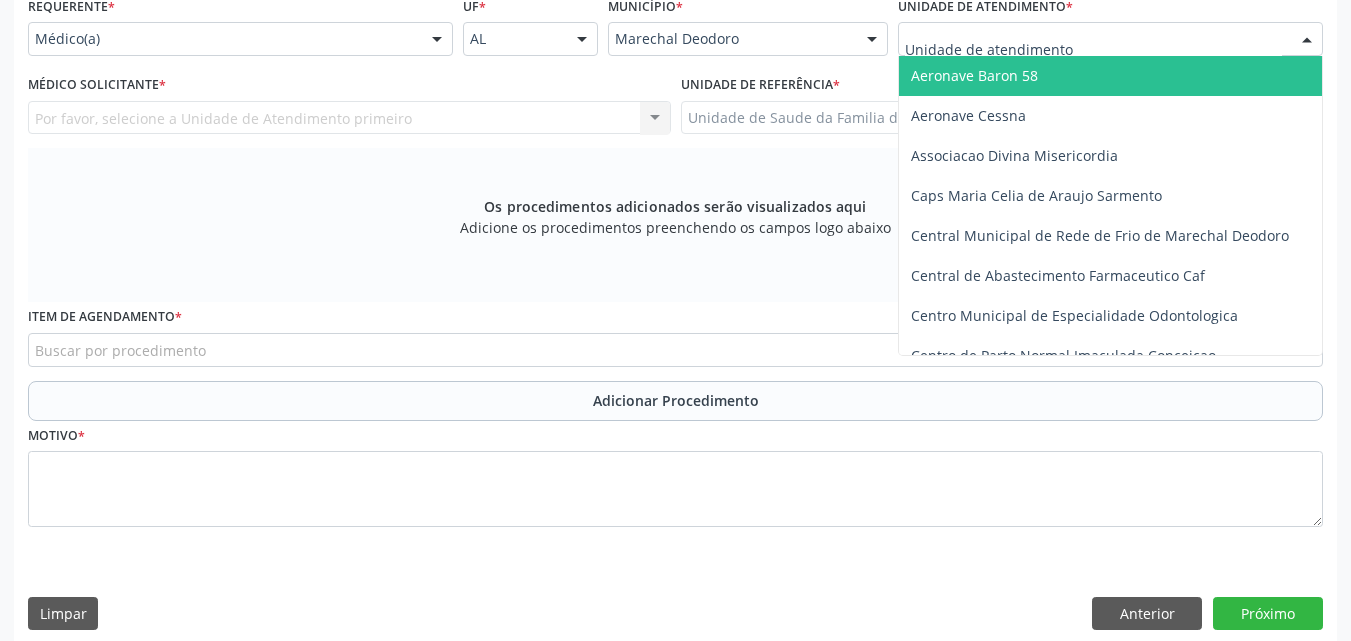 click at bounding box center [1110, 39] 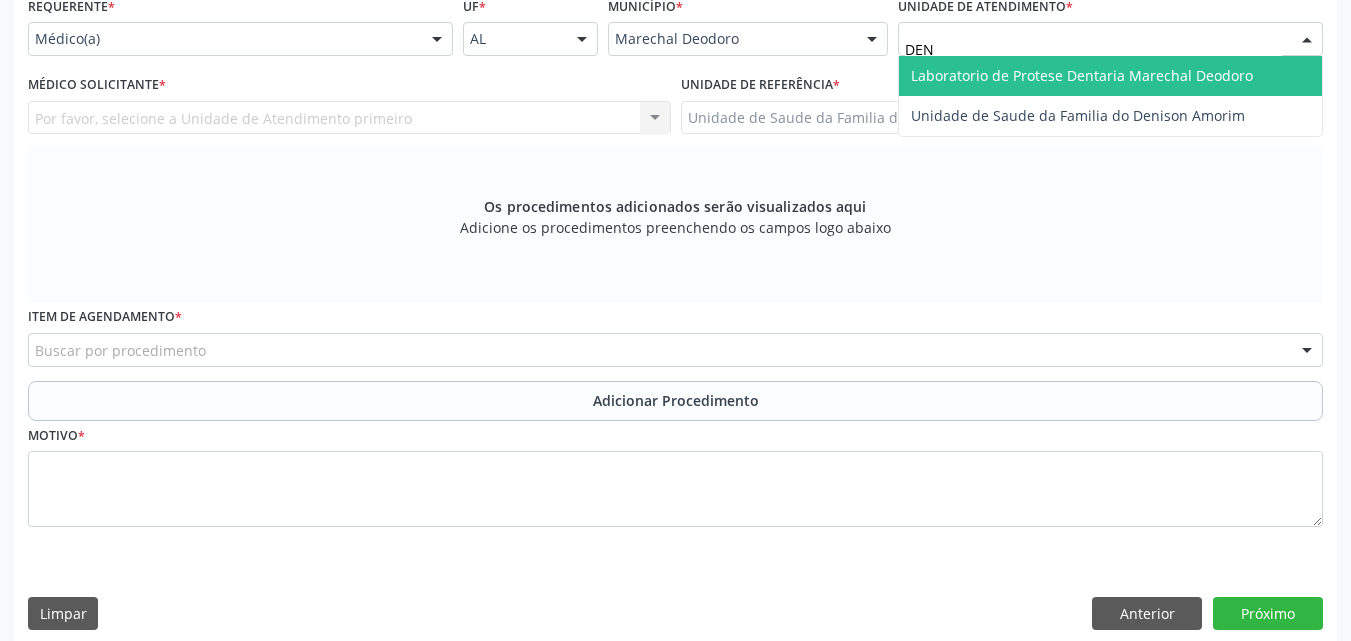 type on "DENI" 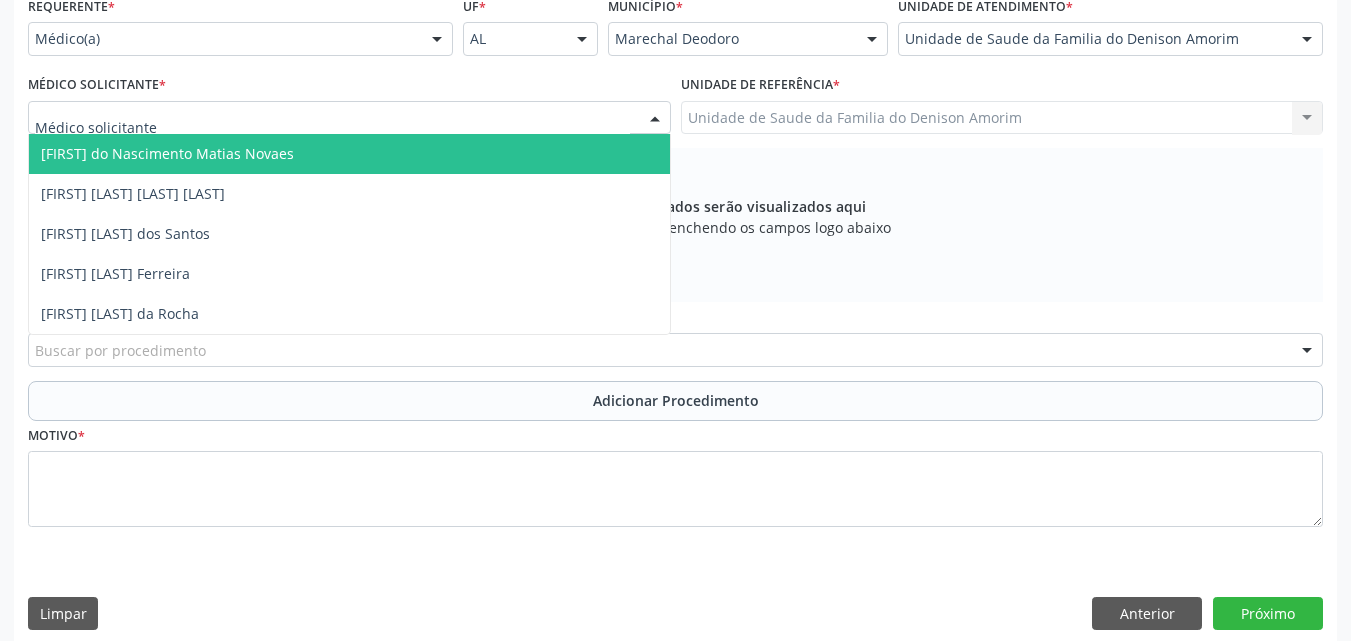 click at bounding box center (349, 118) 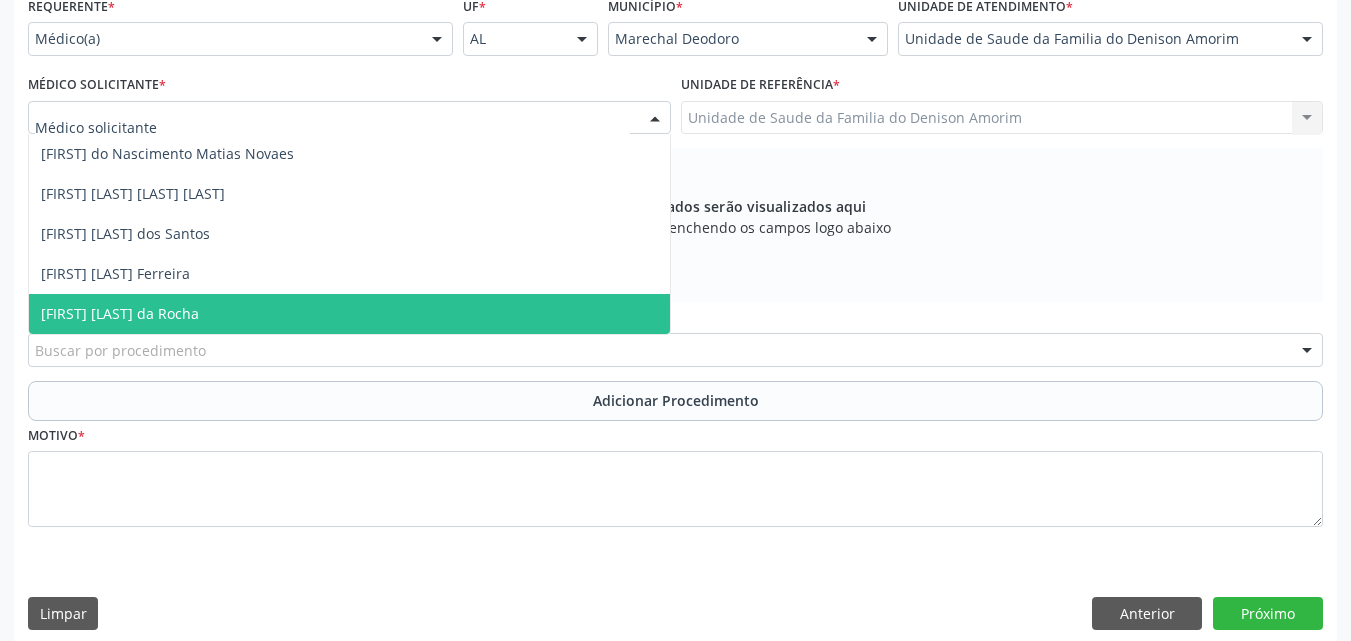 click on "[FIRST] [LAST] da Rocha" at bounding box center [349, 314] 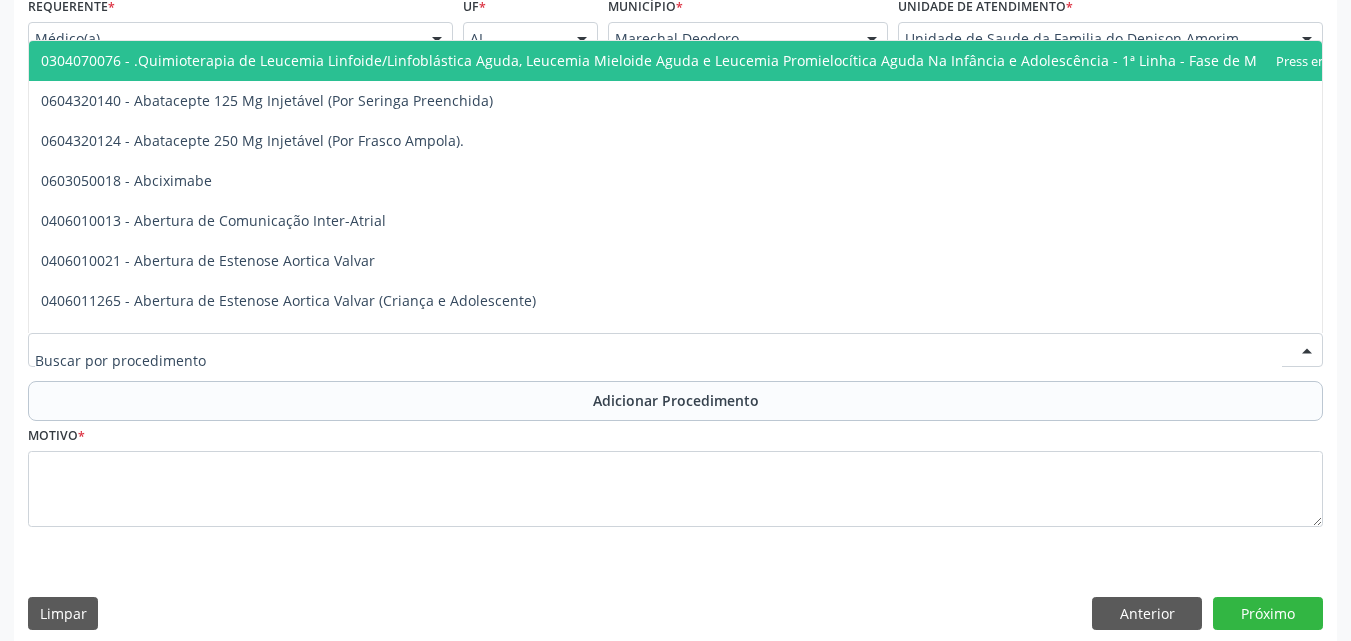 click at bounding box center [675, 350] 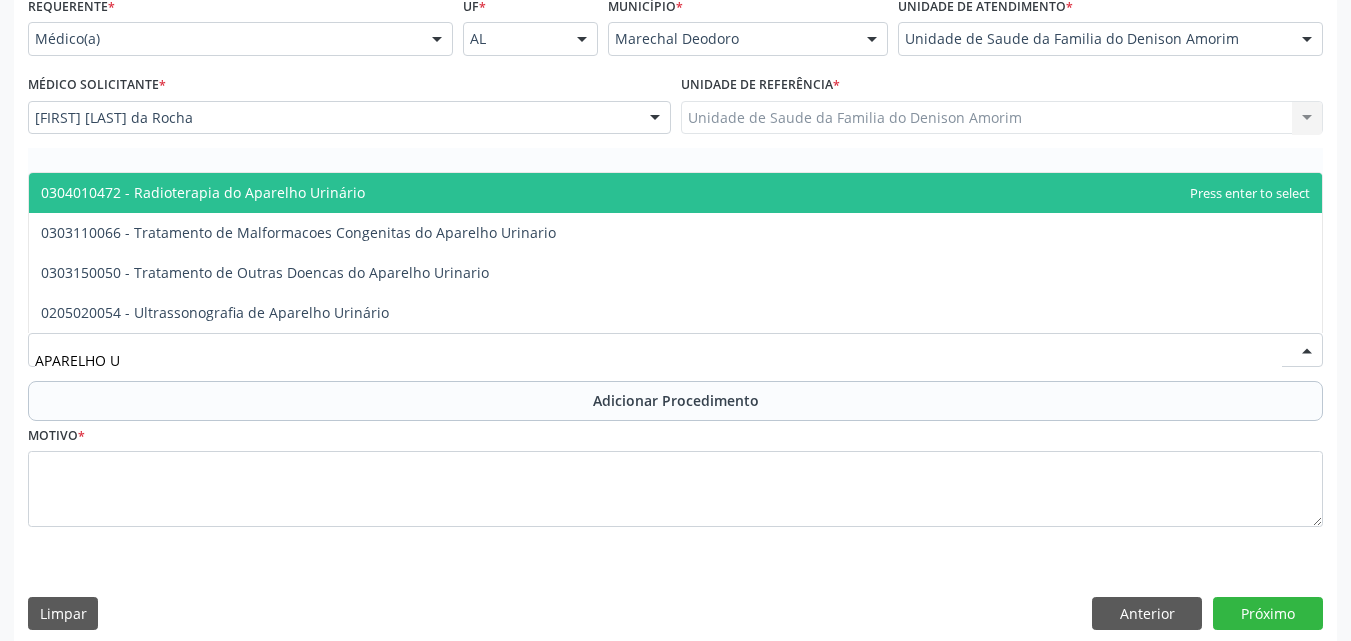 type on "APARELHO UR" 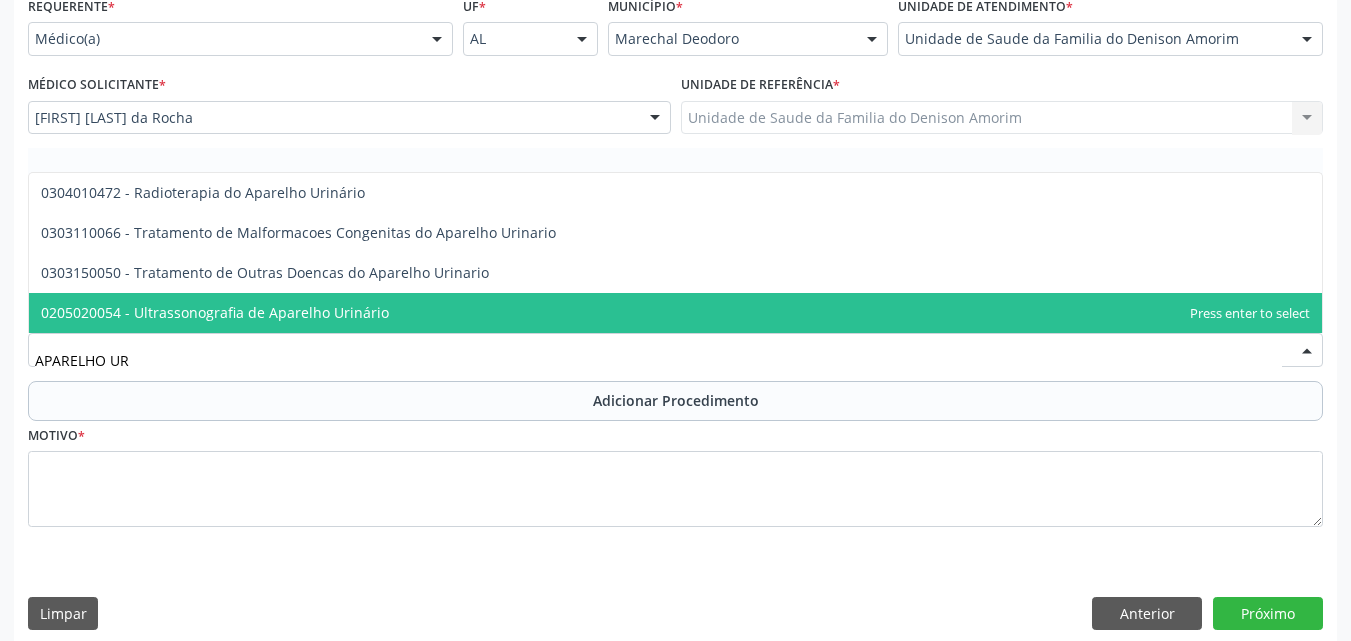 click on "0205020054 - Ultrassonografia de Aparelho Urinário" at bounding box center [215, 312] 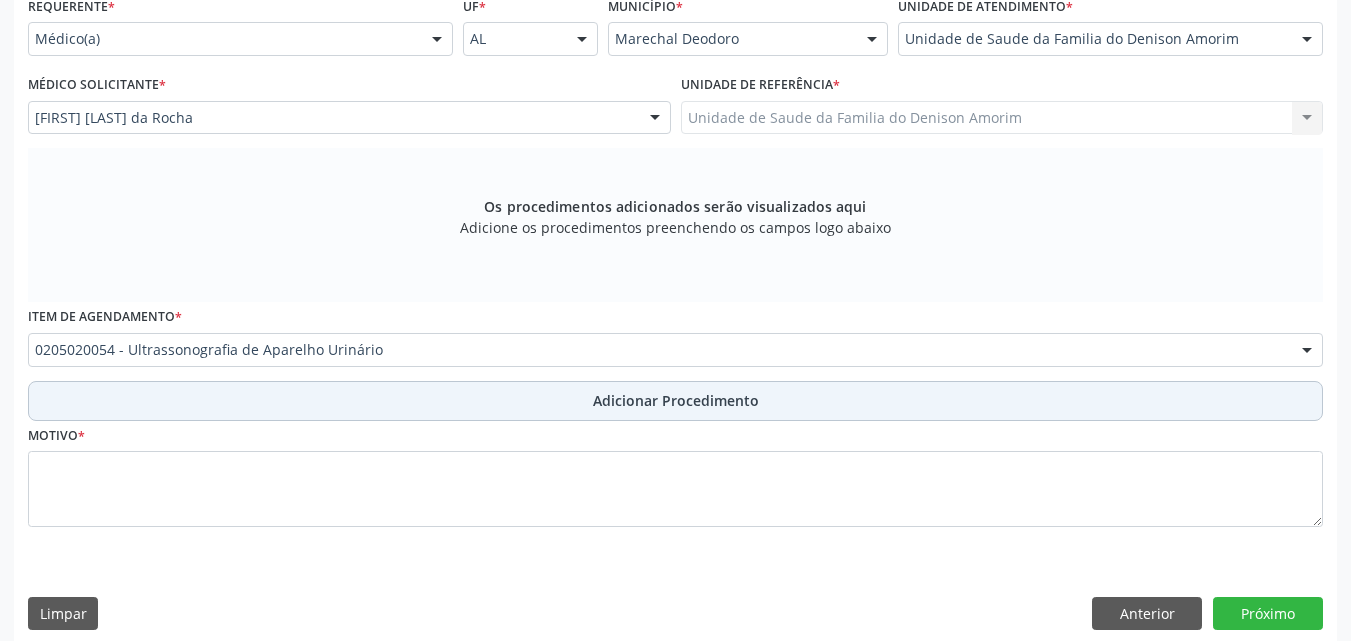 click on "Adicionar Procedimento" at bounding box center (675, 401) 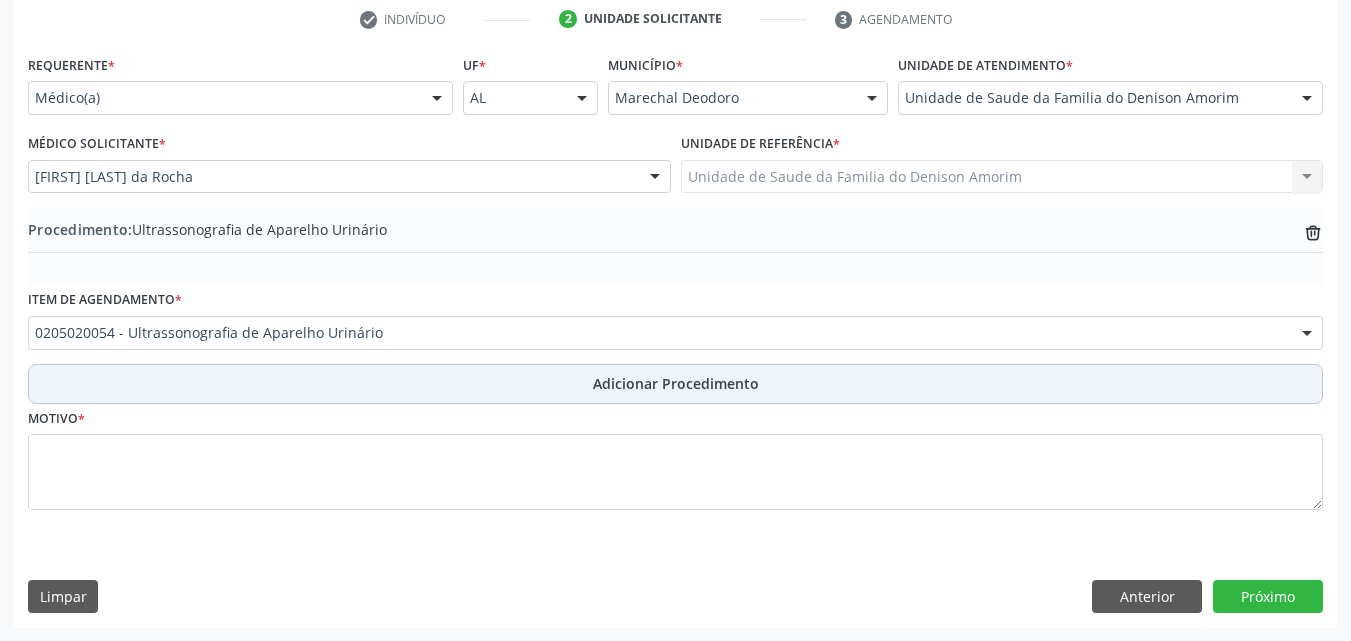 scroll, scrollTop: 412, scrollLeft: 0, axis: vertical 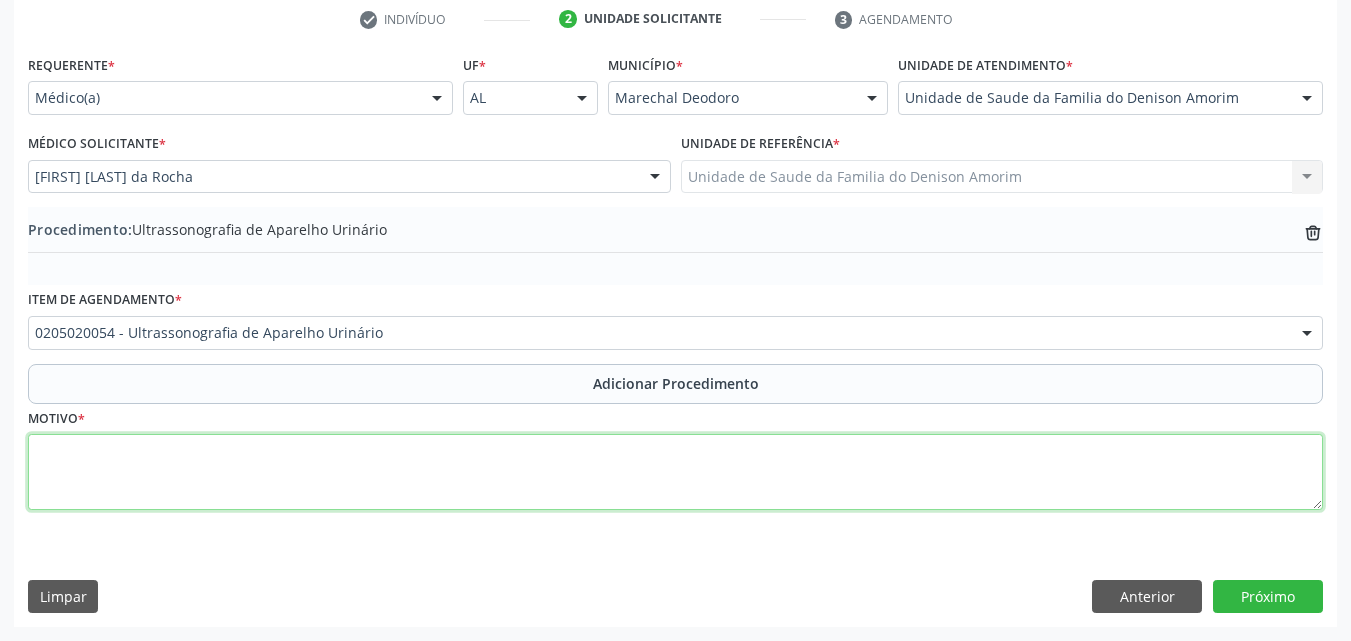 click at bounding box center [675, 472] 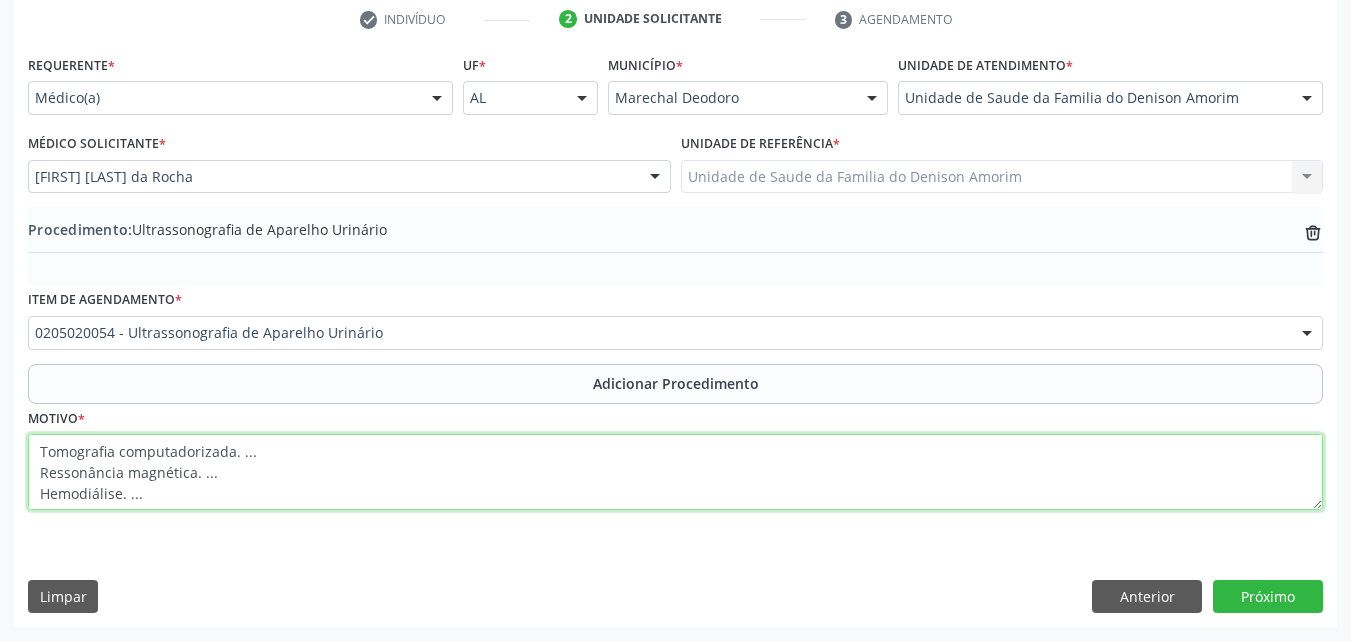 scroll, scrollTop: 36, scrollLeft: 0, axis: vertical 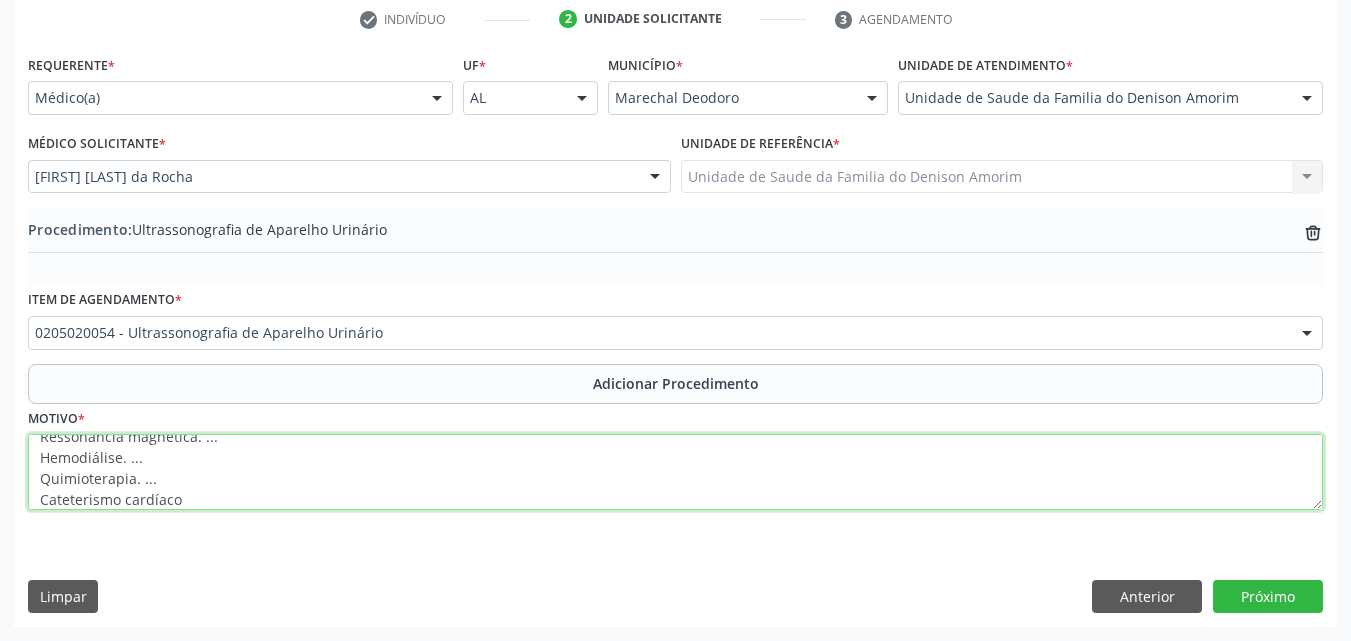 click on "Tomografia computadorizada. ...
Ressonância magnética. ...
Hemodiálise. ...
Quimioterapia. ...
Cateterismo cardíaco" at bounding box center [675, 472] 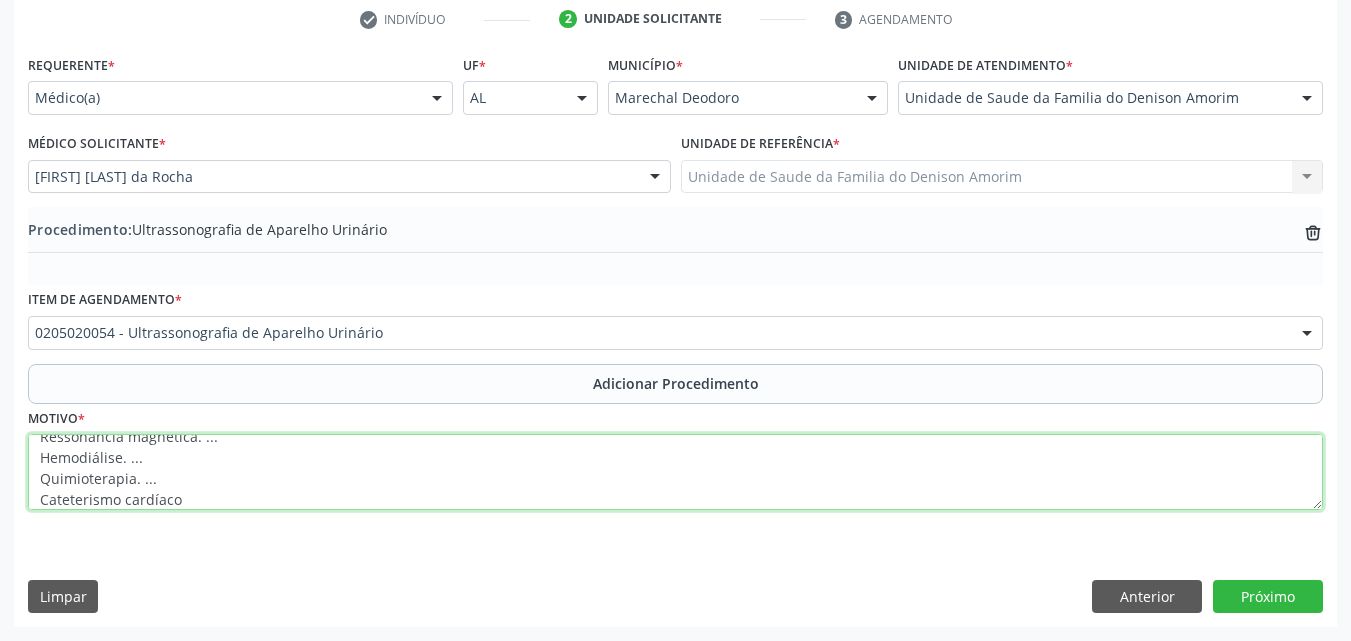 click on "Tomografia computadorizada. ...
Ressonância magnética. ...
Hemodiálise. ...
Quimioterapia. ...
Cateterismo cardíaco" at bounding box center (675, 472) 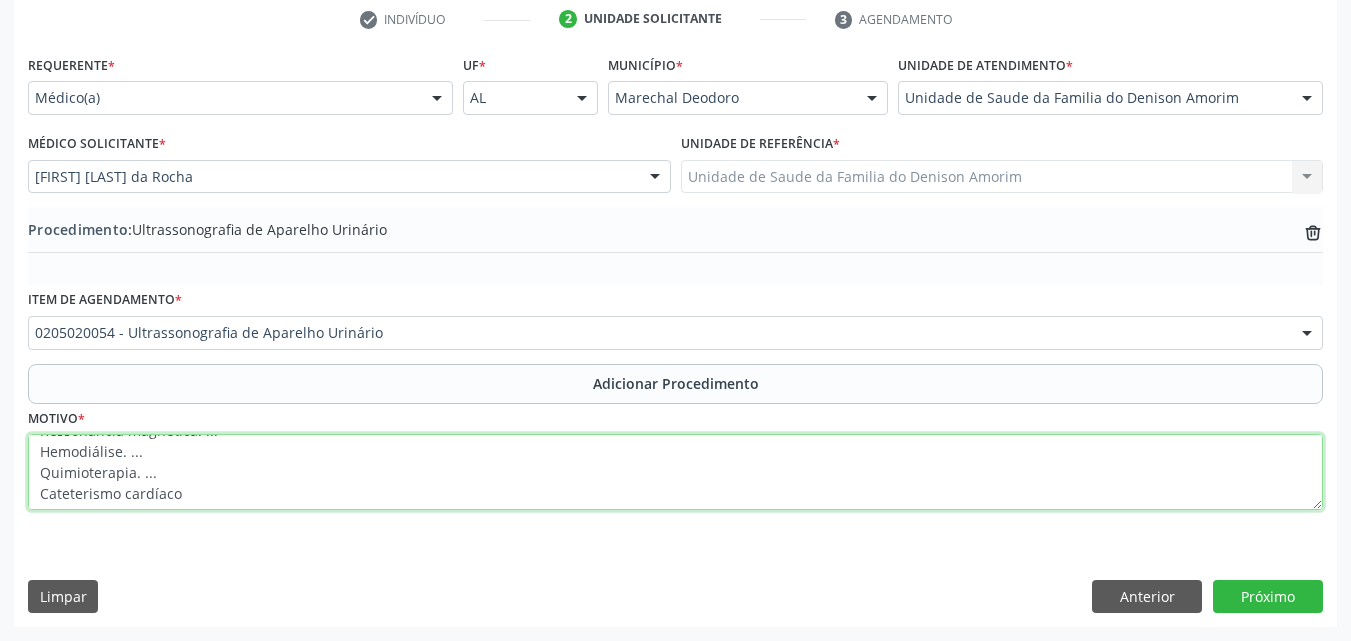 scroll, scrollTop: 0, scrollLeft: 0, axis: both 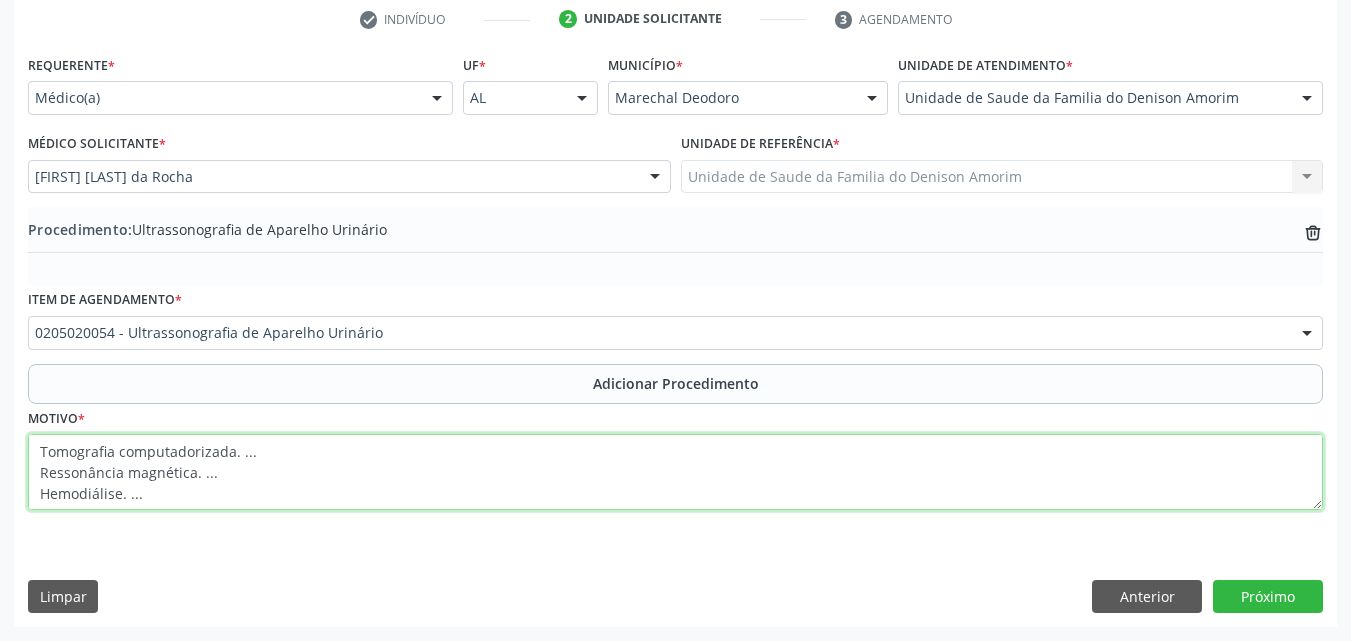 drag, startPoint x: 198, startPoint y: 507, endPoint x: 0, endPoint y: 364, distance: 244.23964 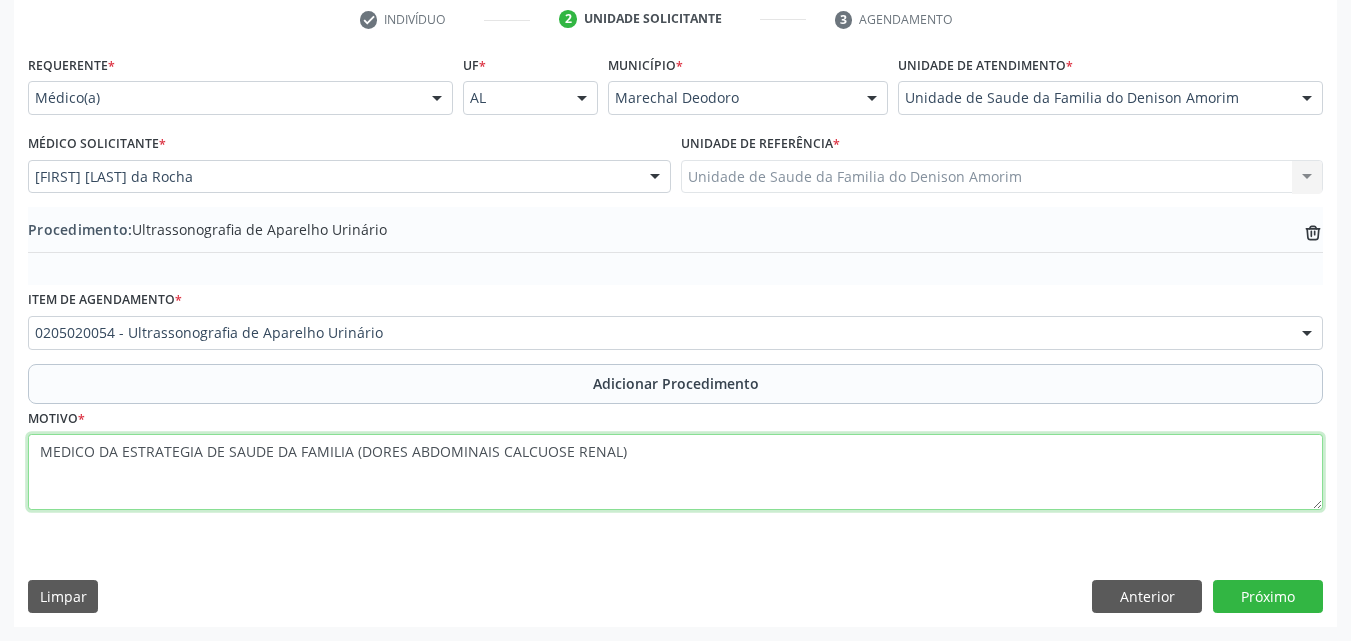 click on "MEDICO DA ESTRATEGIA DE SAUDE DA FAMILIA (DORES ABDOMINAIS CALCUOSE RENAL)" at bounding box center (675, 472) 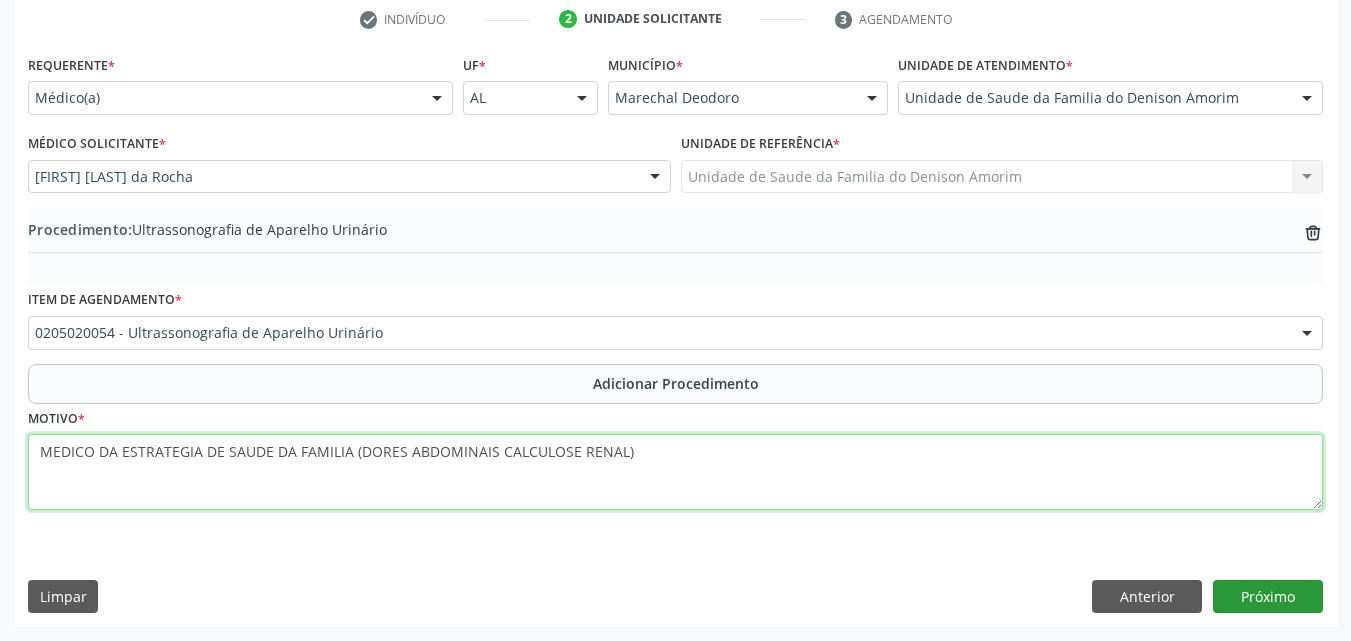 type on "MEDICO DA ESTRATEGIA DE SAUDE DA FAMILIA (DORES ABDOMINAIS CALCULOSE RENAL)" 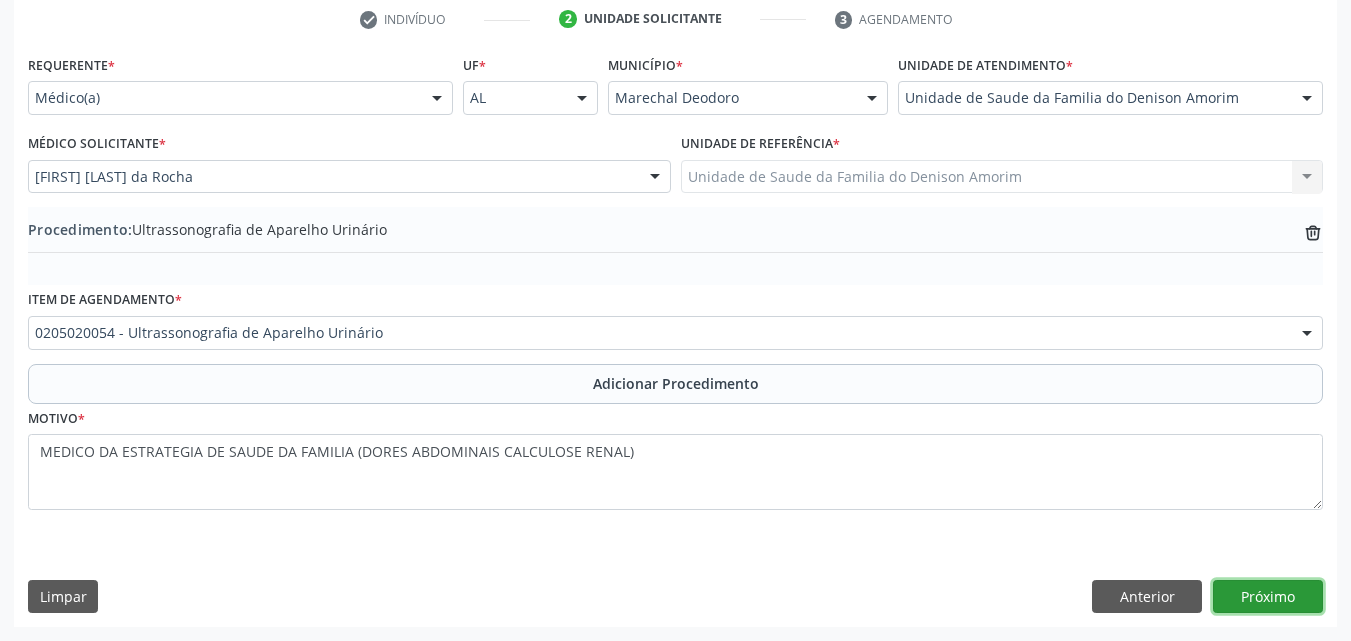 click on "Próximo" at bounding box center [1268, 597] 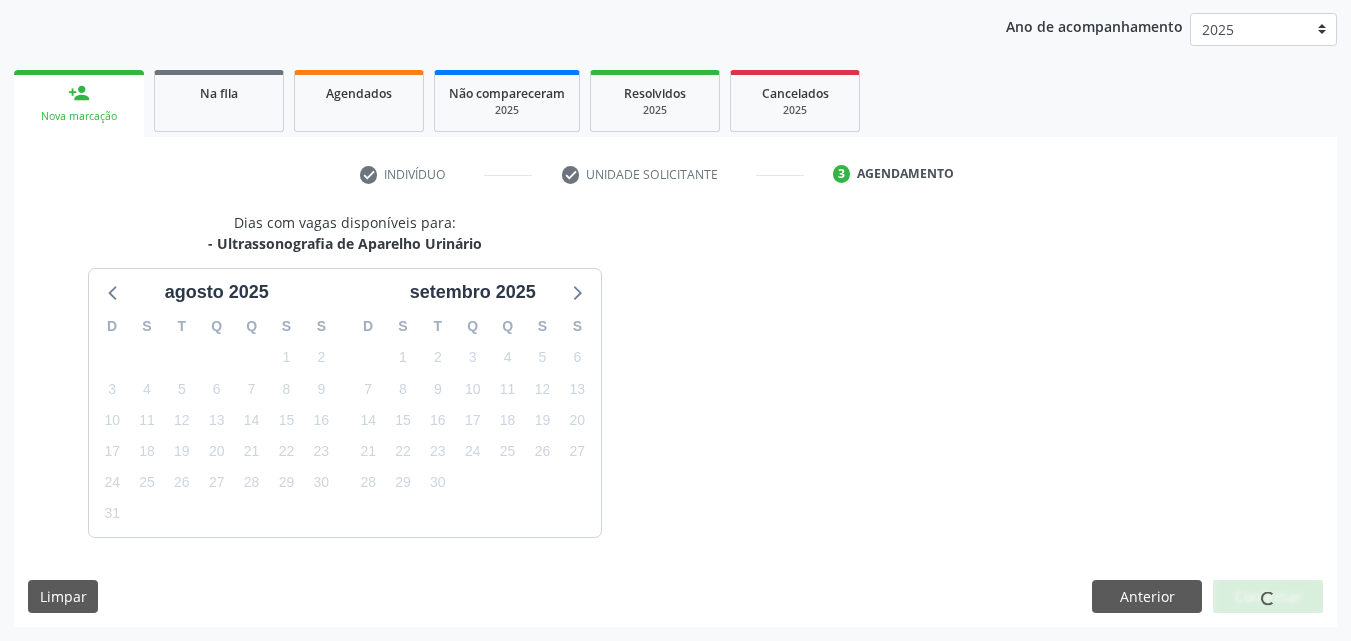 scroll, scrollTop: 316, scrollLeft: 0, axis: vertical 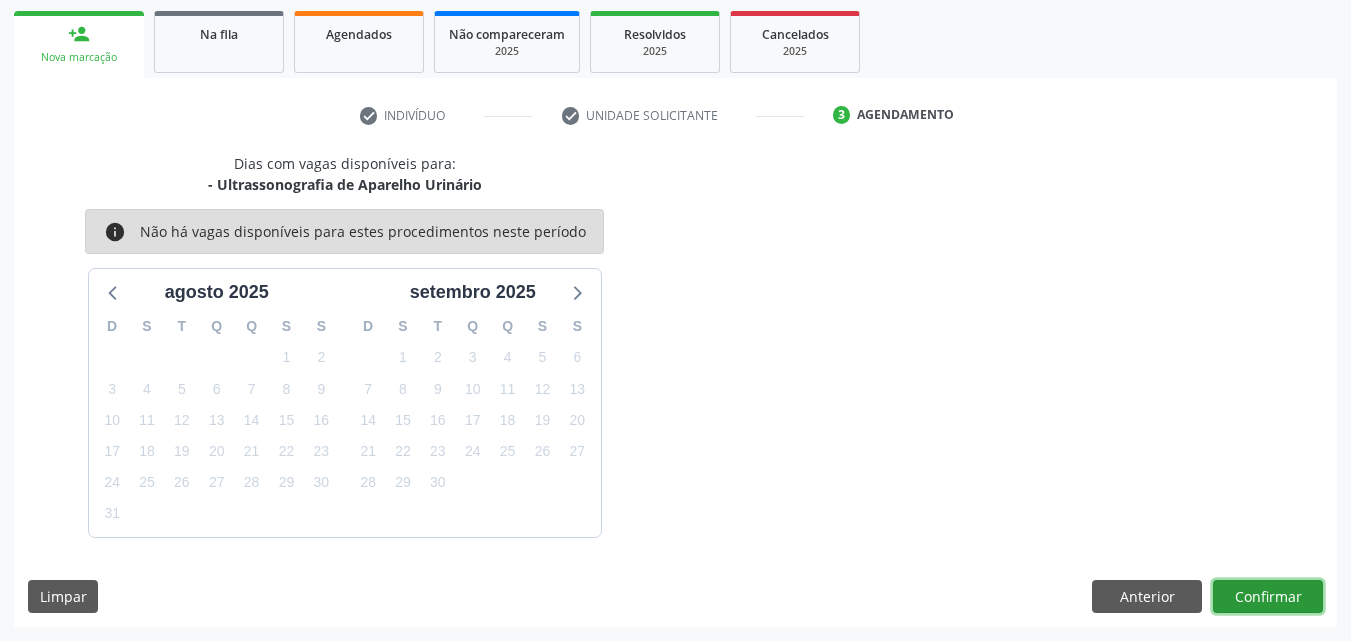 click on "Confirmar" at bounding box center [1268, 597] 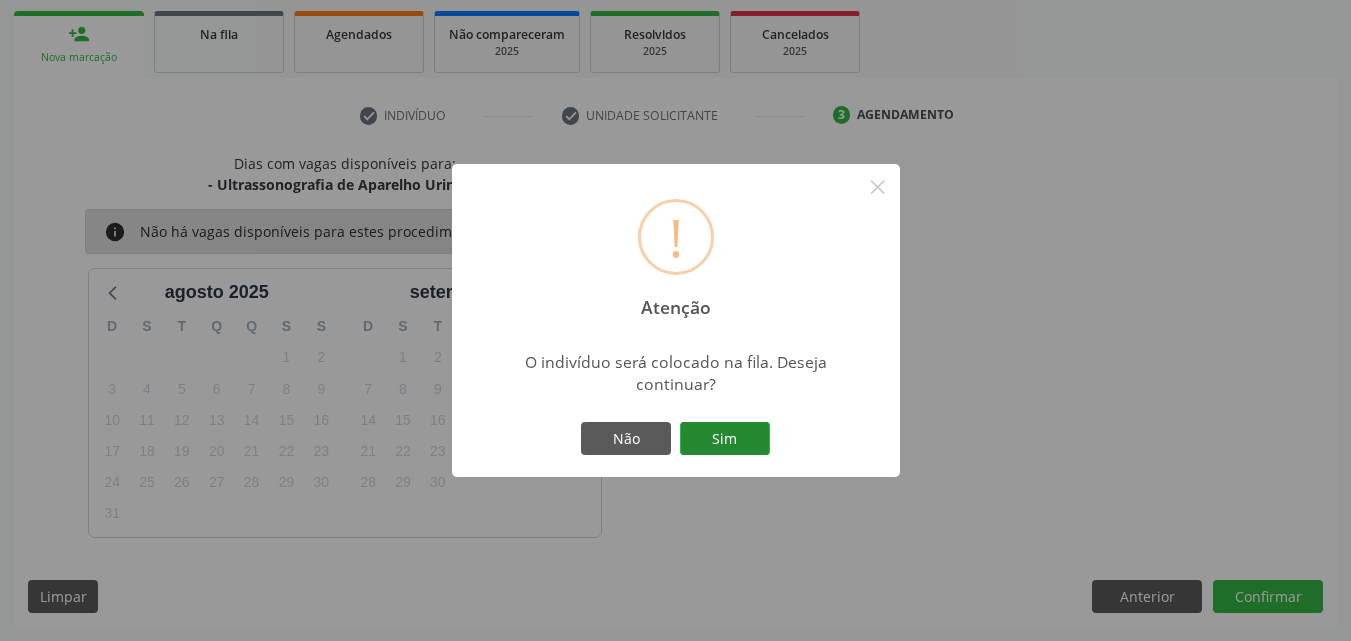 click on "Sim" at bounding box center (725, 439) 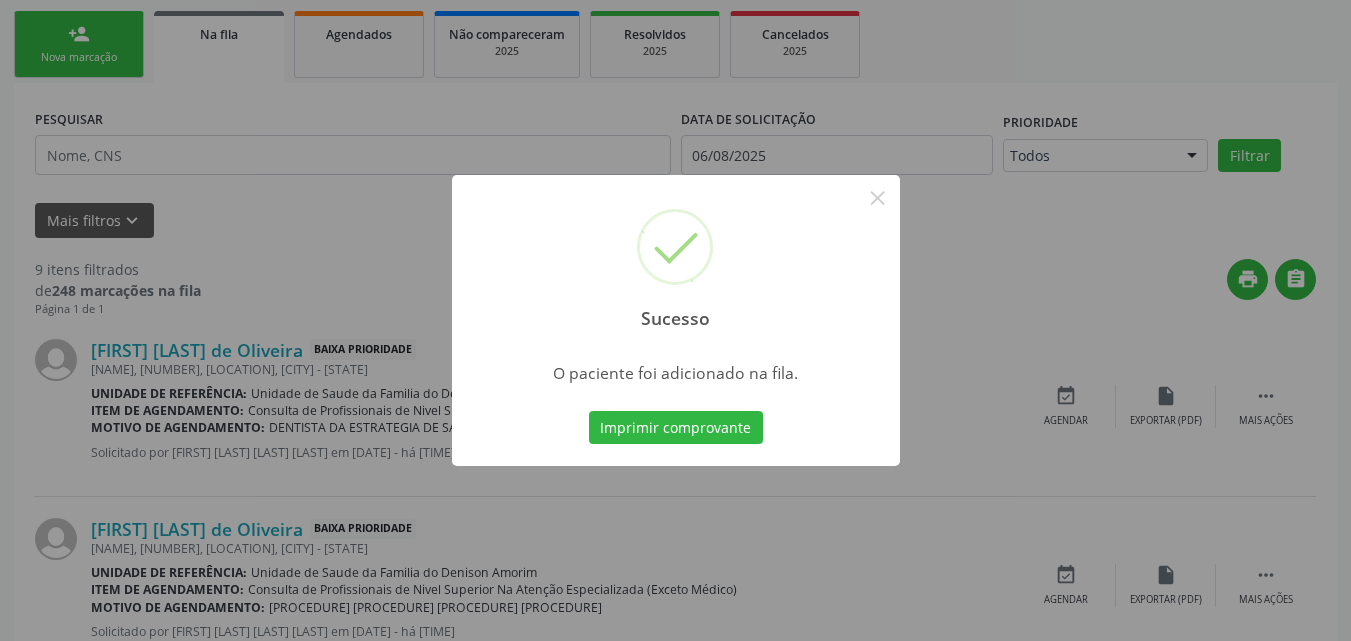scroll, scrollTop: 54, scrollLeft: 0, axis: vertical 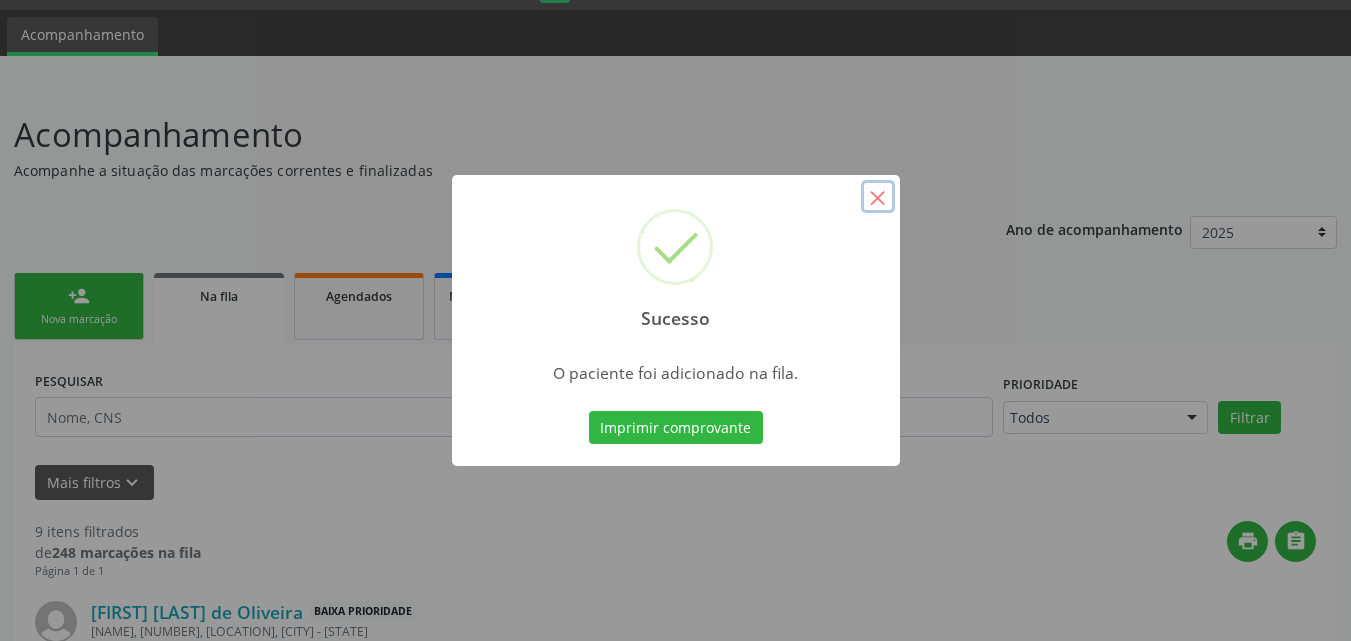 click on "×" at bounding box center (878, 197) 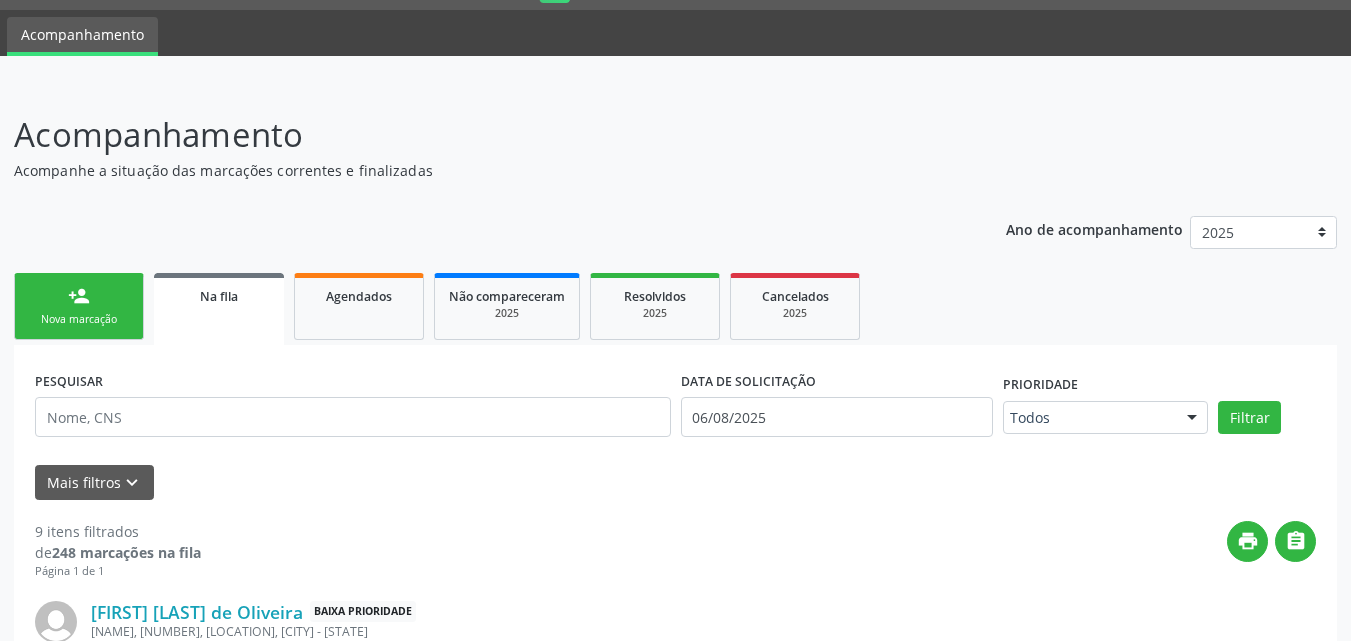 click on "person_add
Nova marcação" at bounding box center [79, 306] 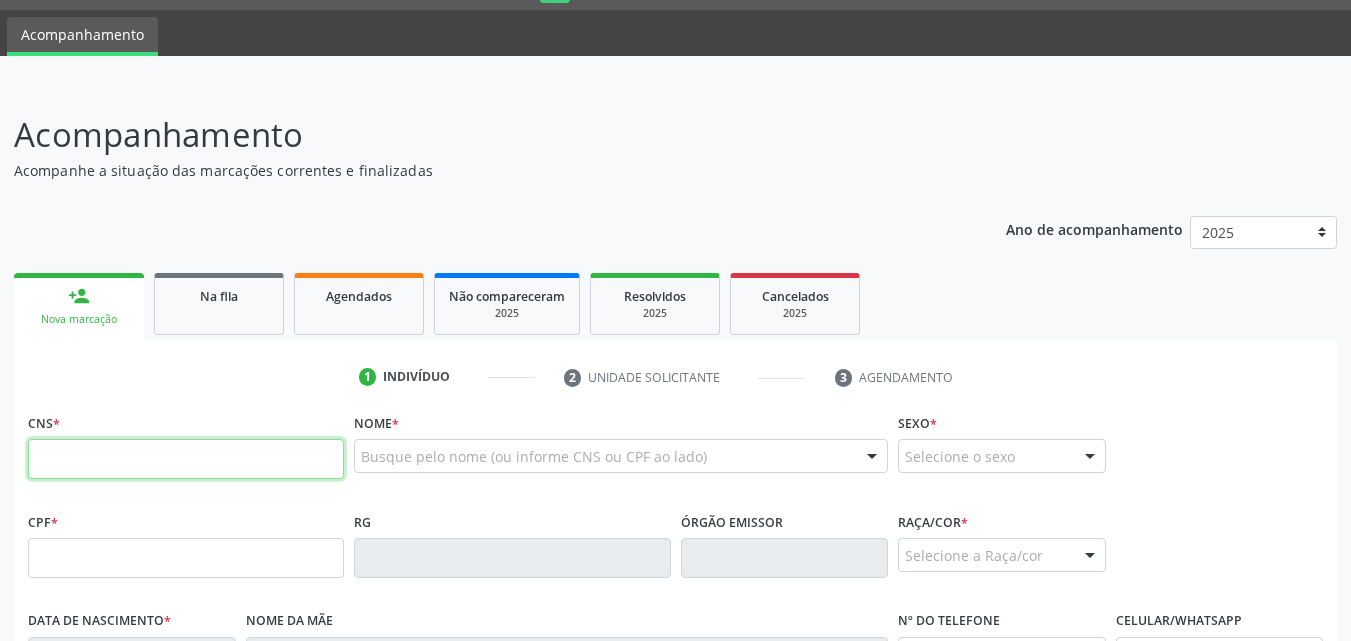 click at bounding box center (186, 459) 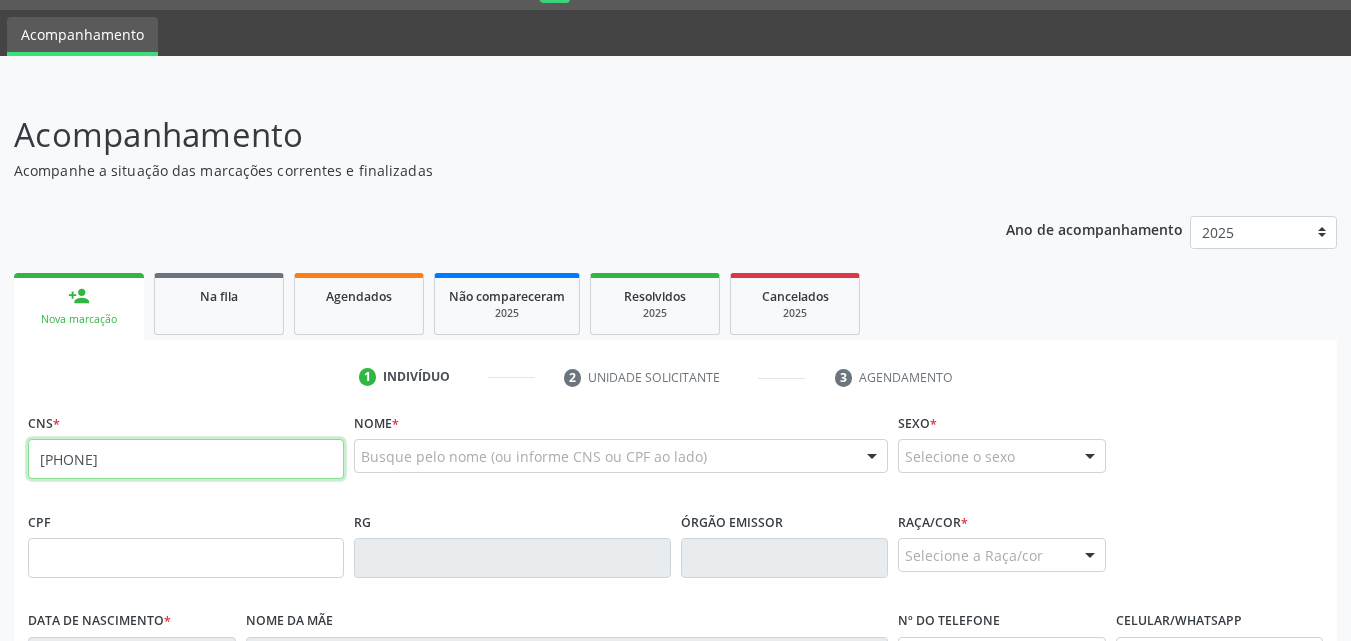 click on "[PHONE]" at bounding box center [186, 459] 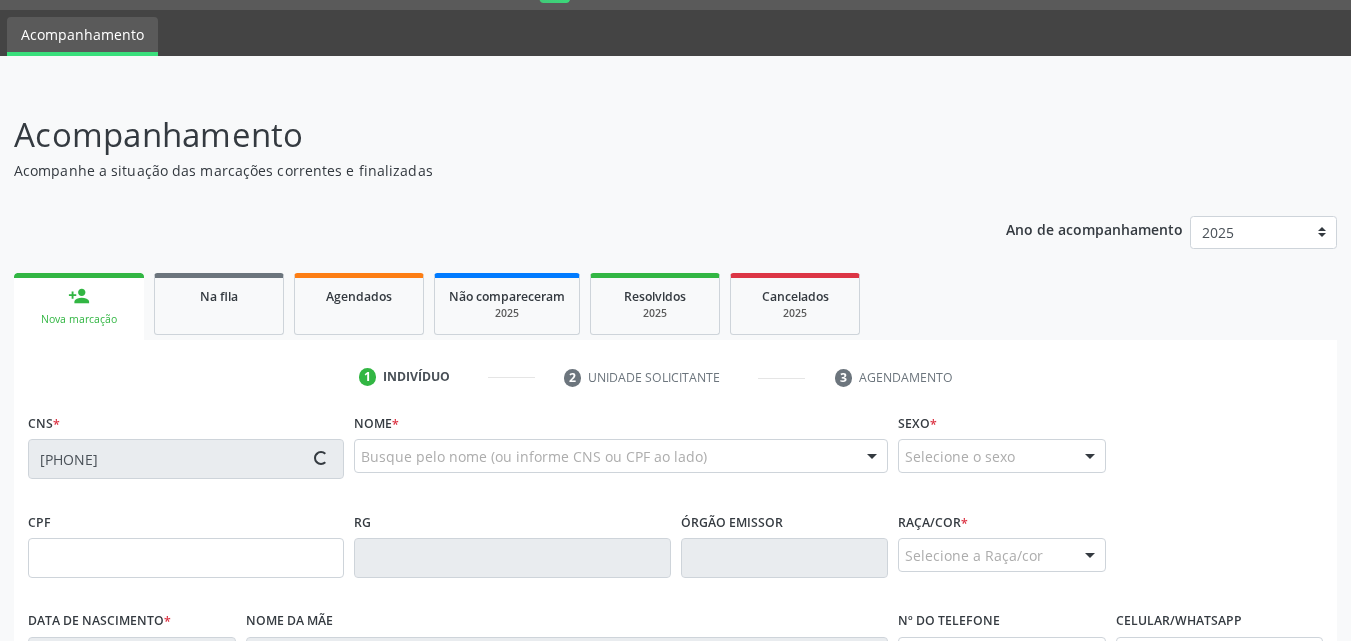 type on "[NUMBER]" 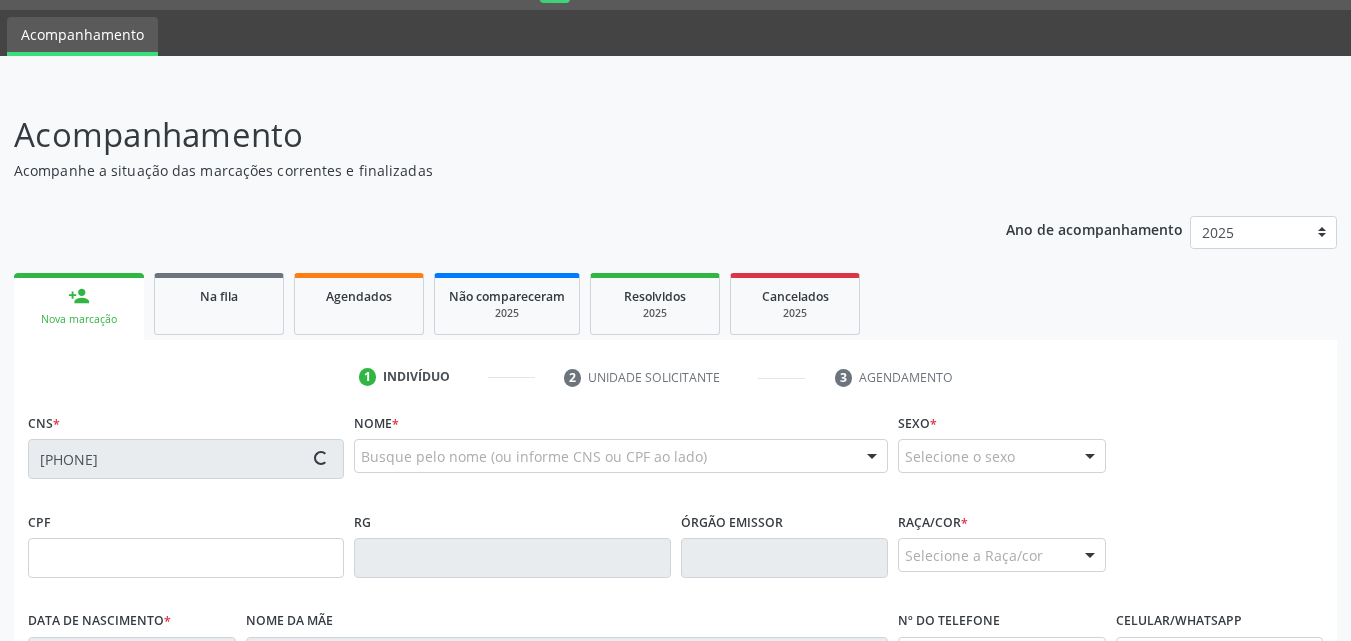 type on "[DATE]" 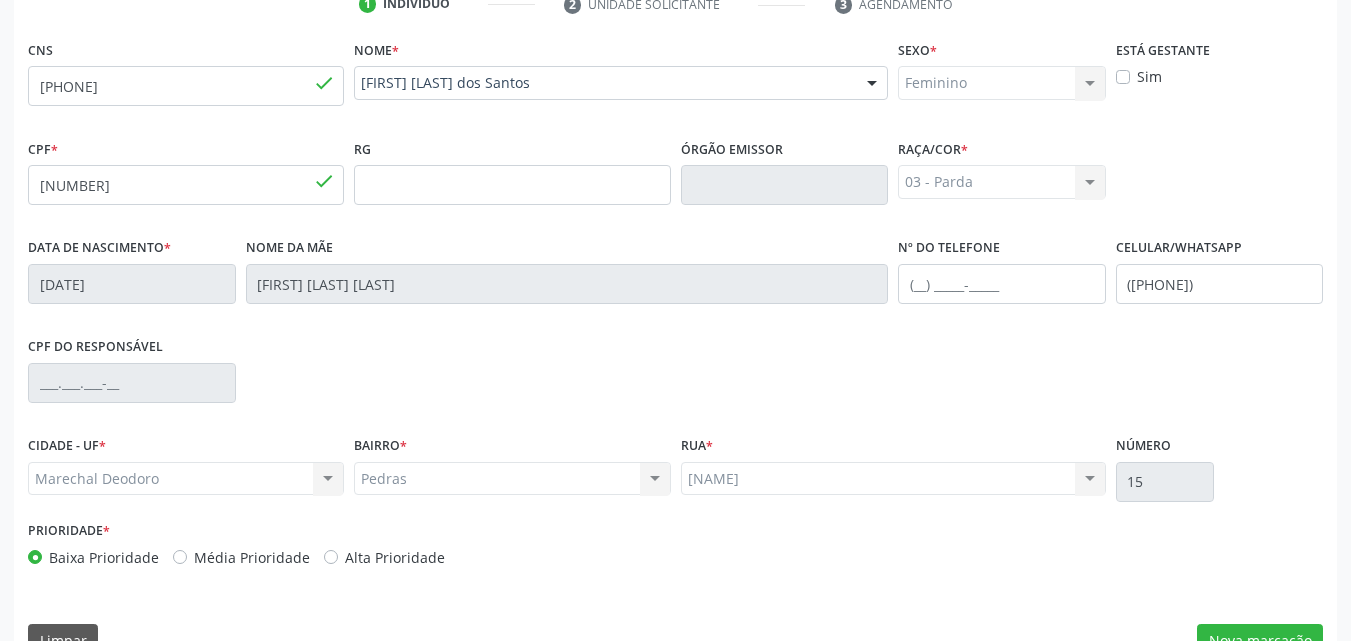 scroll, scrollTop: 471, scrollLeft: 0, axis: vertical 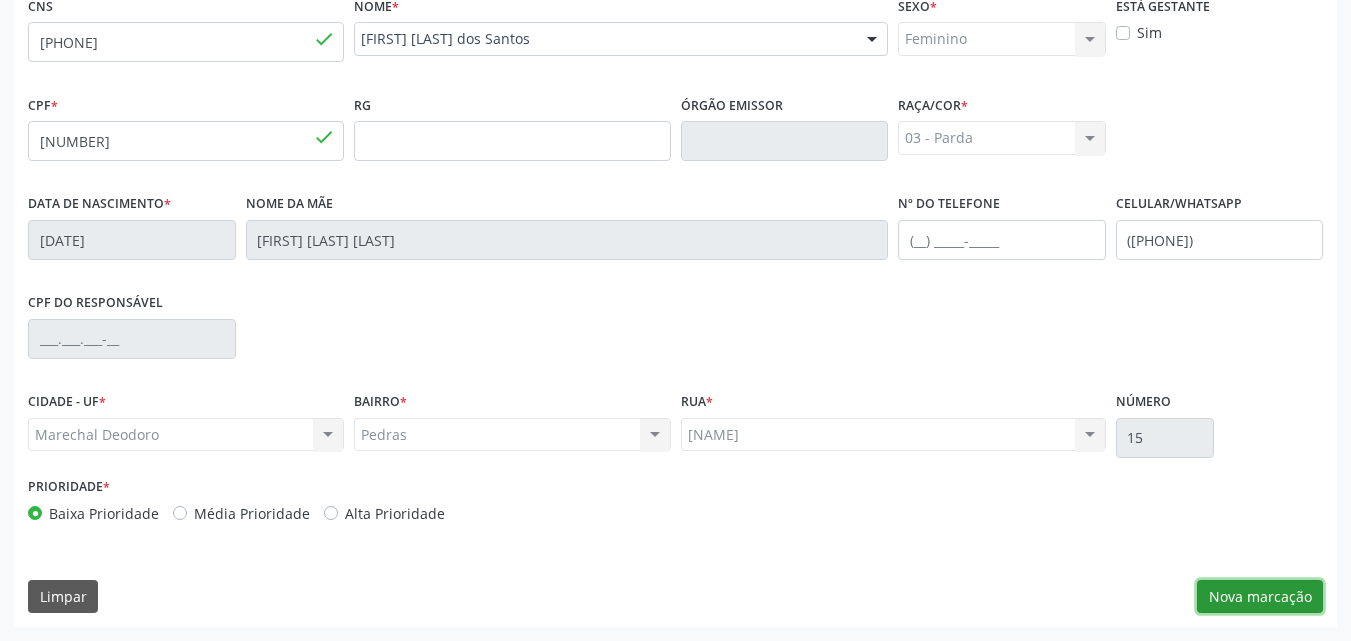 click on "Nova marcação" at bounding box center (1260, 597) 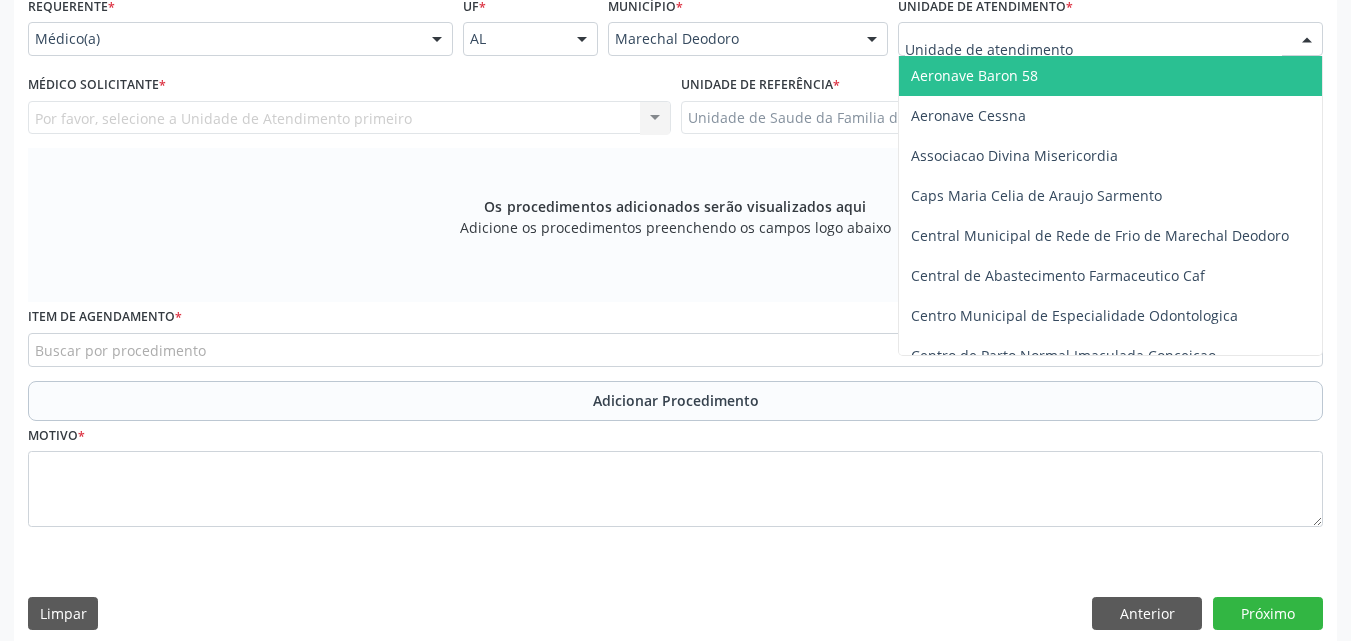 click at bounding box center (1110, 39) 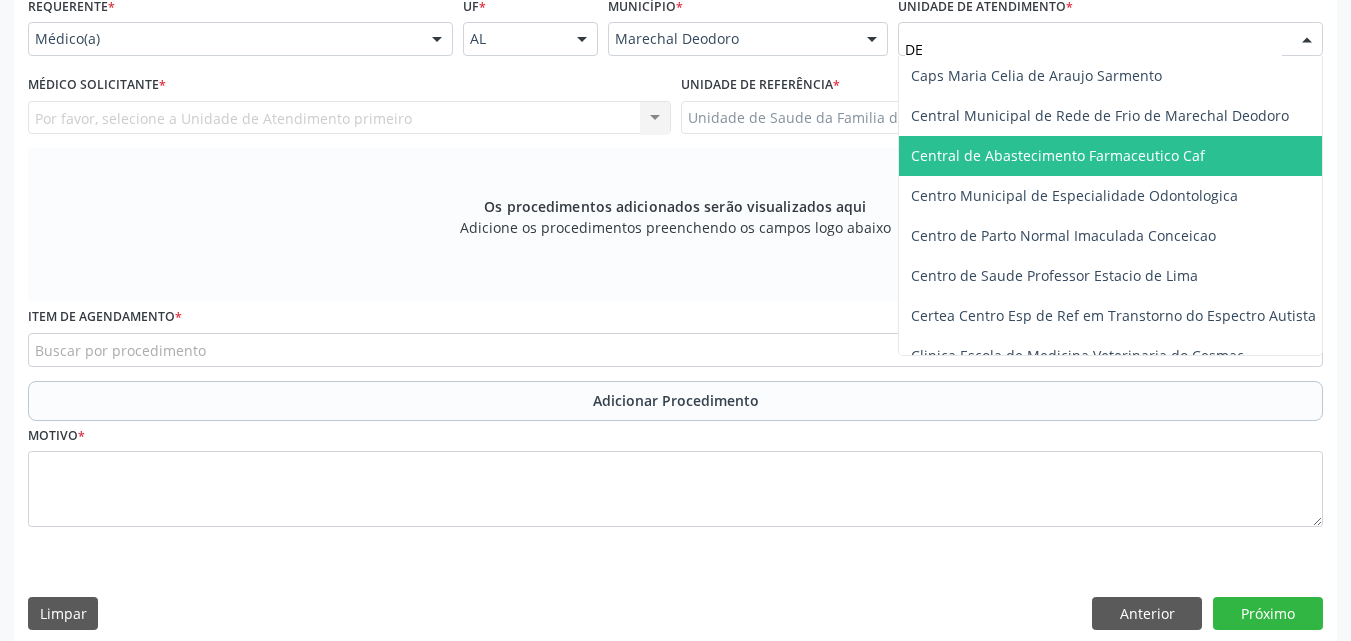 type on "DEN" 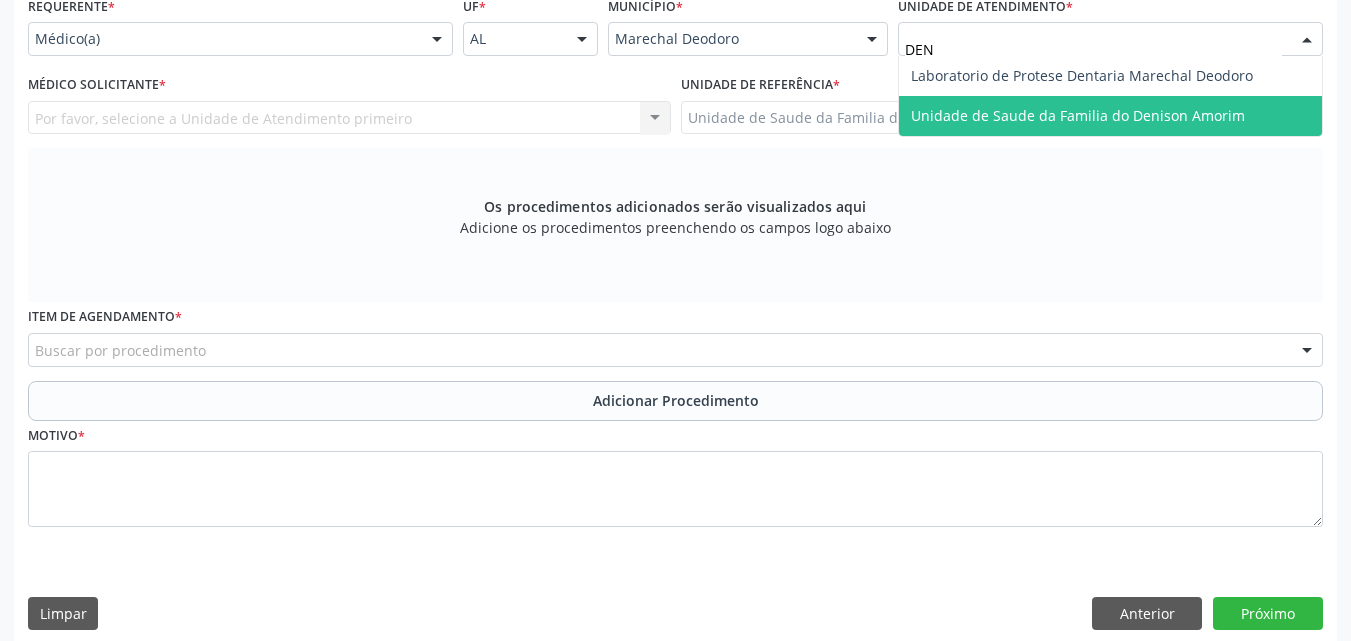 click on "Unidade de Saude da Familia do Denison Amorim" at bounding box center (1110, 116) 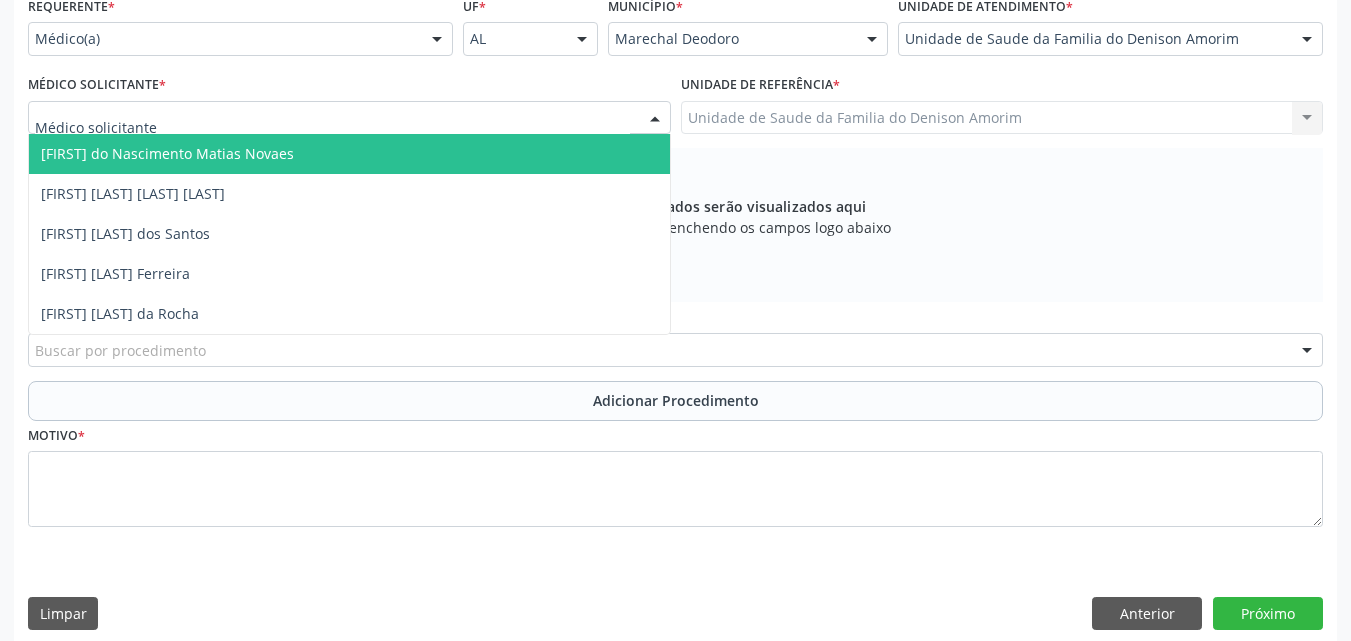 click at bounding box center [349, 118] 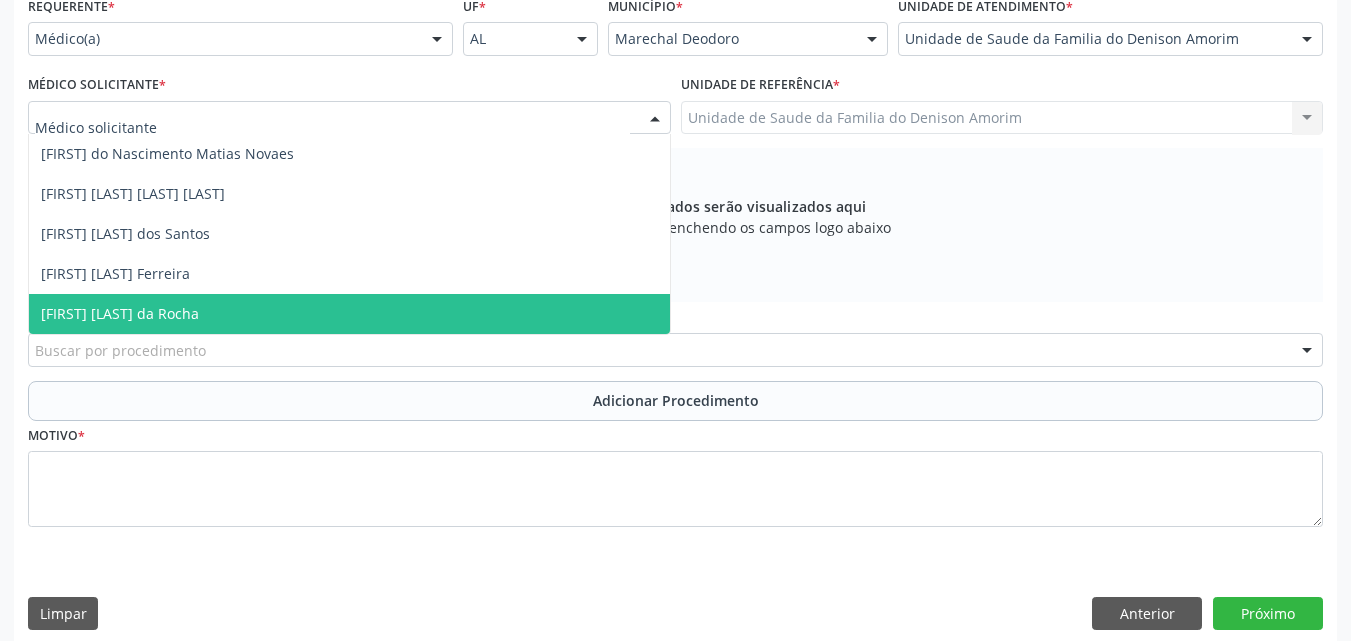 click on "[FIRST] [LAST] da Rocha" at bounding box center [349, 314] 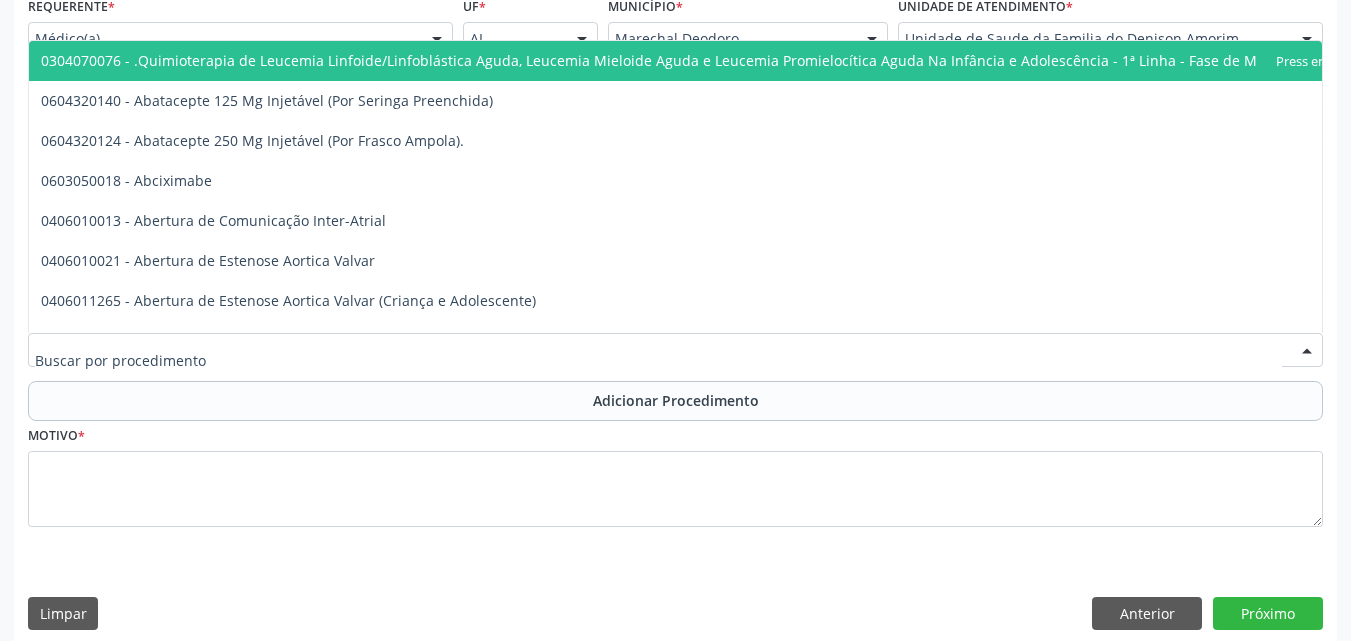click at bounding box center (675, 350) 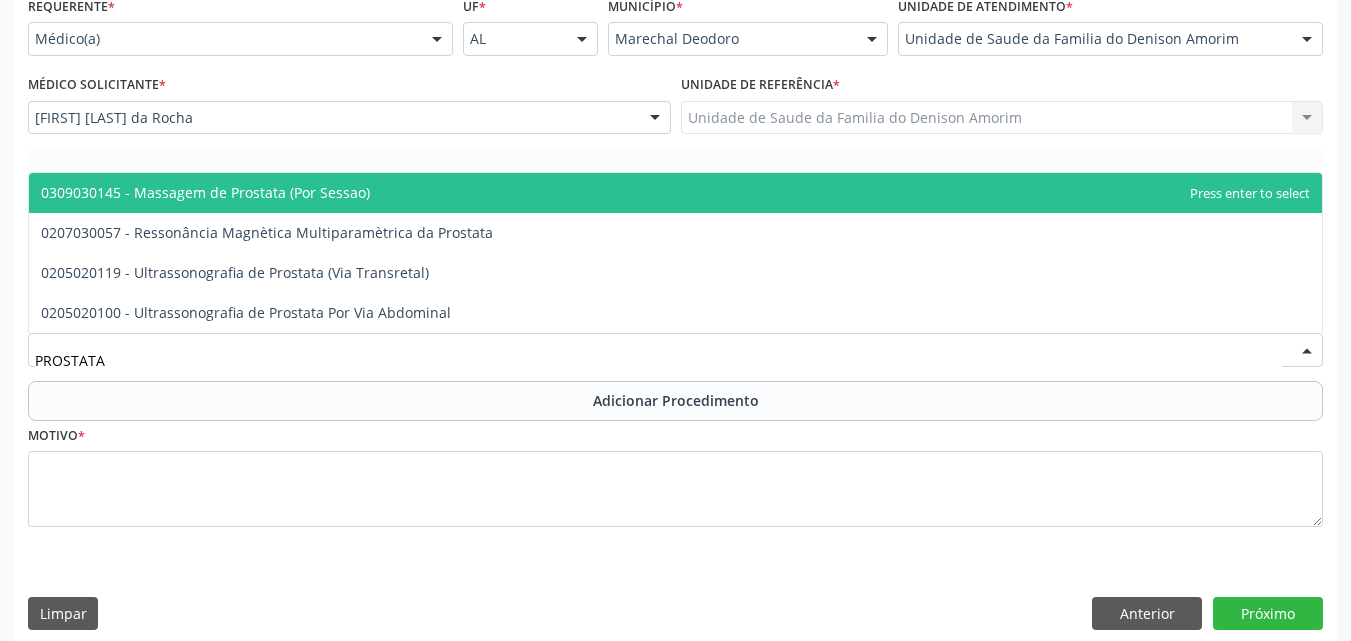 type on "PROSTATA" 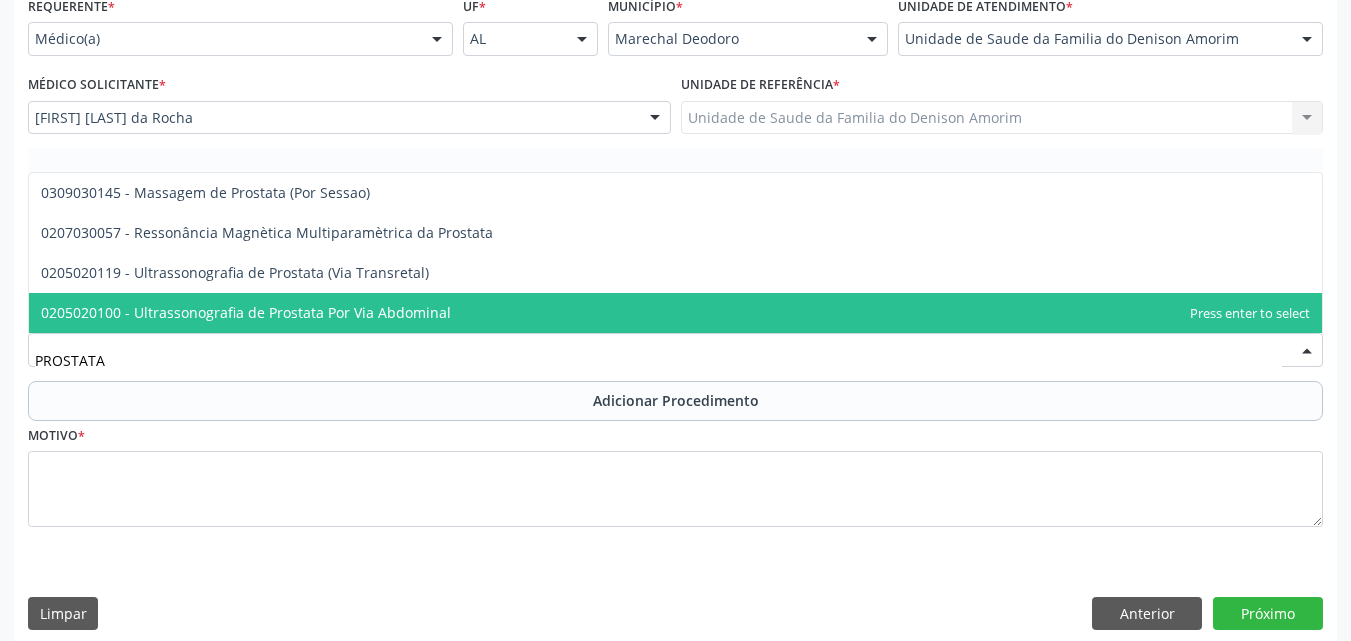 click on "0205020100 - Ultrassonografia de Prostata Por Via Abdominal" at bounding box center (246, 312) 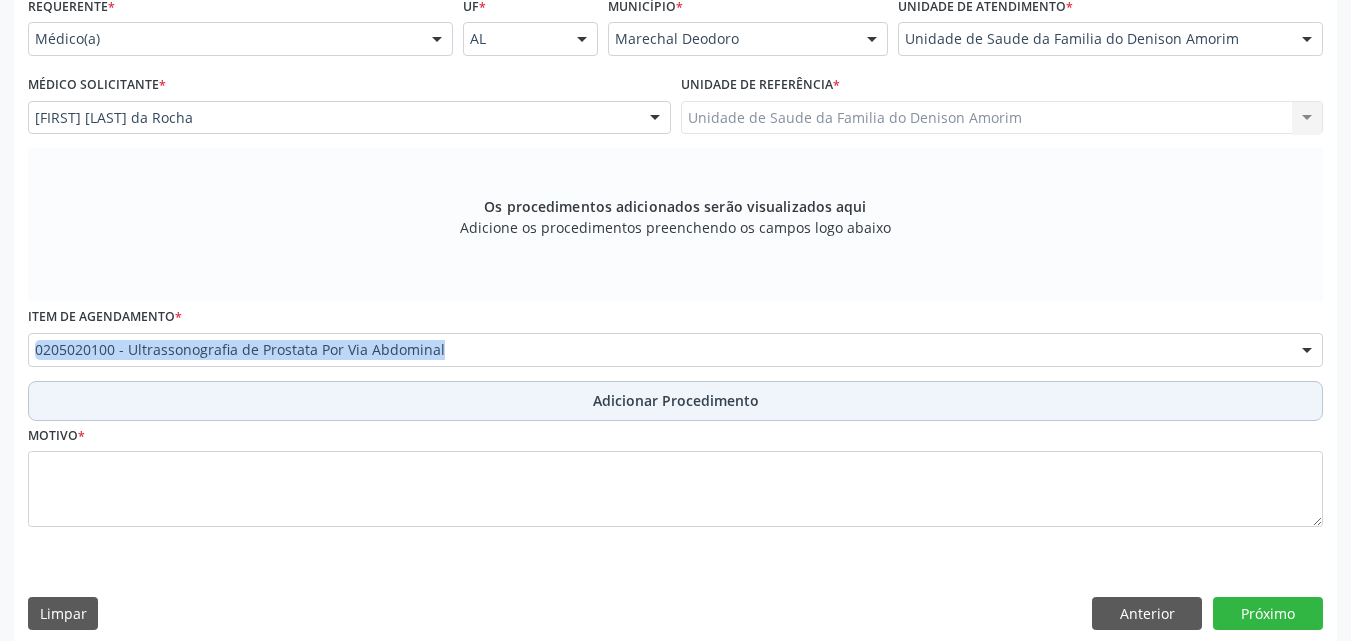 drag, startPoint x: 385, startPoint y: 314, endPoint x: 402, endPoint y: 397, distance: 84.723076 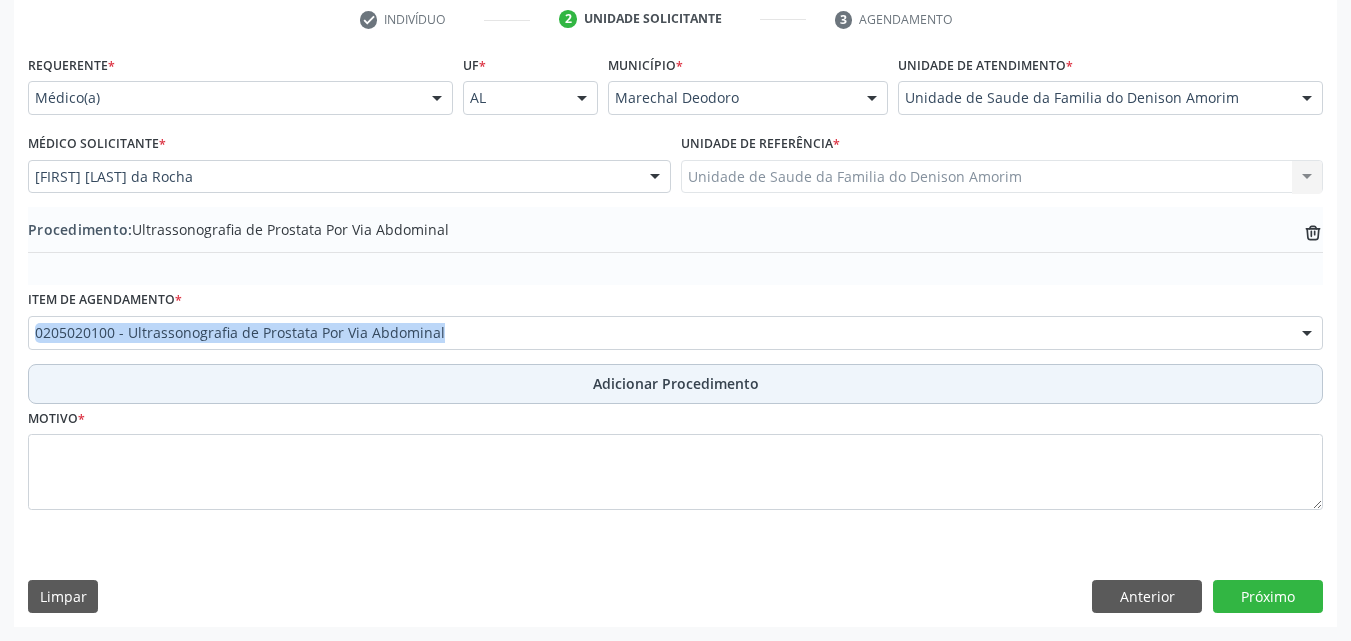 scroll, scrollTop: 412, scrollLeft: 0, axis: vertical 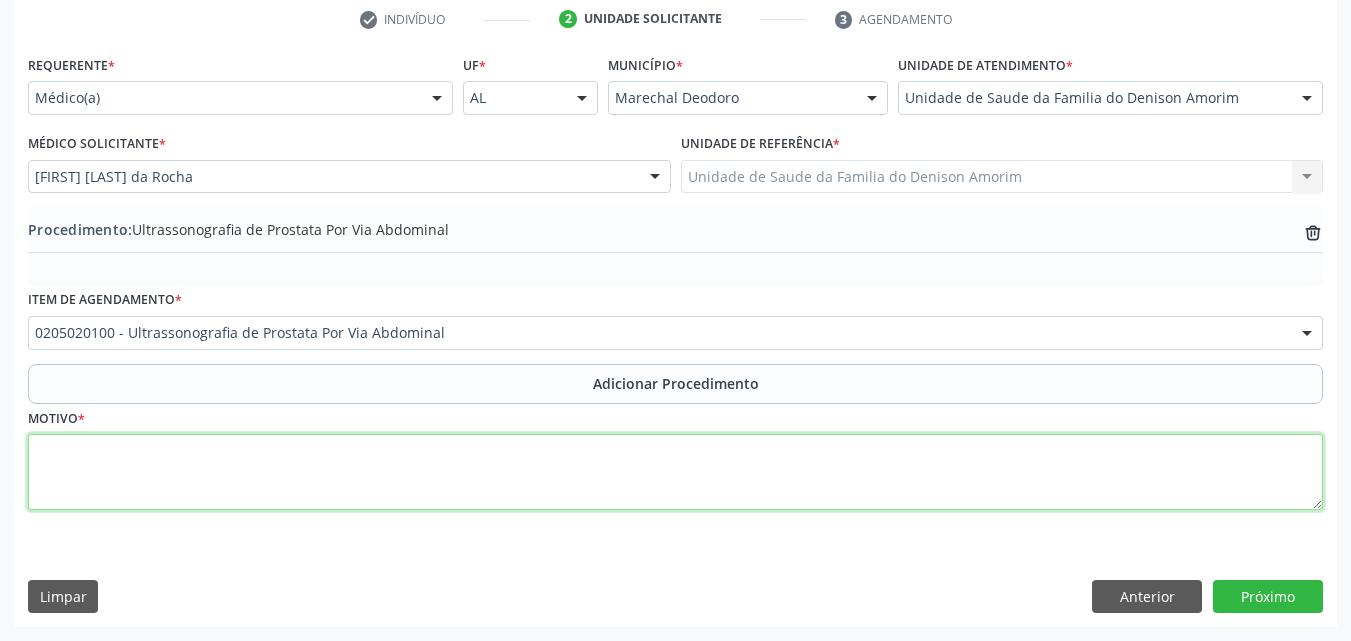 click at bounding box center (675, 472) 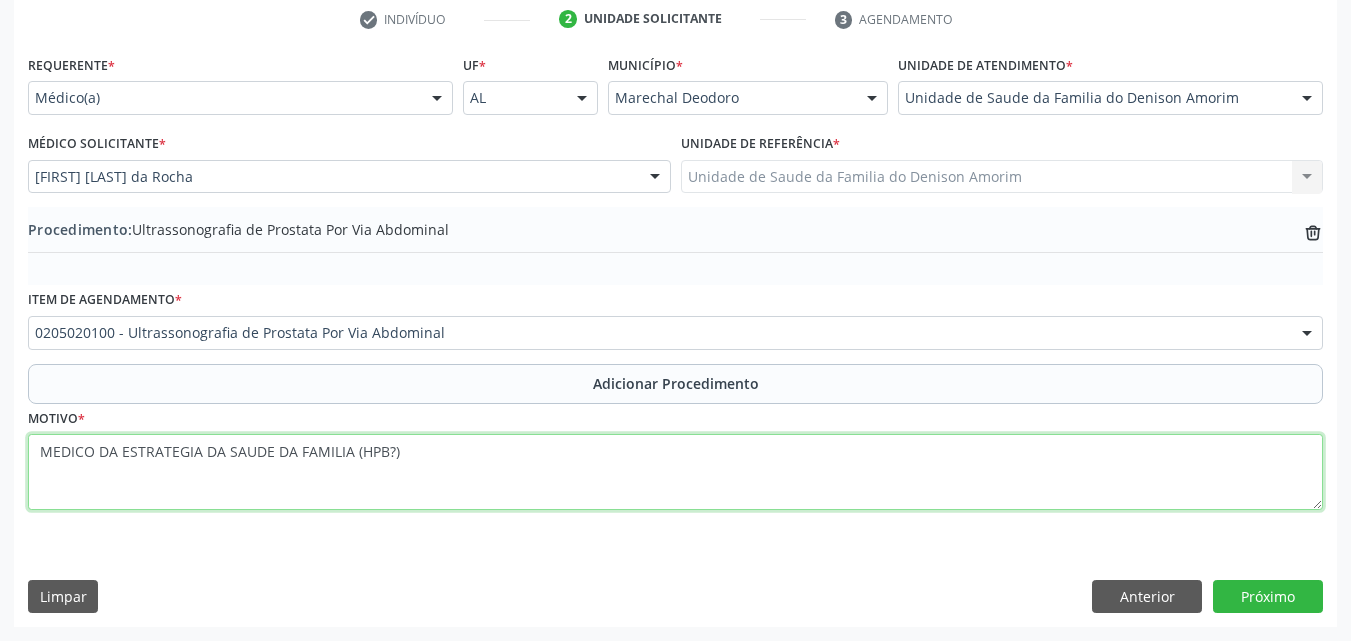 click on "MEDICO DA ESTRATEGIA DA SAUDE DA FAMILIA (HPB?)" at bounding box center (675, 472) 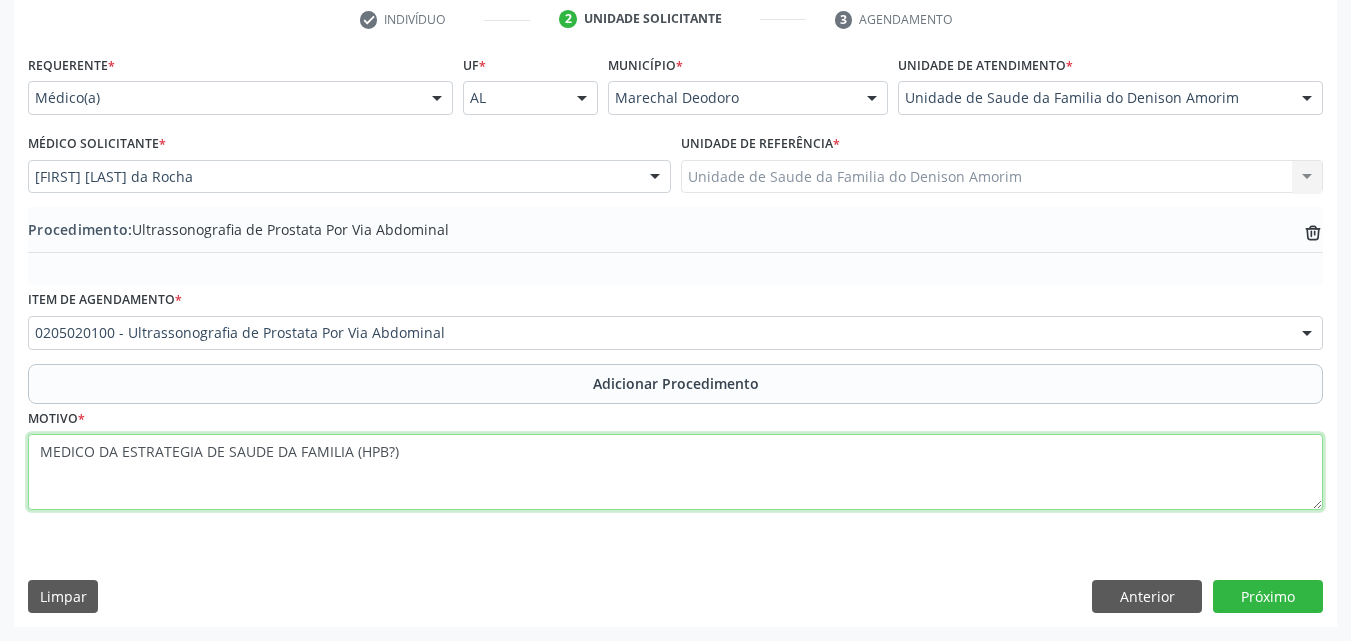 drag, startPoint x: 346, startPoint y: 451, endPoint x: 19, endPoint y: 410, distance: 329.5603 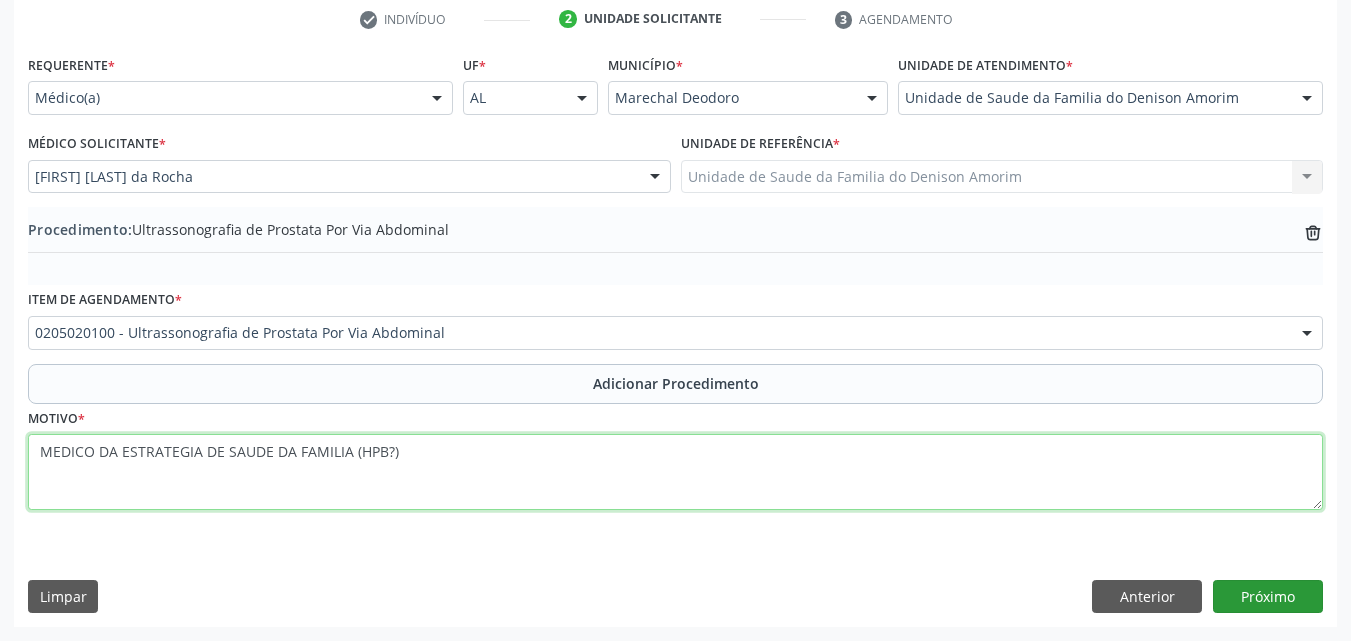 type on "MEDICO DA ESTRATEGIA DE SAUDE DA FAMILIA (HPB?)" 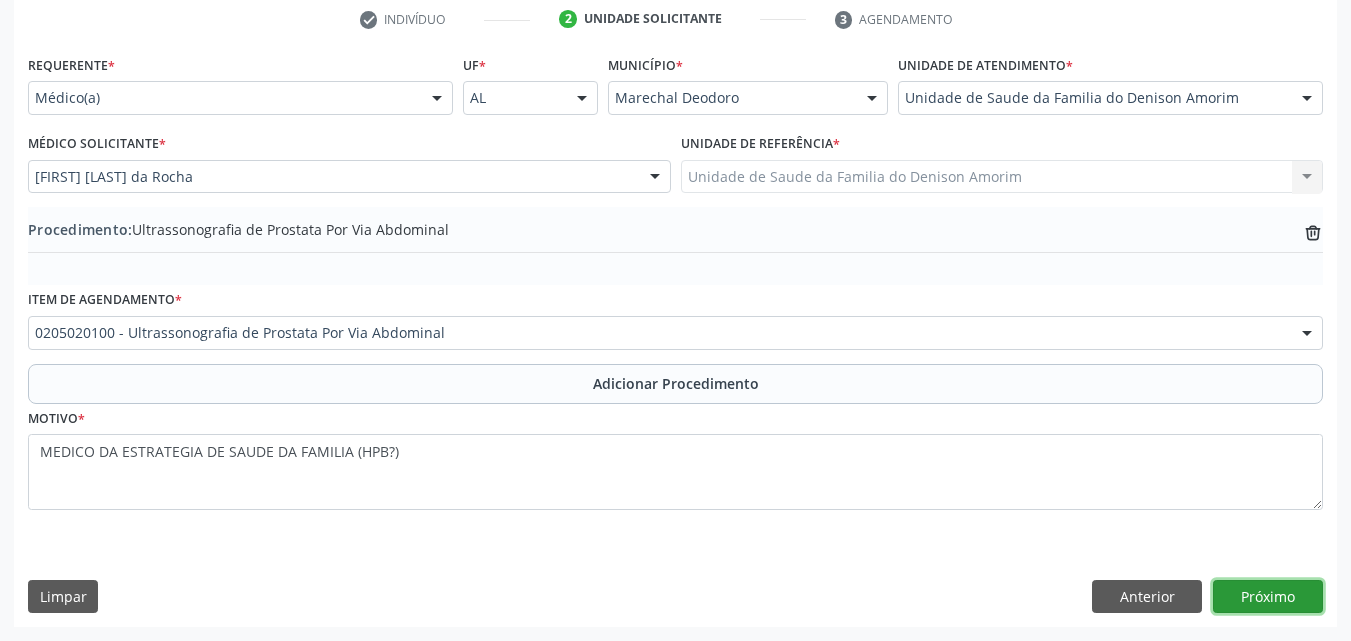 click on "Próximo" at bounding box center [1268, 597] 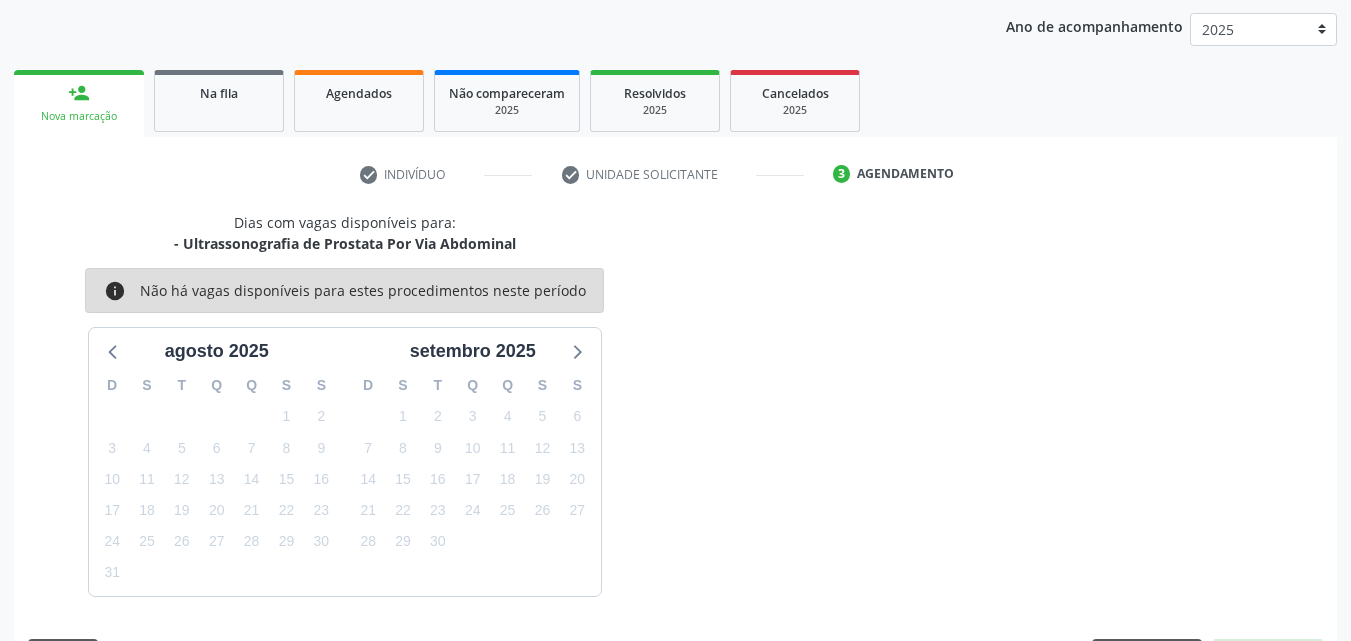 scroll, scrollTop: 316, scrollLeft: 0, axis: vertical 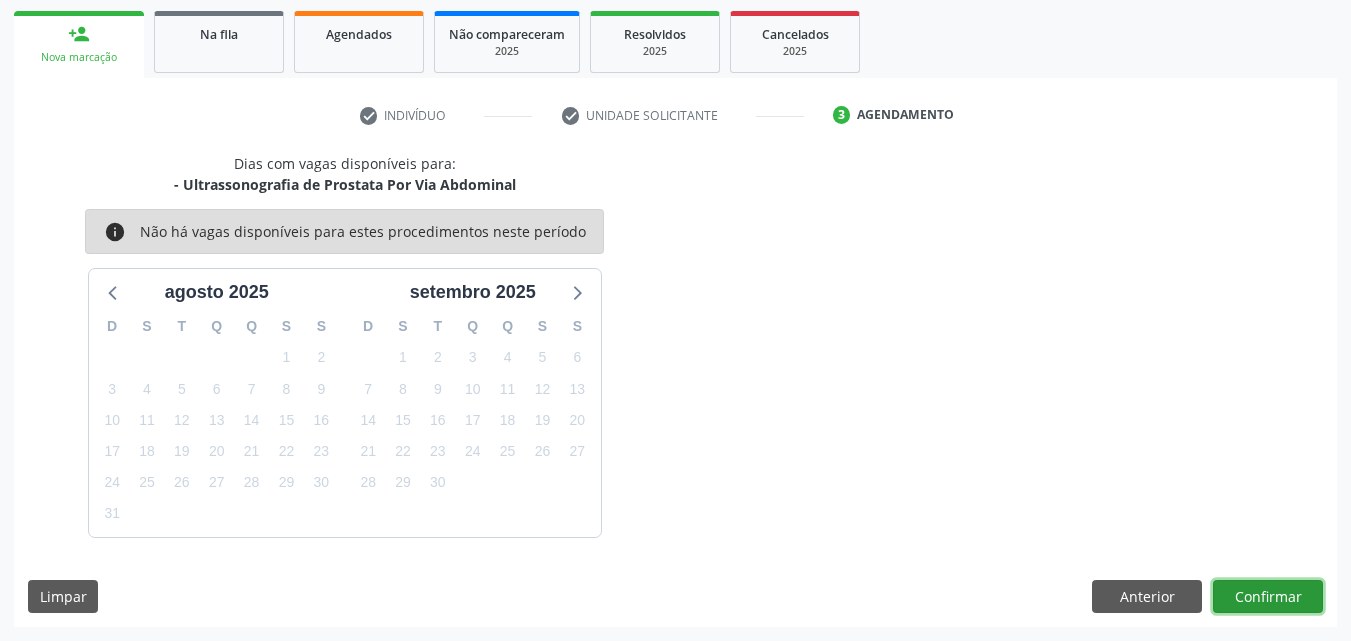 click on "Confirmar" at bounding box center [1268, 597] 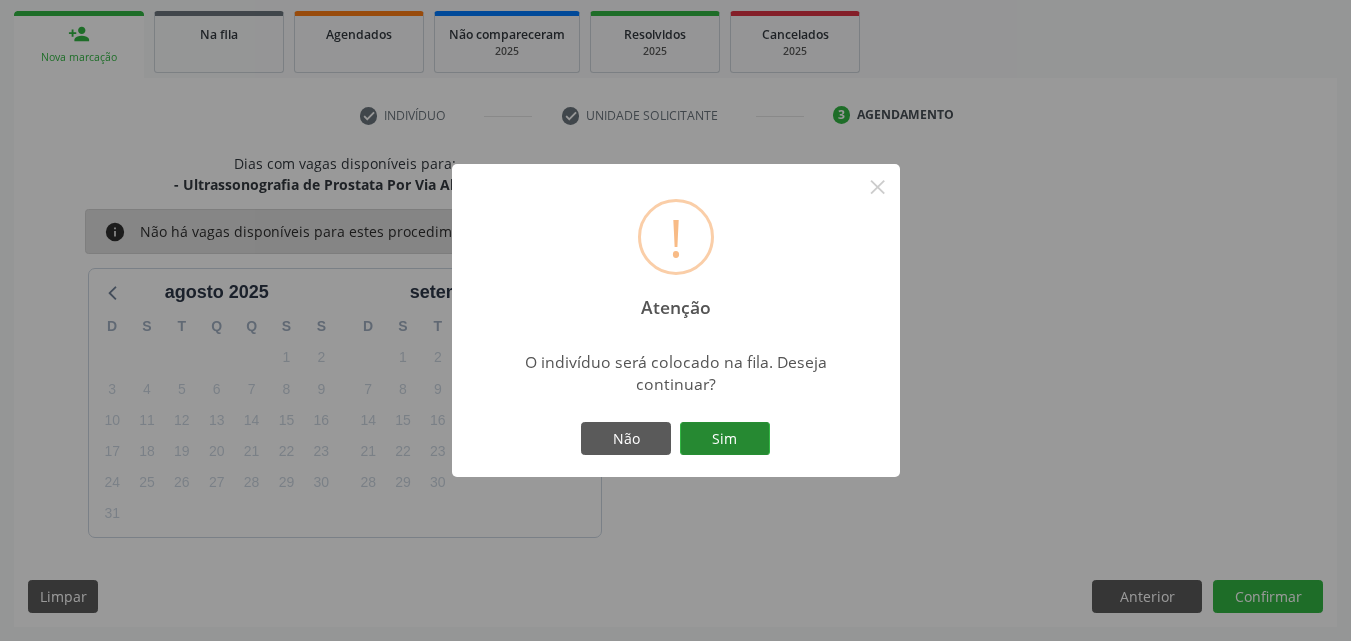 click on "Sim" at bounding box center (725, 439) 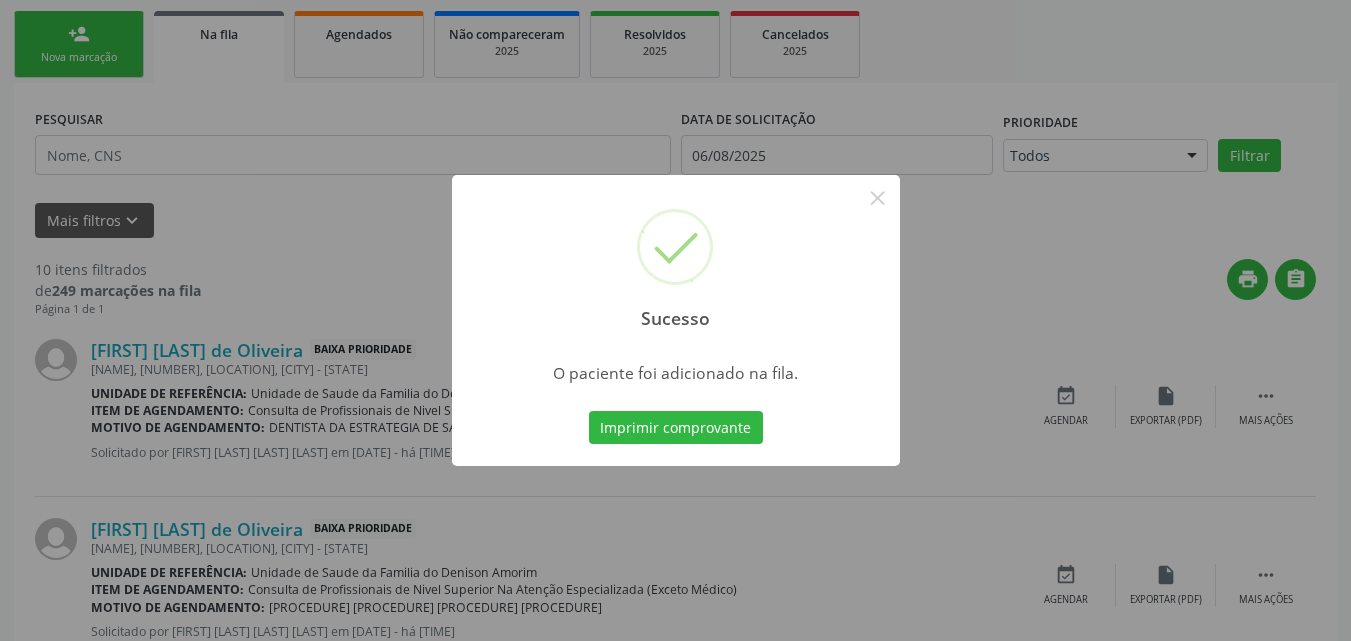 scroll, scrollTop: 54, scrollLeft: 0, axis: vertical 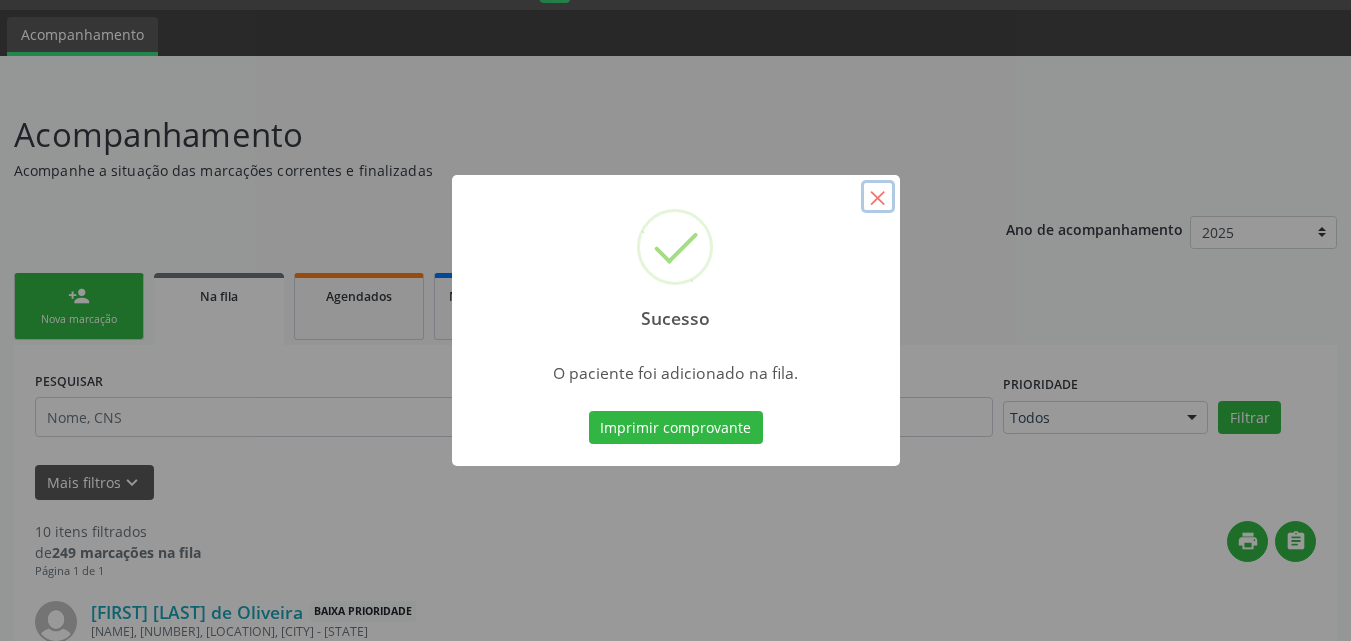 click on "×" at bounding box center (878, 197) 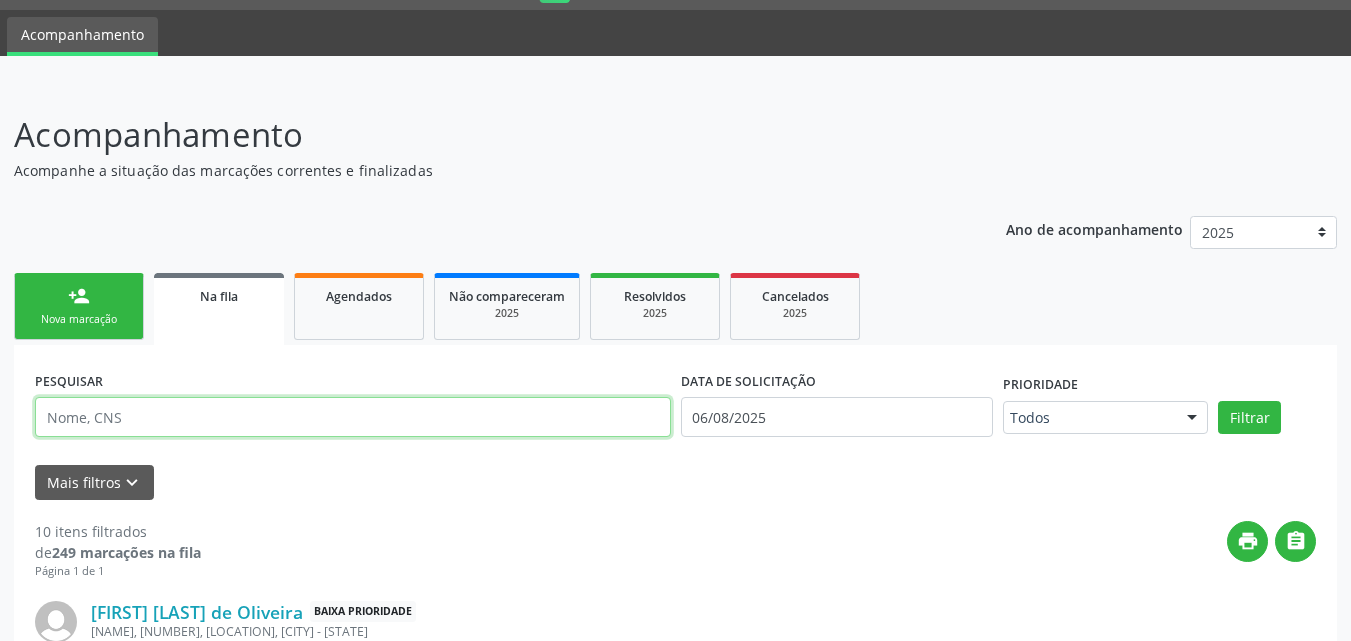 click at bounding box center [353, 417] 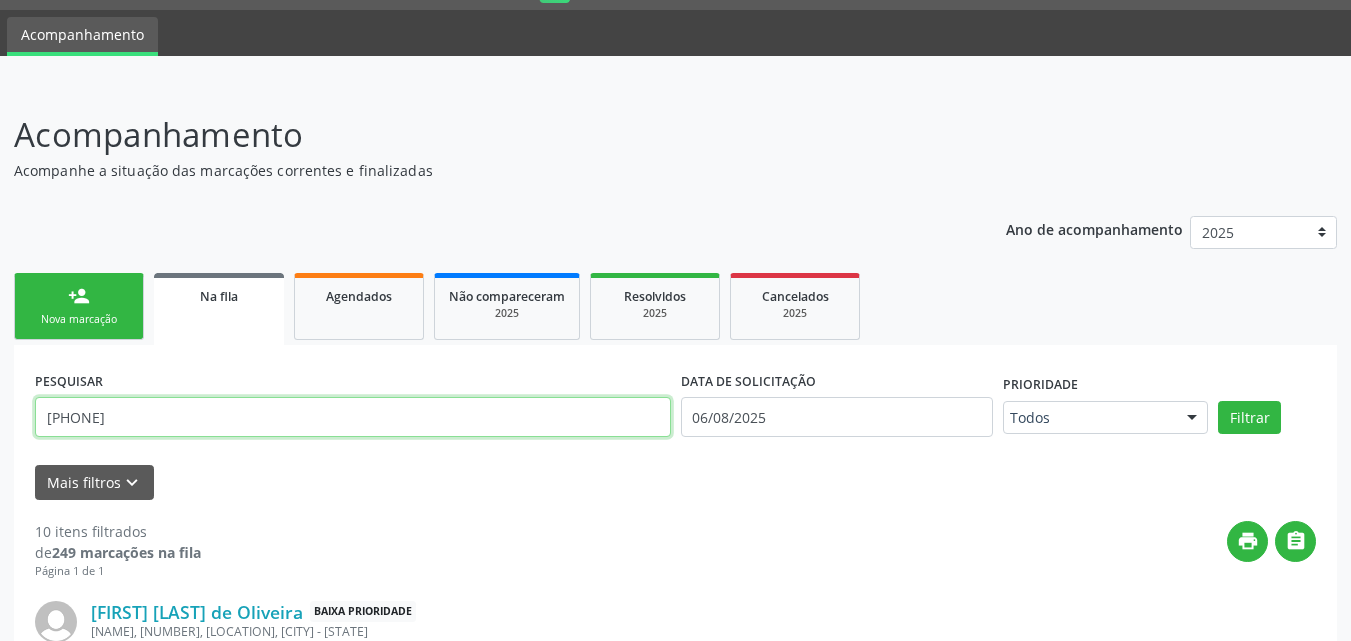 click on "[PHONE]" at bounding box center [353, 417] 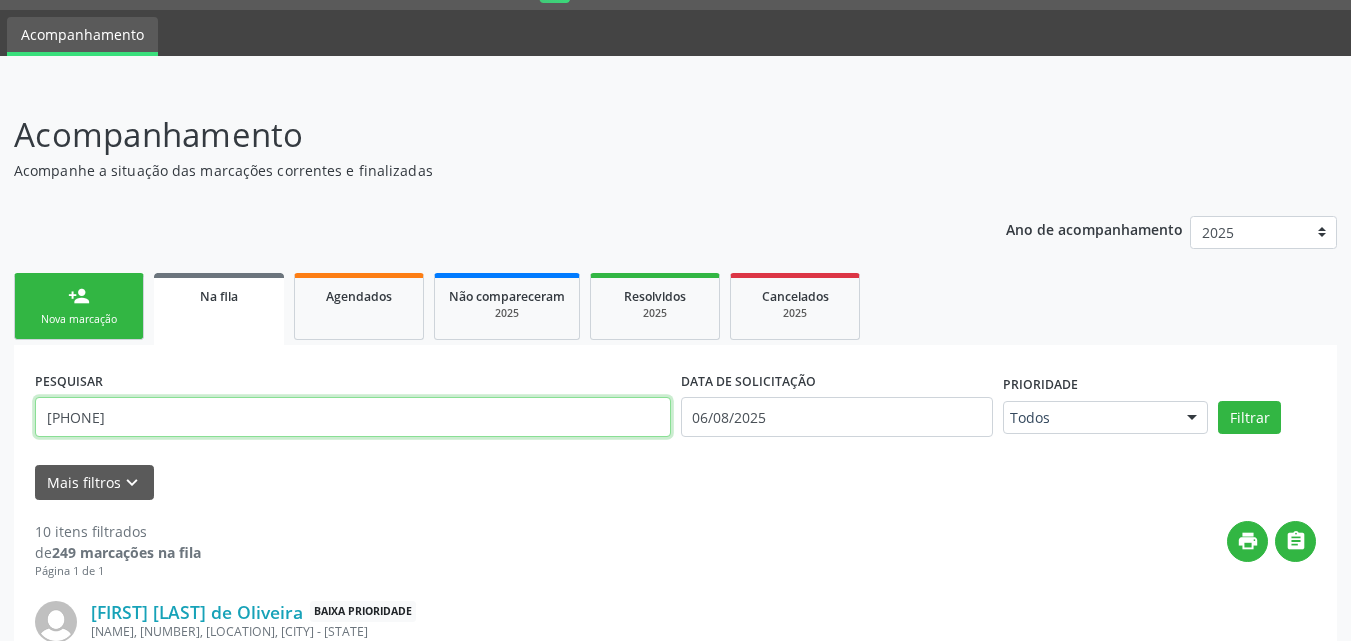 type on "[PHONE]" 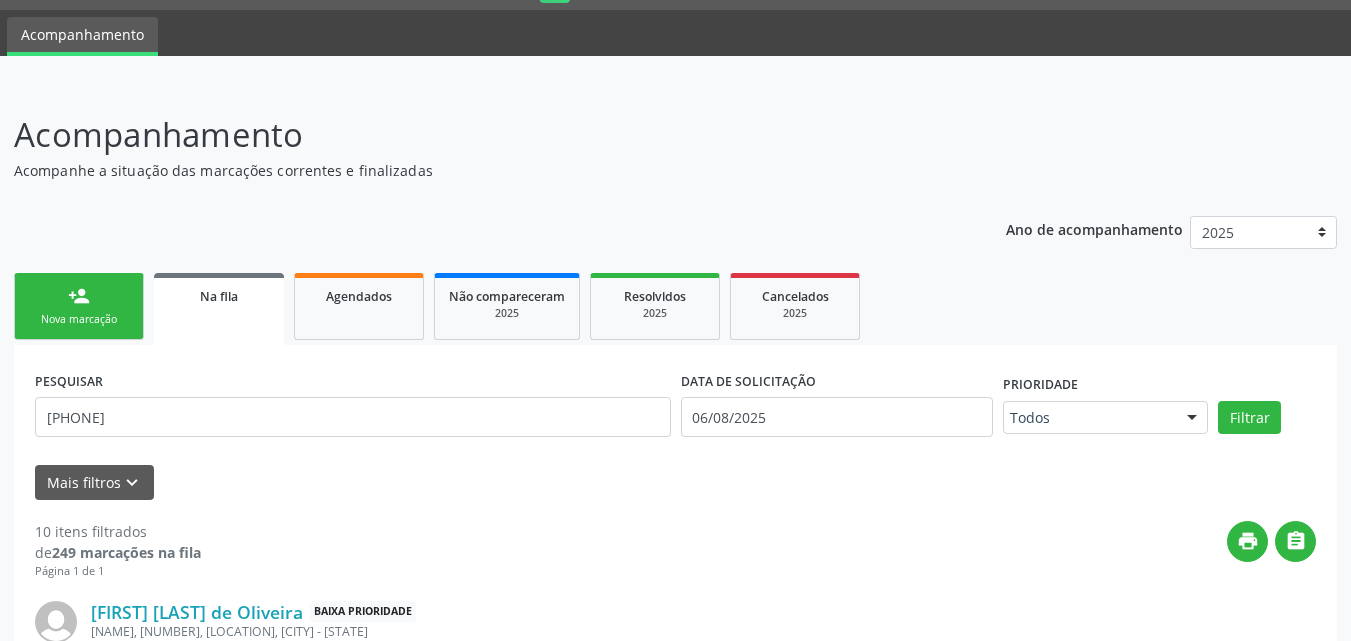 click on "person_add" at bounding box center (79, 296) 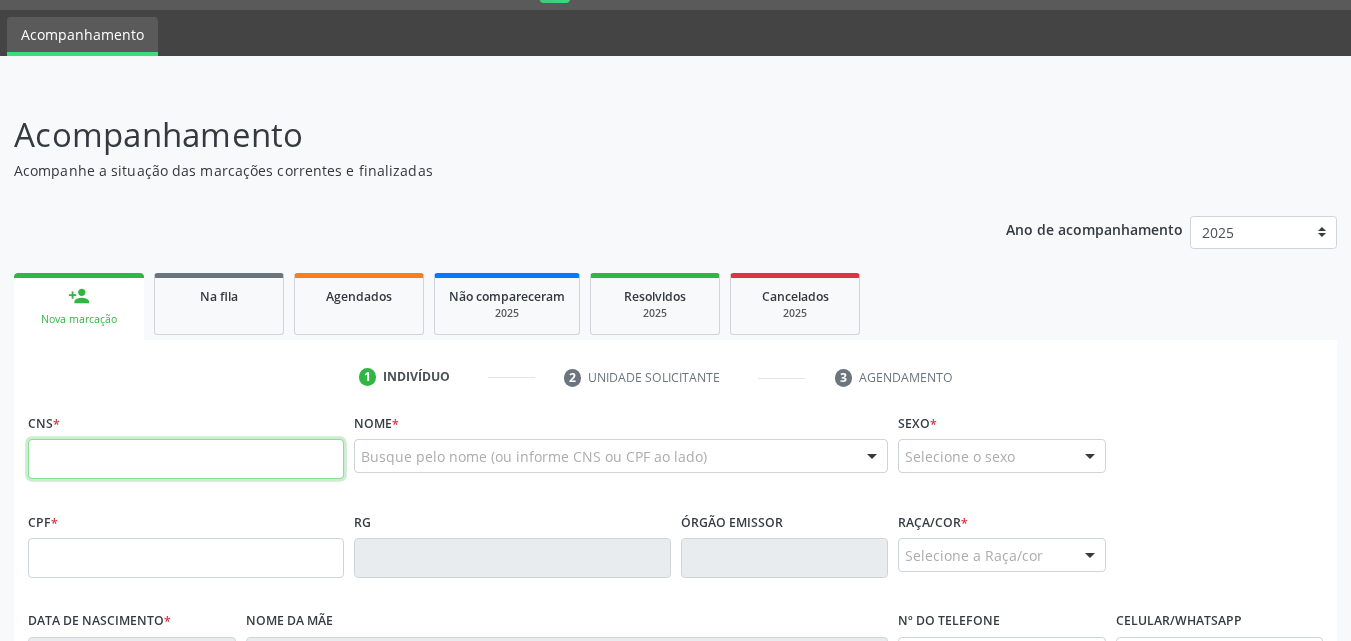 click at bounding box center [186, 459] 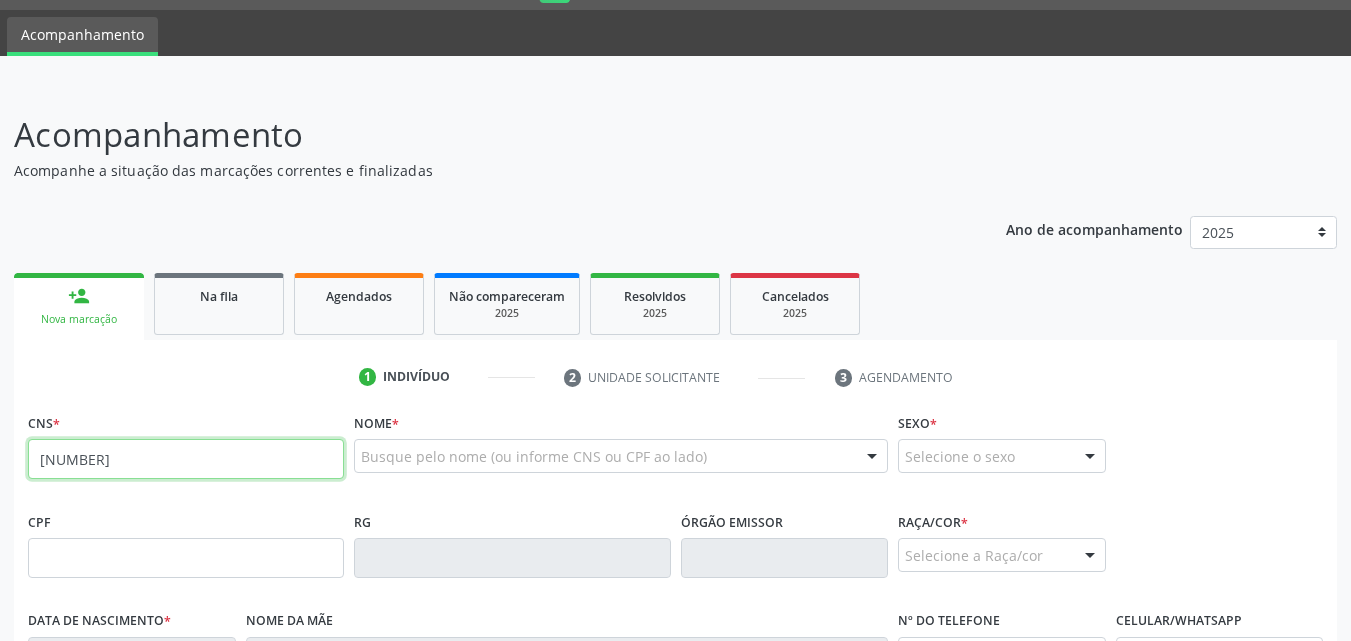click on "[NUMBER]" at bounding box center [186, 459] 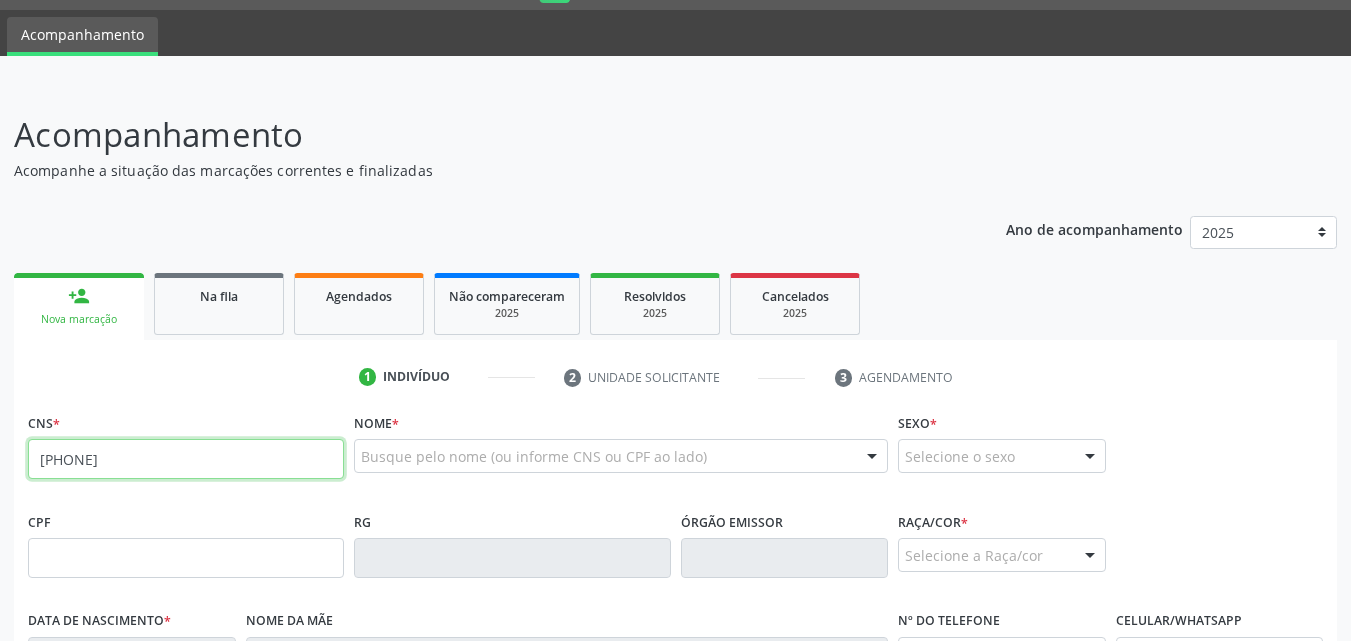 type on "[PHONE]" 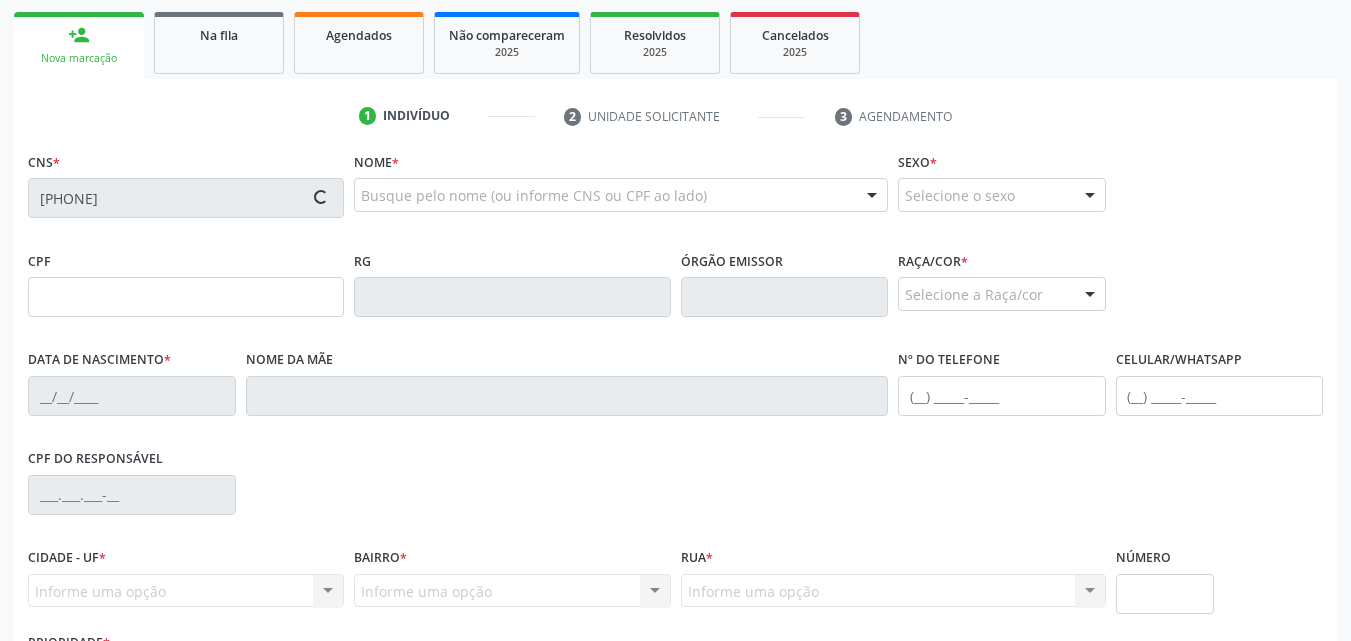 type on "[CPF]" 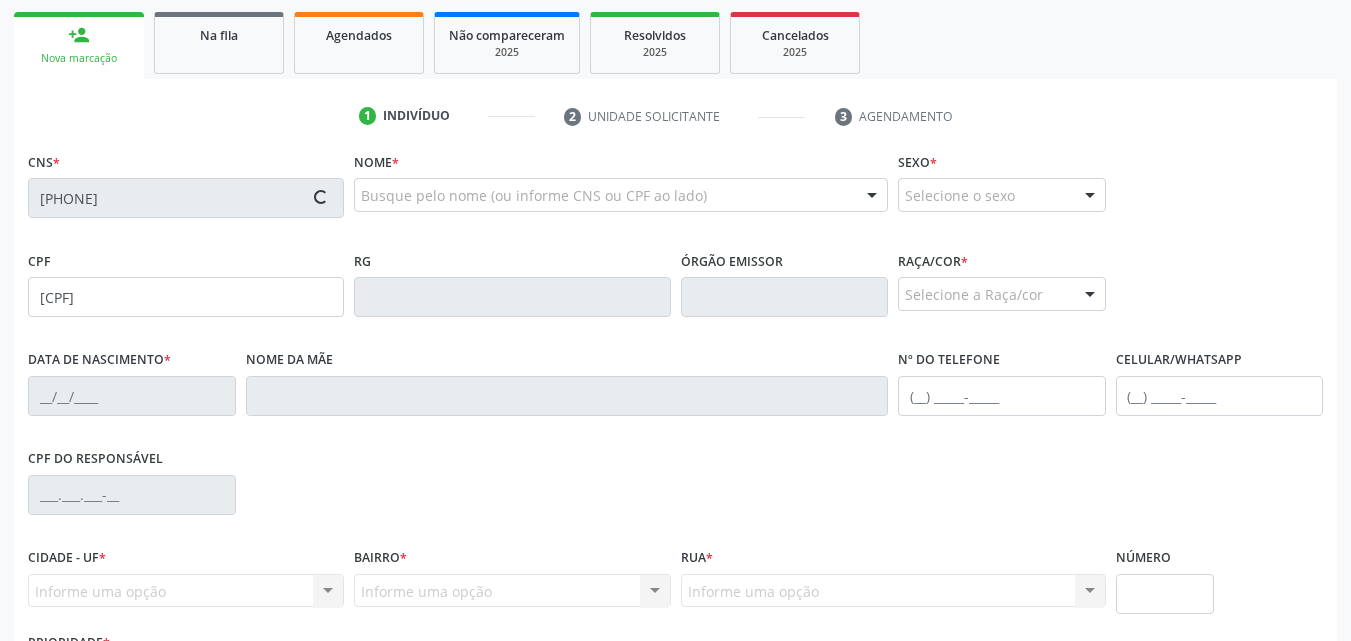 type on "[DATE]" 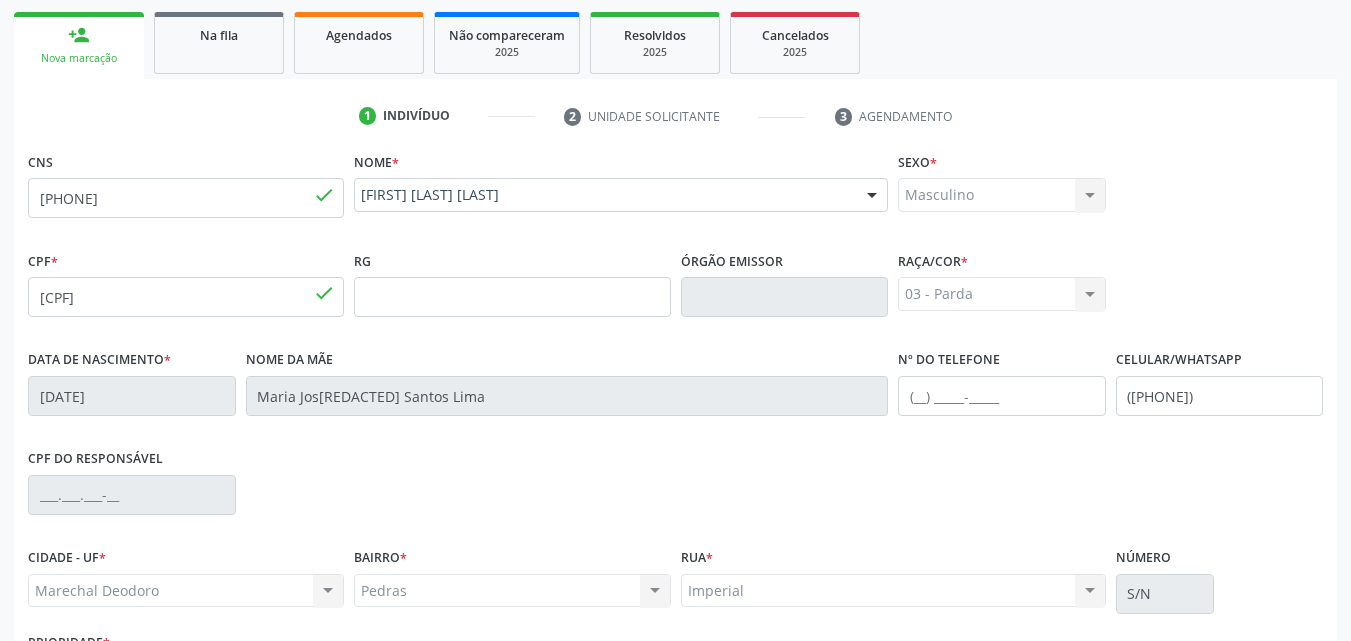 scroll, scrollTop: 471, scrollLeft: 0, axis: vertical 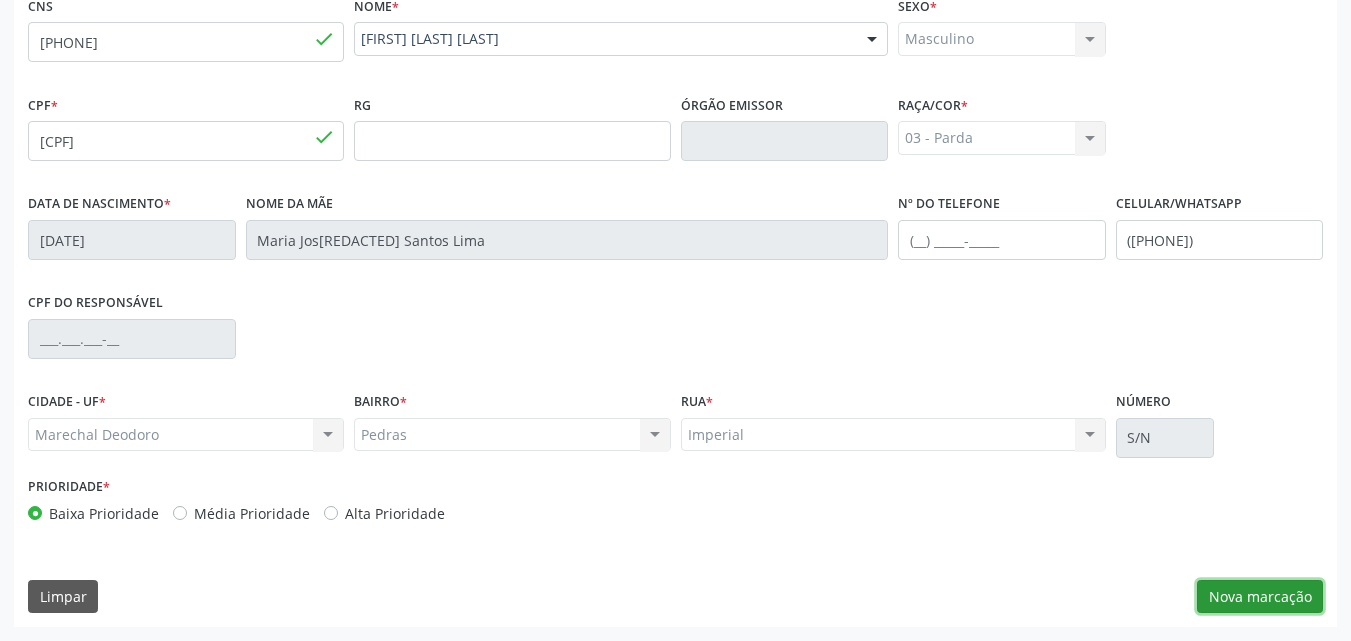 click on "Nova marcação" at bounding box center (1260, 597) 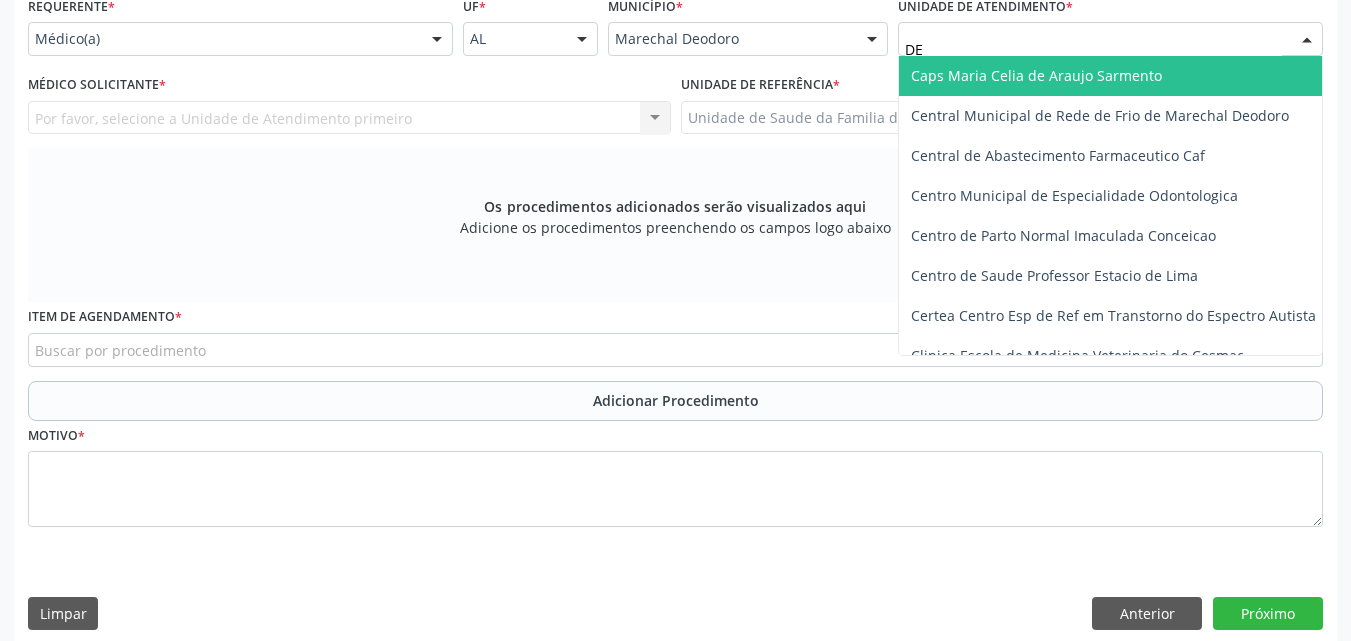 type on "DEN" 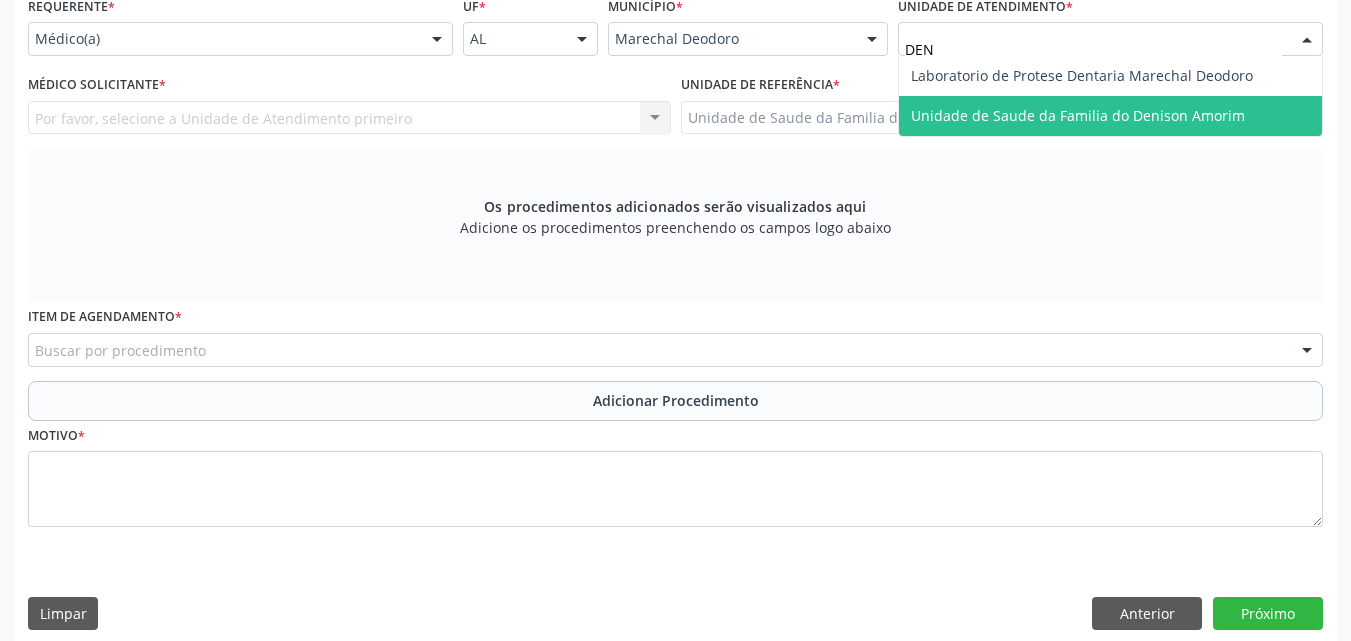 click on "Unidade de Saude da Familia do Denison Amorim" at bounding box center (1110, 116) 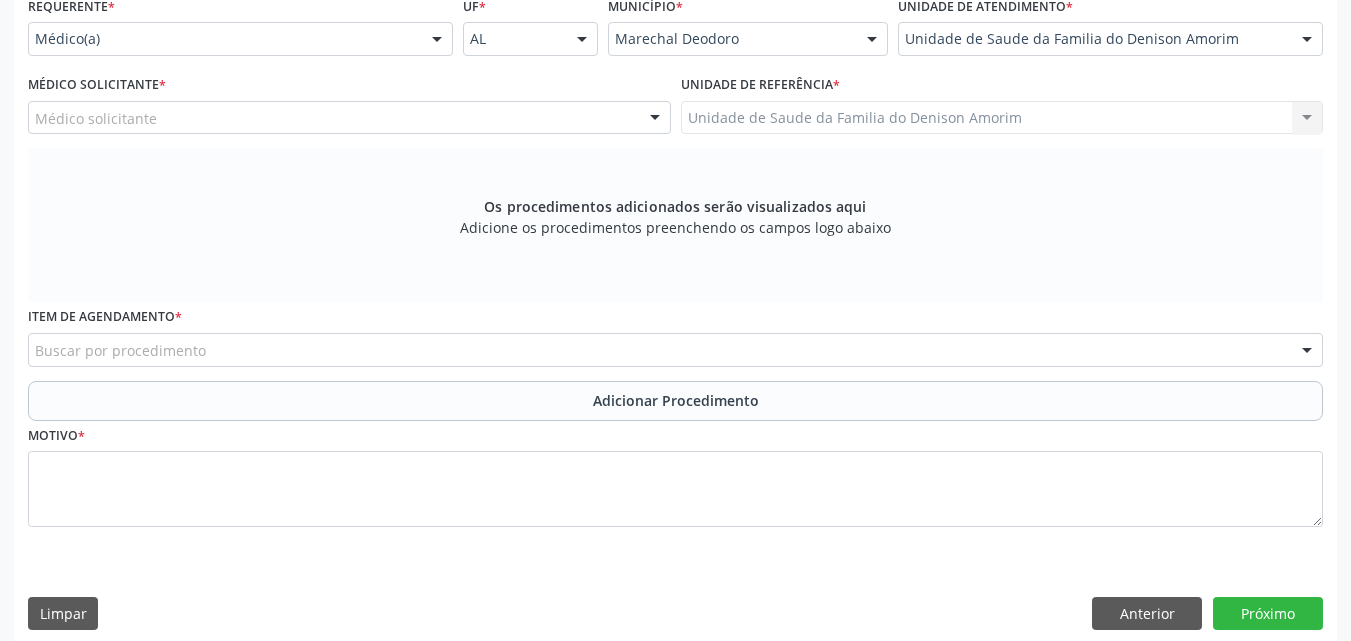 click on "Médico solicitante" at bounding box center [349, 118] 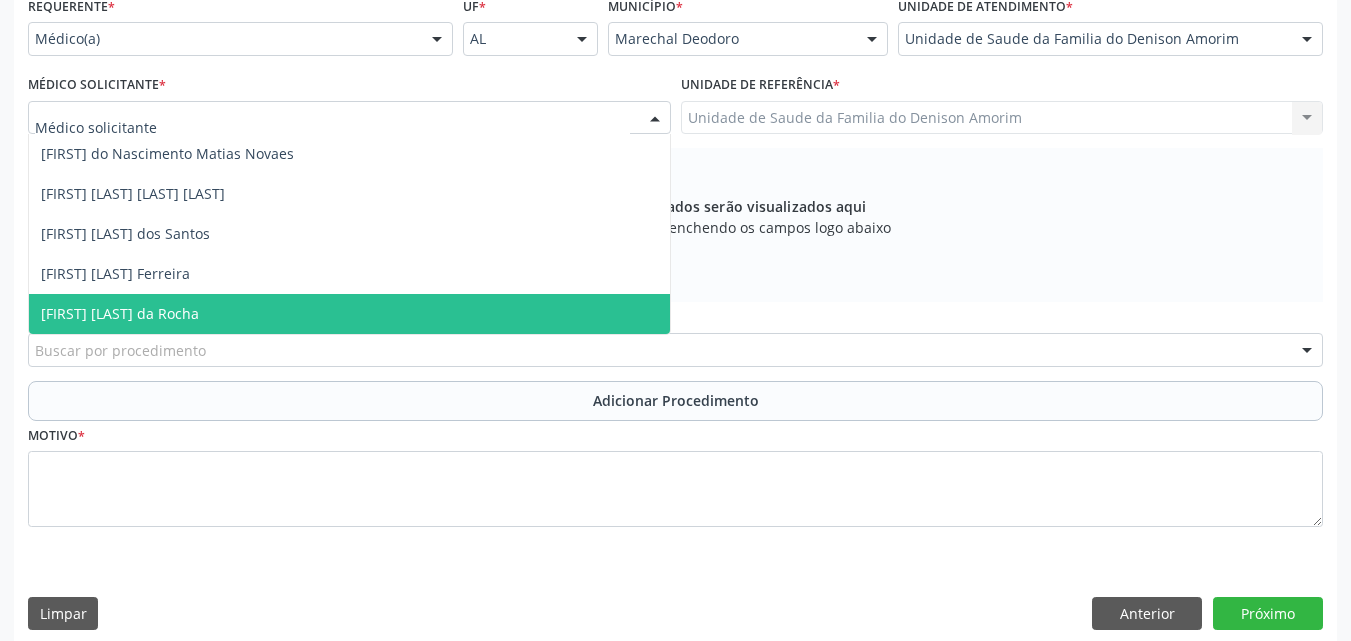 click on "[FIRST] [LAST] da Rocha" at bounding box center (349, 314) 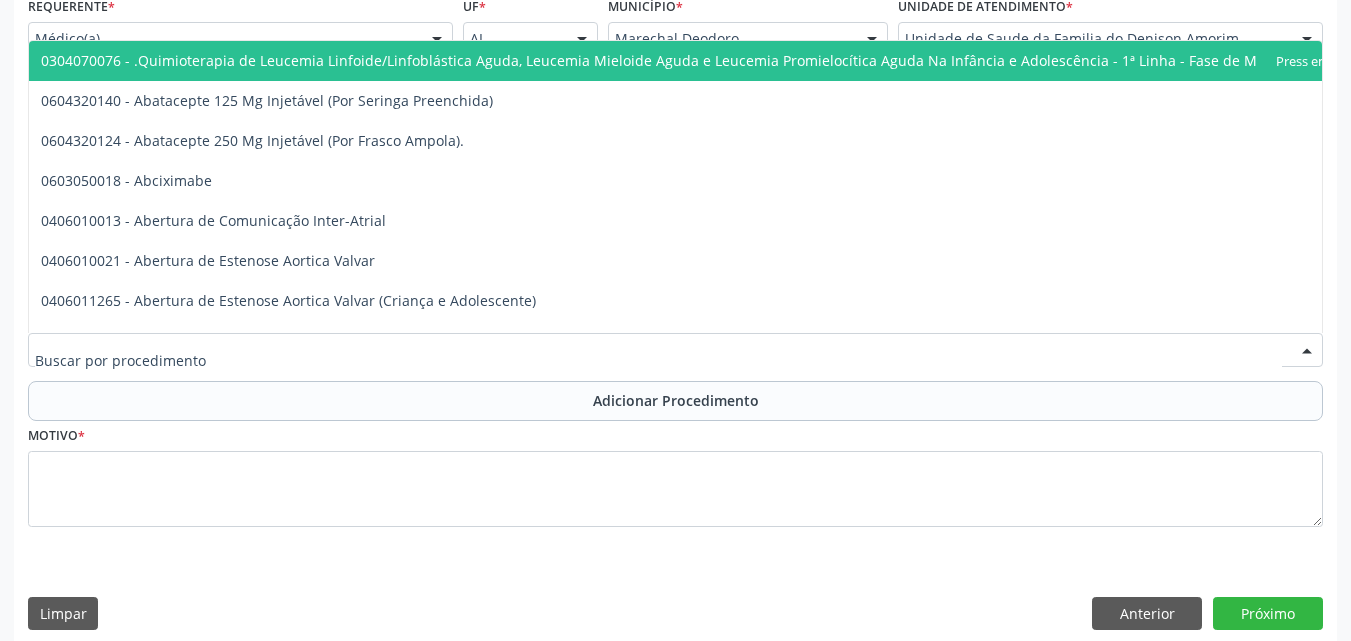 click at bounding box center [675, 350] 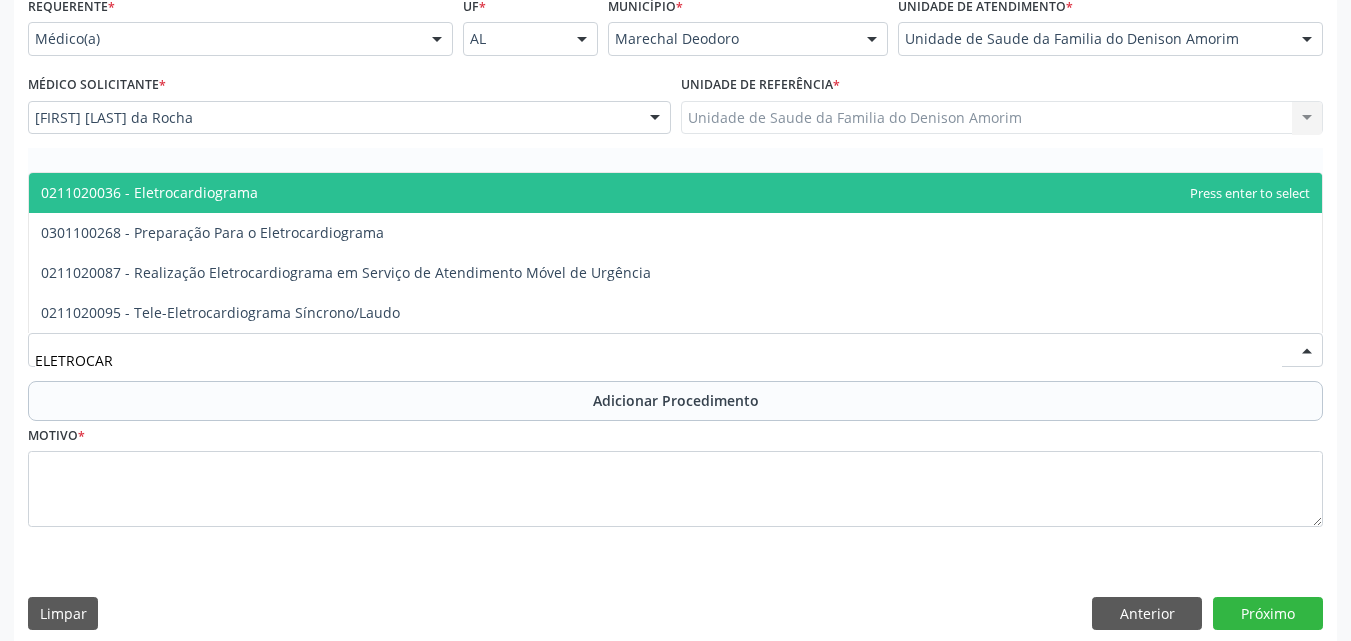 type on "ELETROCARD" 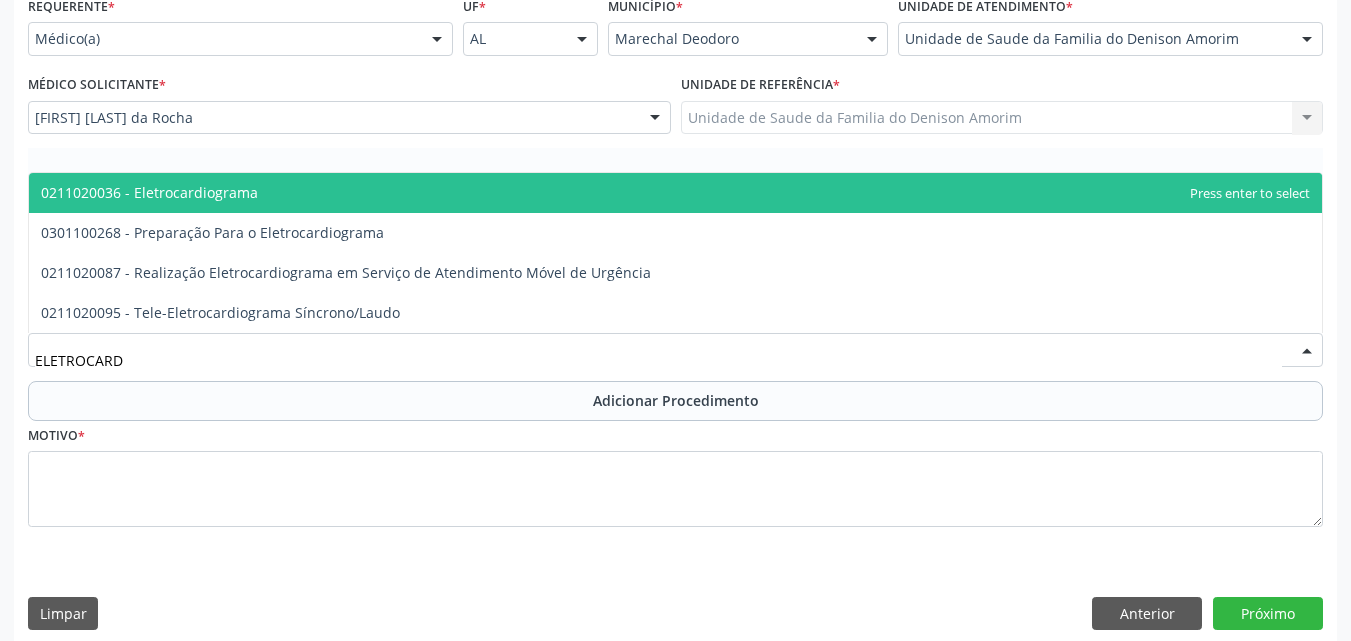 click on "0211020036 - Eletrocardiograma" at bounding box center (675, 193) 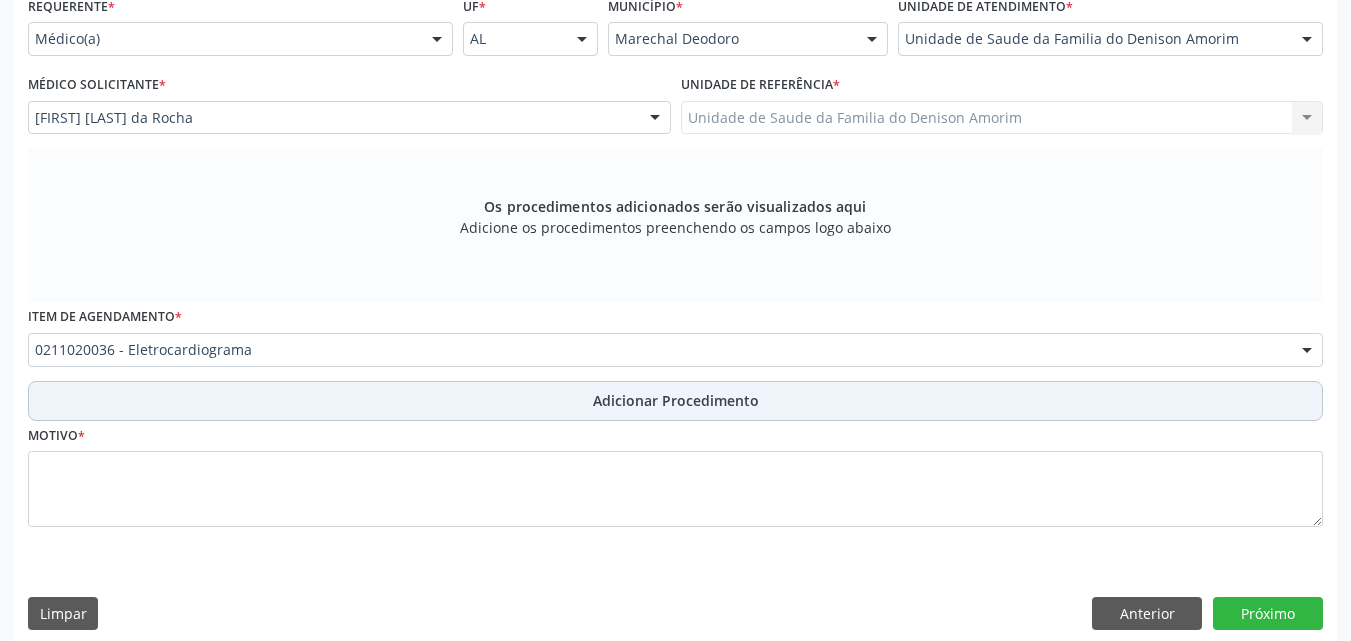 click on "Adicionar Procedimento" at bounding box center (675, 401) 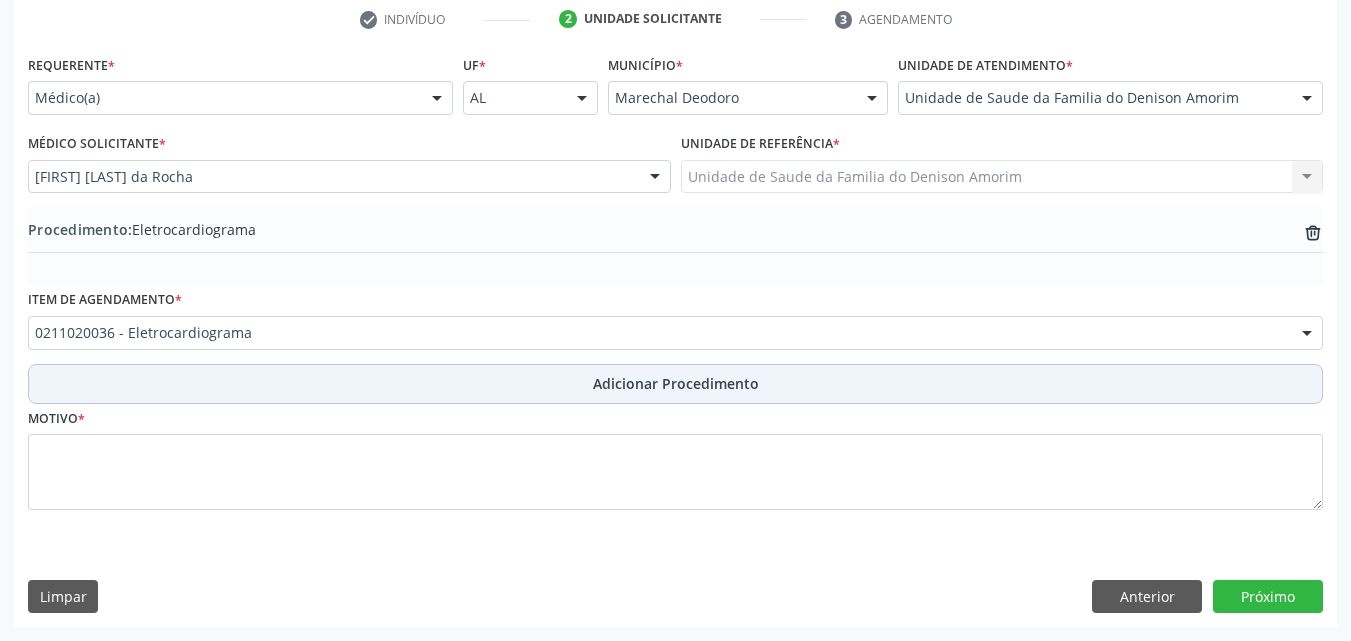 scroll, scrollTop: 412, scrollLeft: 0, axis: vertical 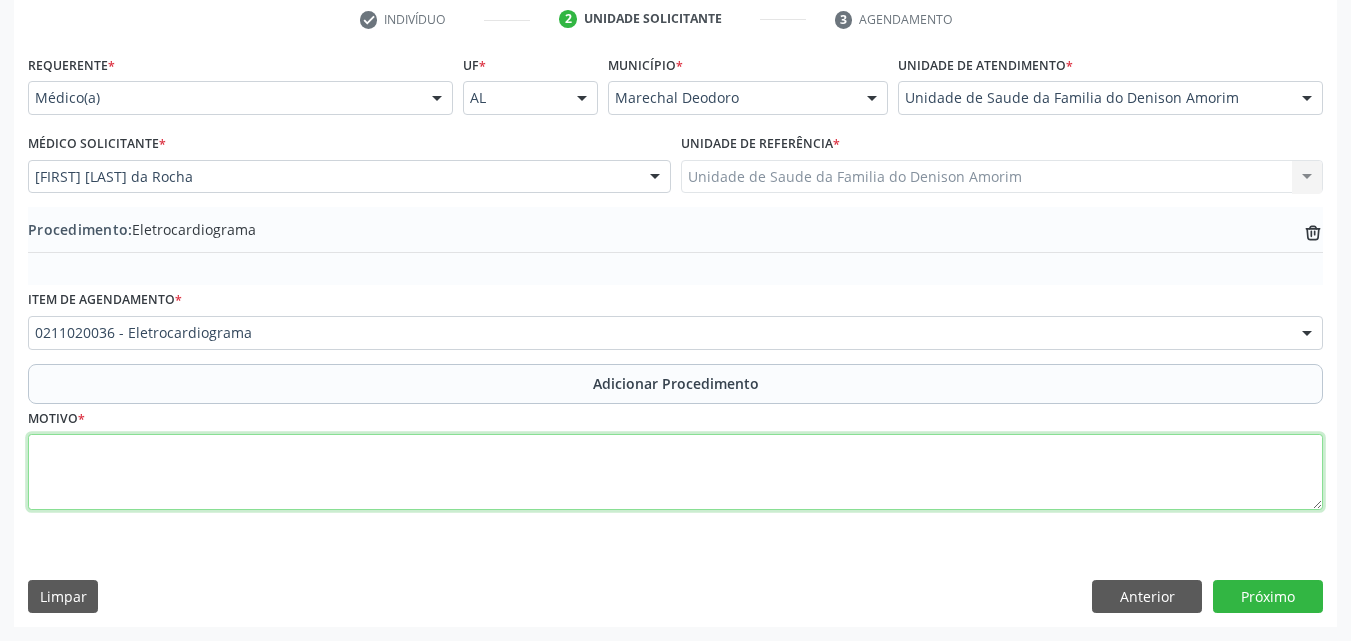 click at bounding box center [675, 472] 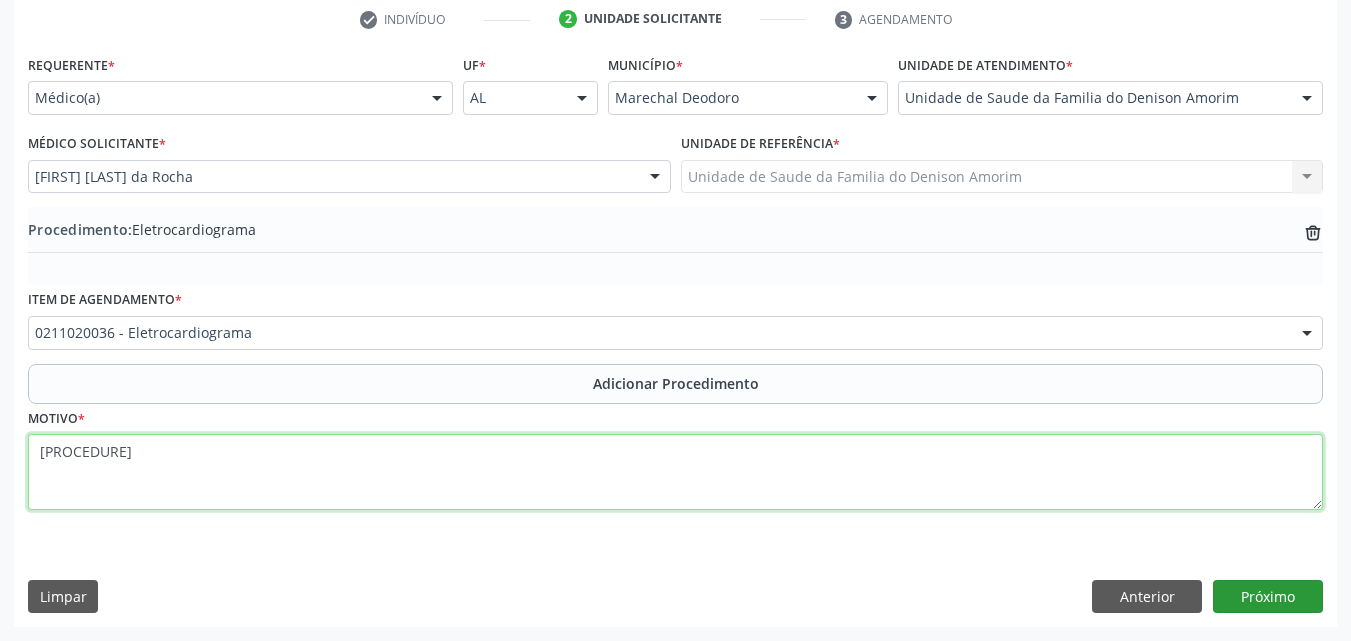 type on "[PROCEDURE]" 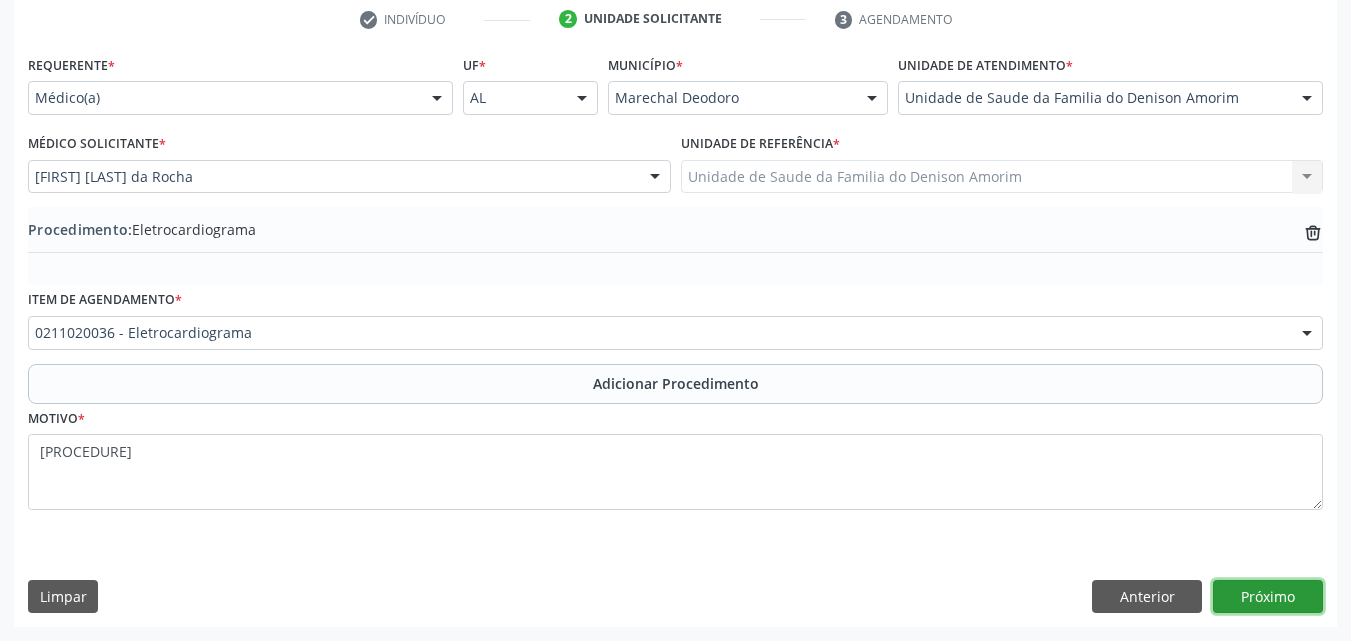 click on "Próximo" at bounding box center (1268, 597) 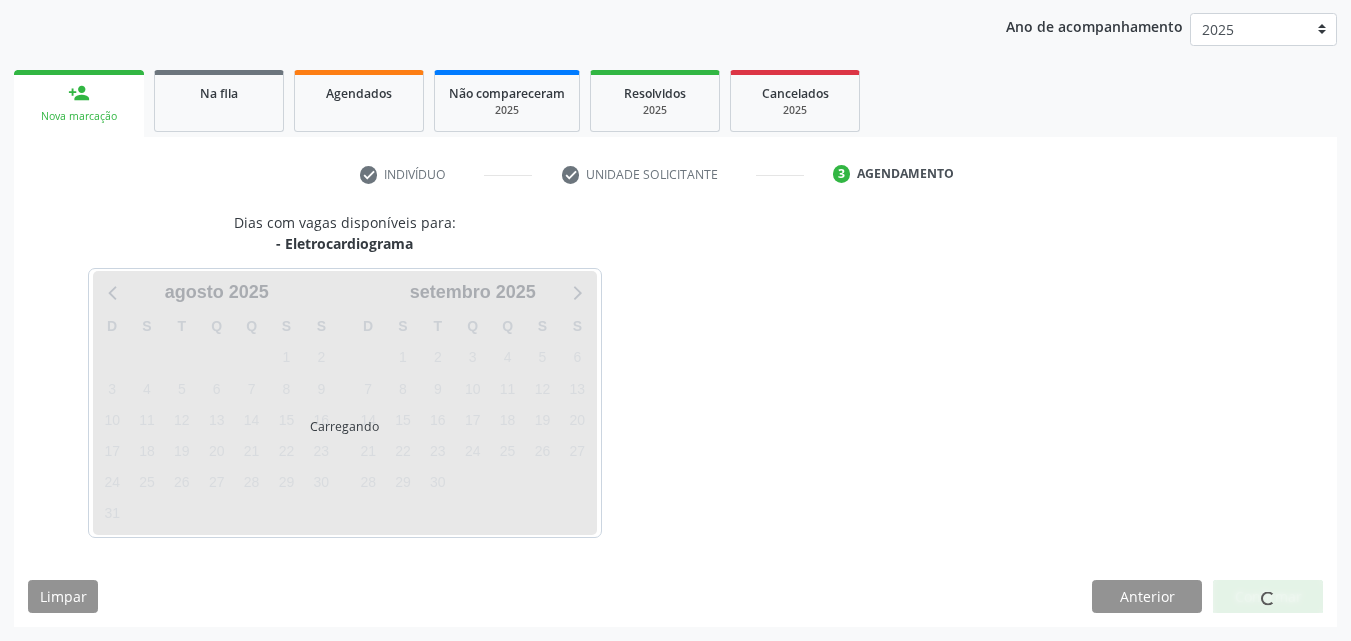 scroll, scrollTop: 316, scrollLeft: 0, axis: vertical 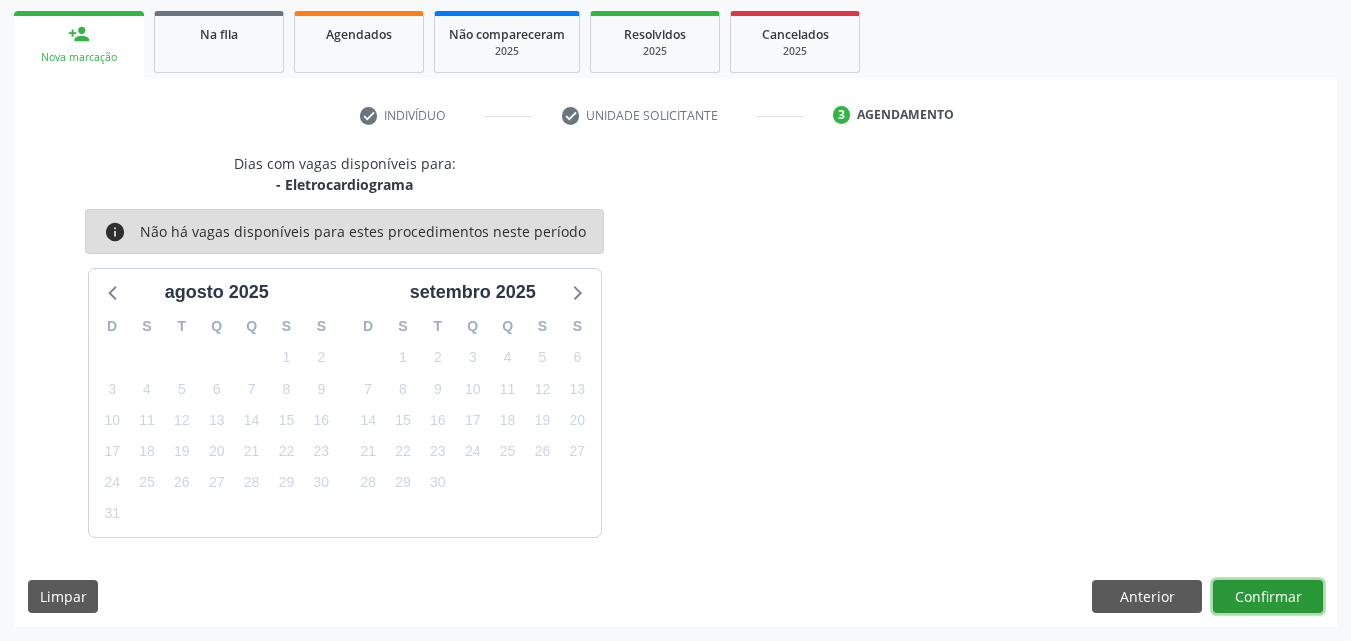 click on "Confirmar" at bounding box center (1268, 597) 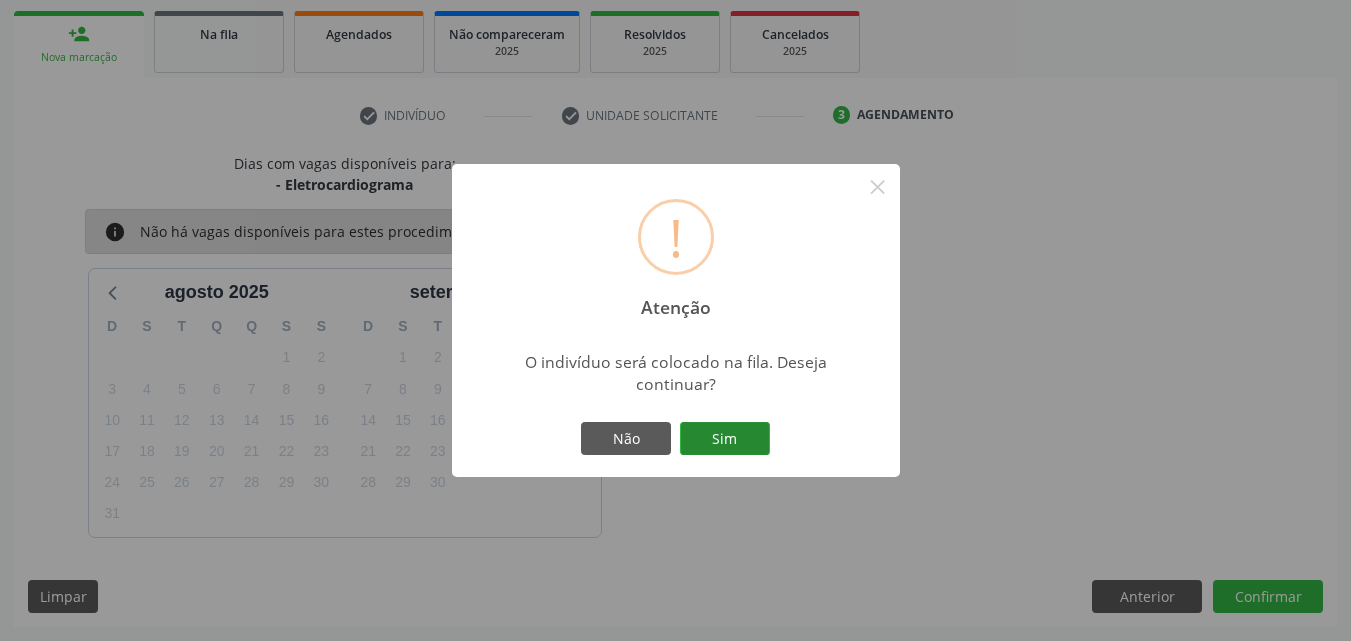 click on "Sim" at bounding box center [725, 439] 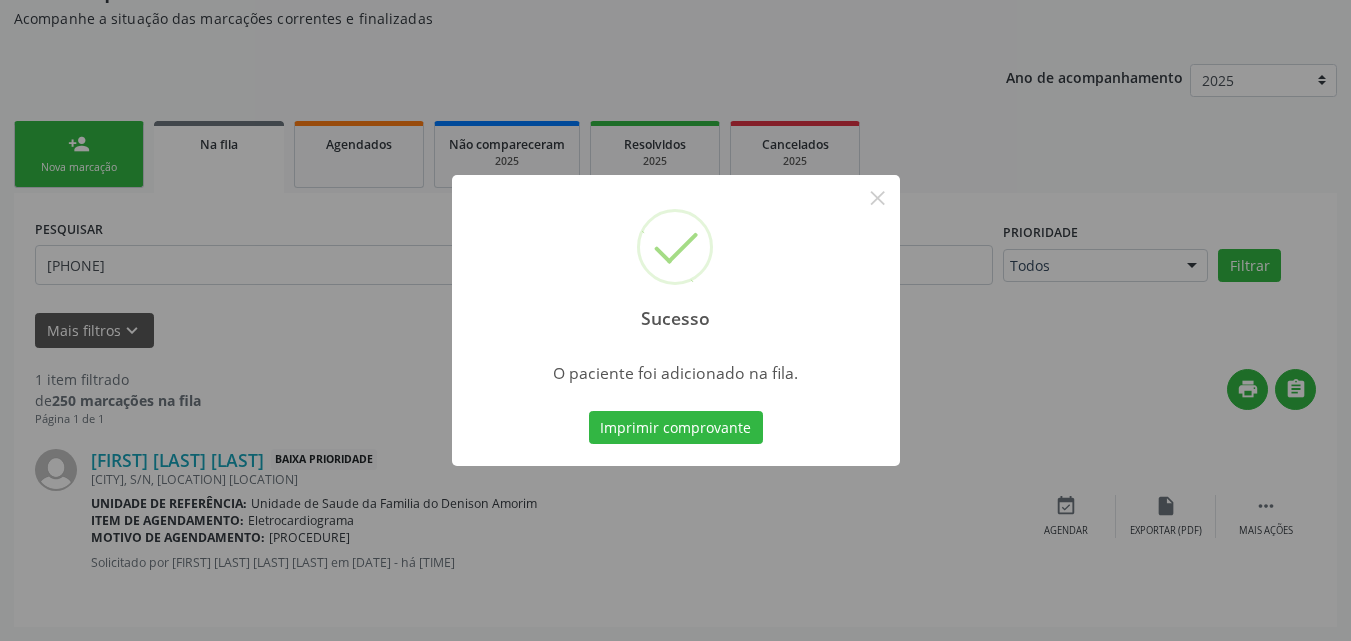 scroll, scrollTop: 54, scrollLeft: 0, axis: vertical 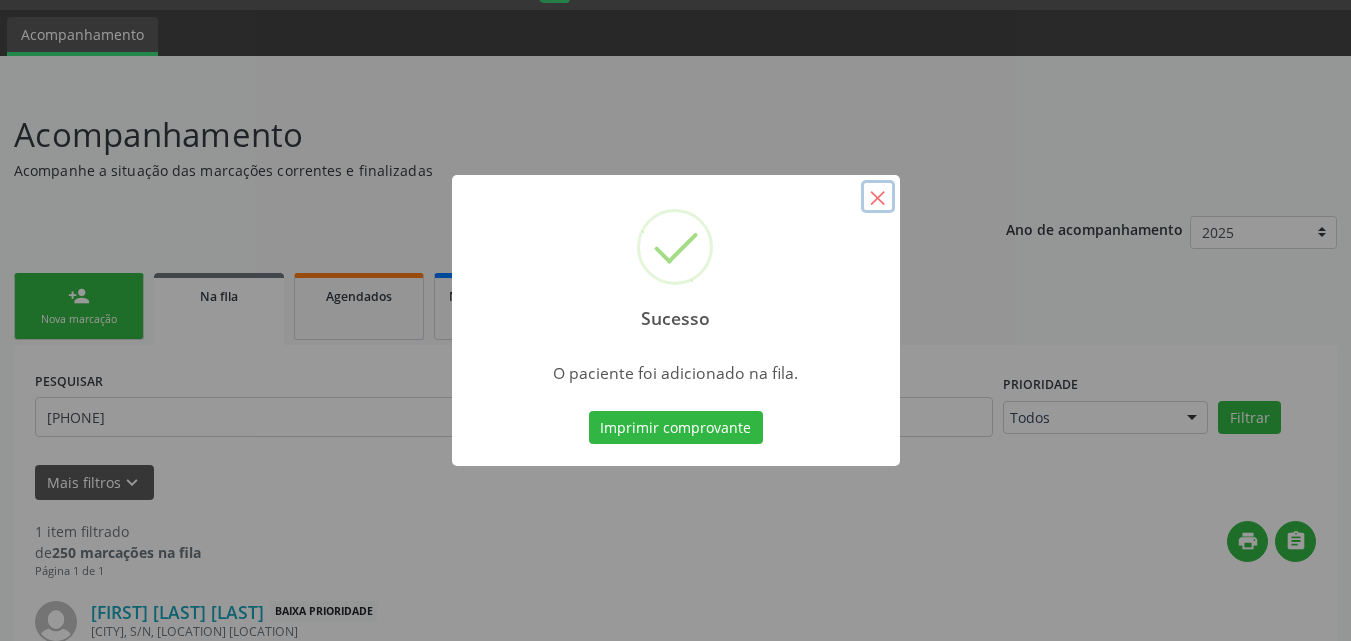 click on "×" at bounding box center [878, 197] 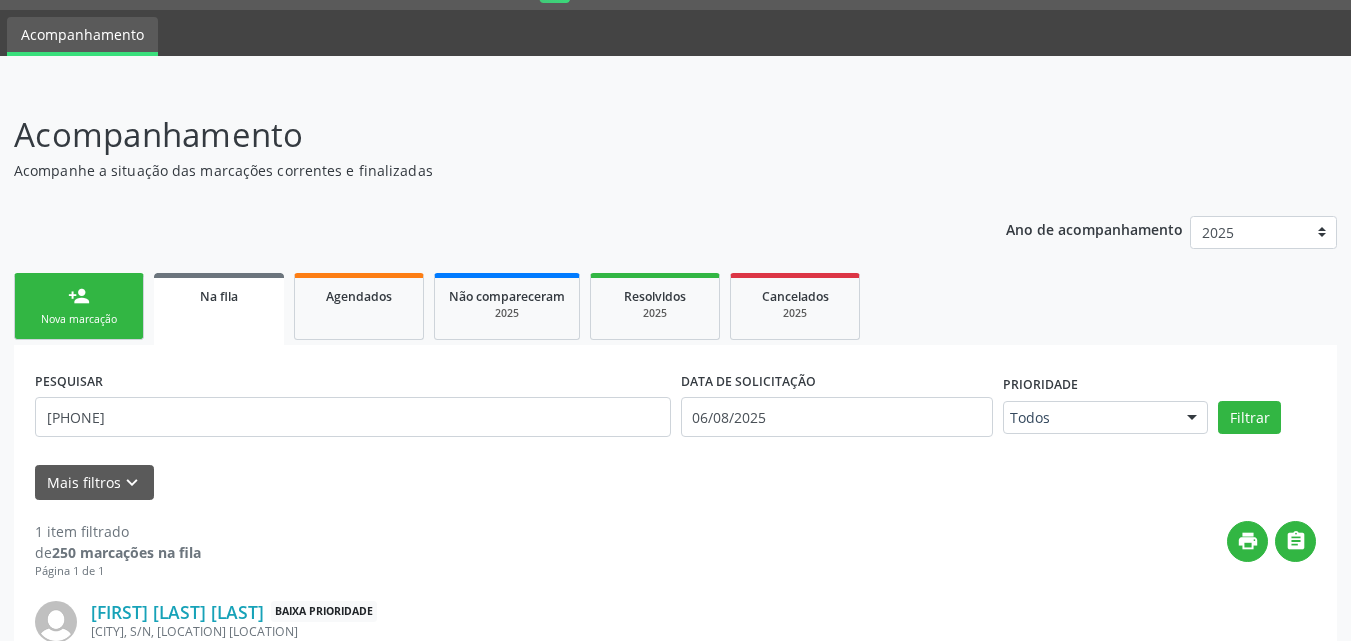 click on "person_add
Nova marcação" at bounding box center [79, 306] 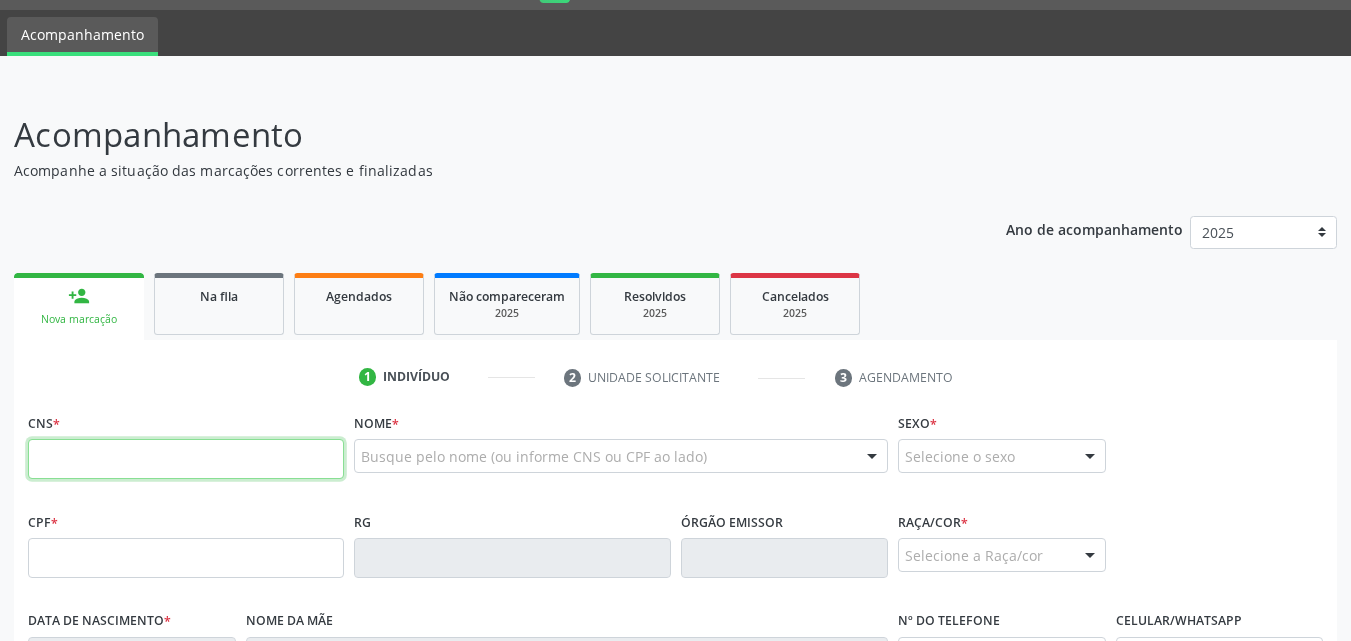 click at bounding box center [186, 459] 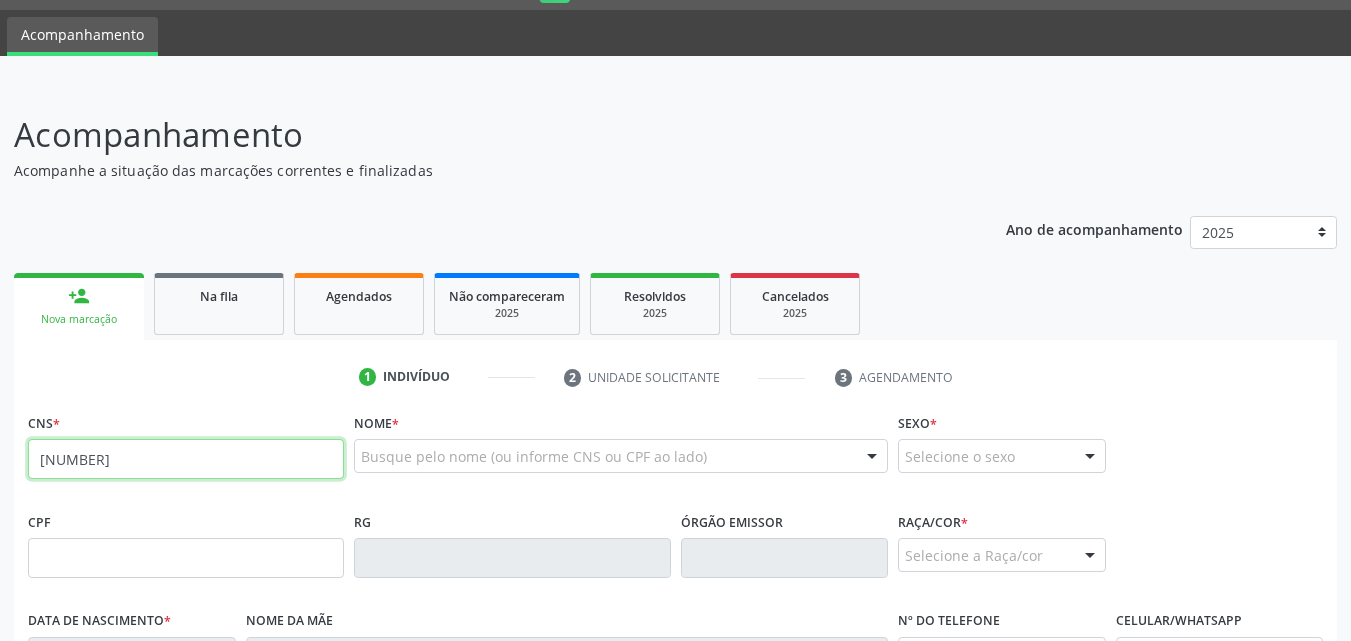 type on "[NUMBER]" 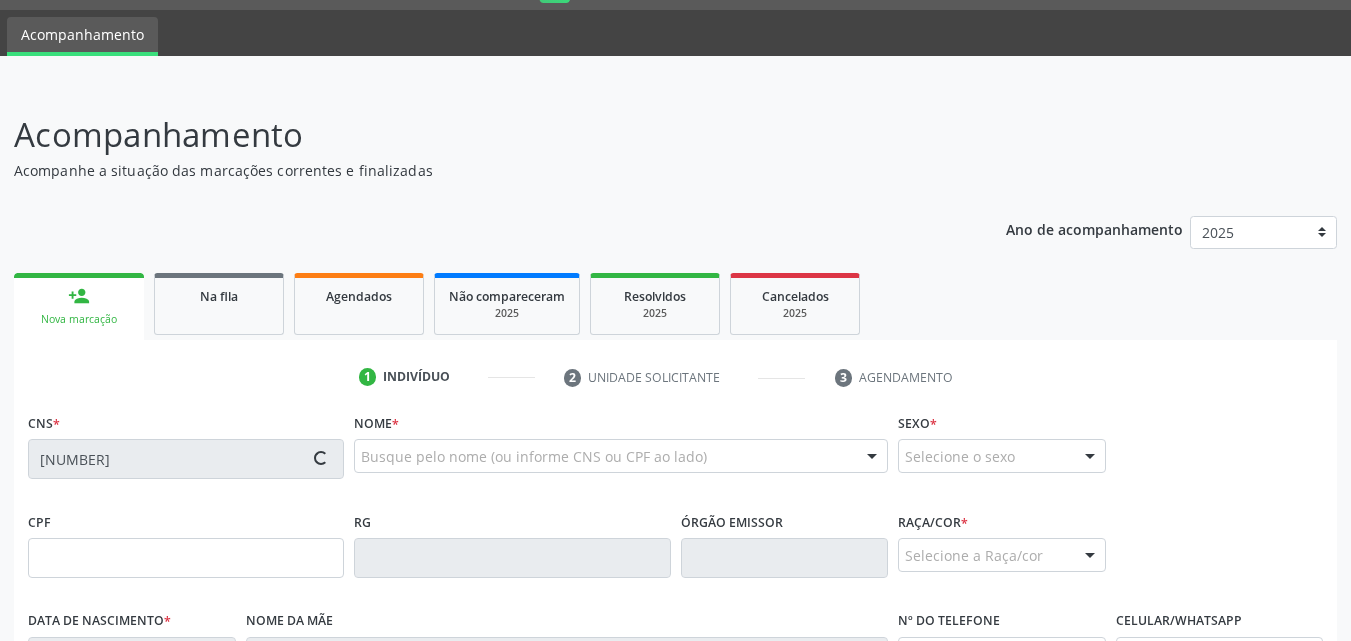type on "[DATE]" 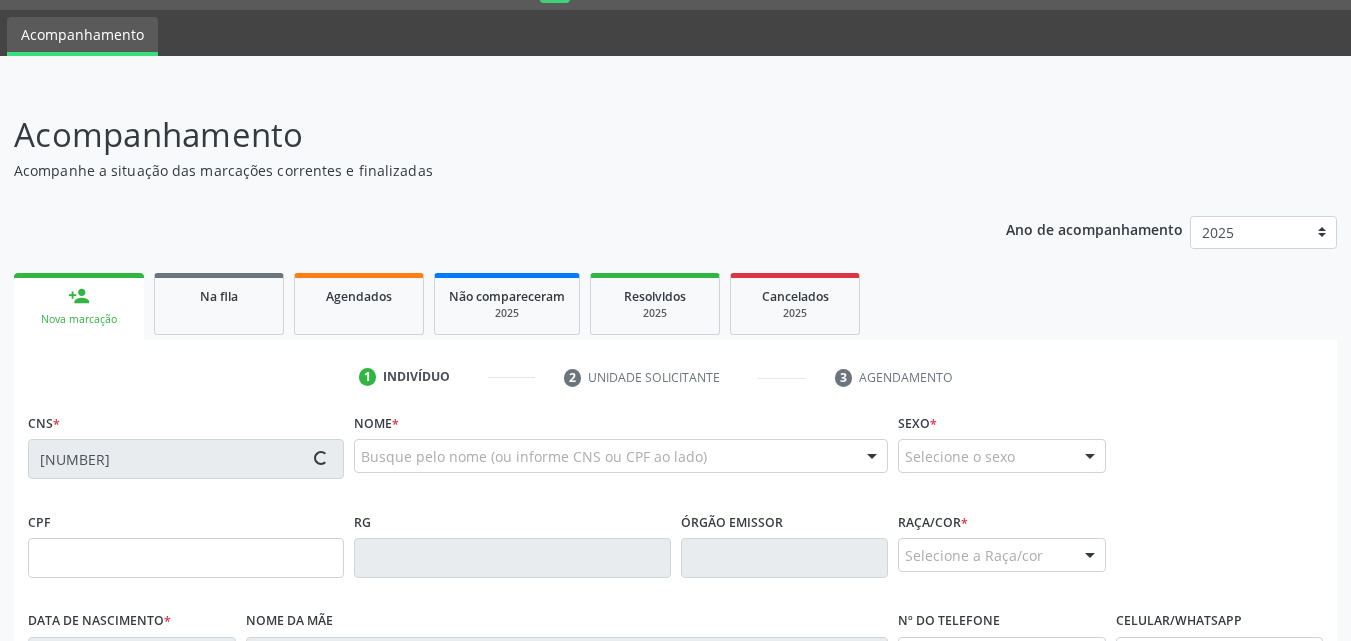 type on "[FIRST] [LAST] [LAST]" 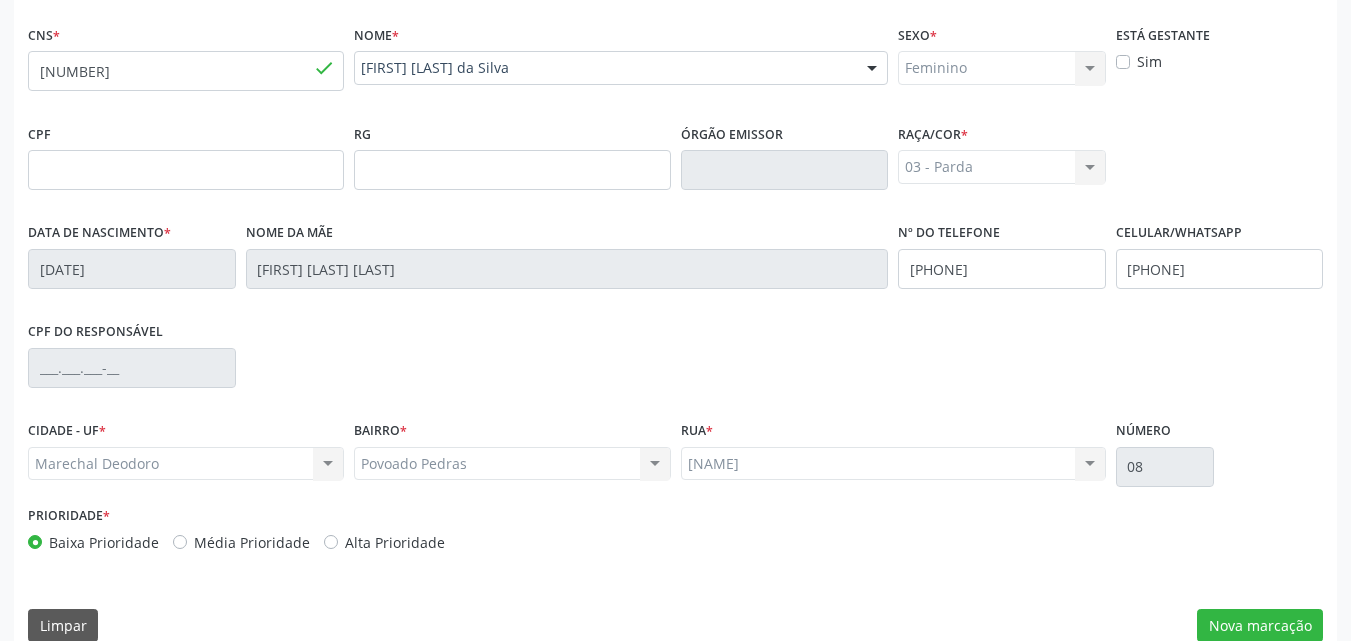 scroll, scrollTop: 471, scrollLeft: 0, axis: vertical 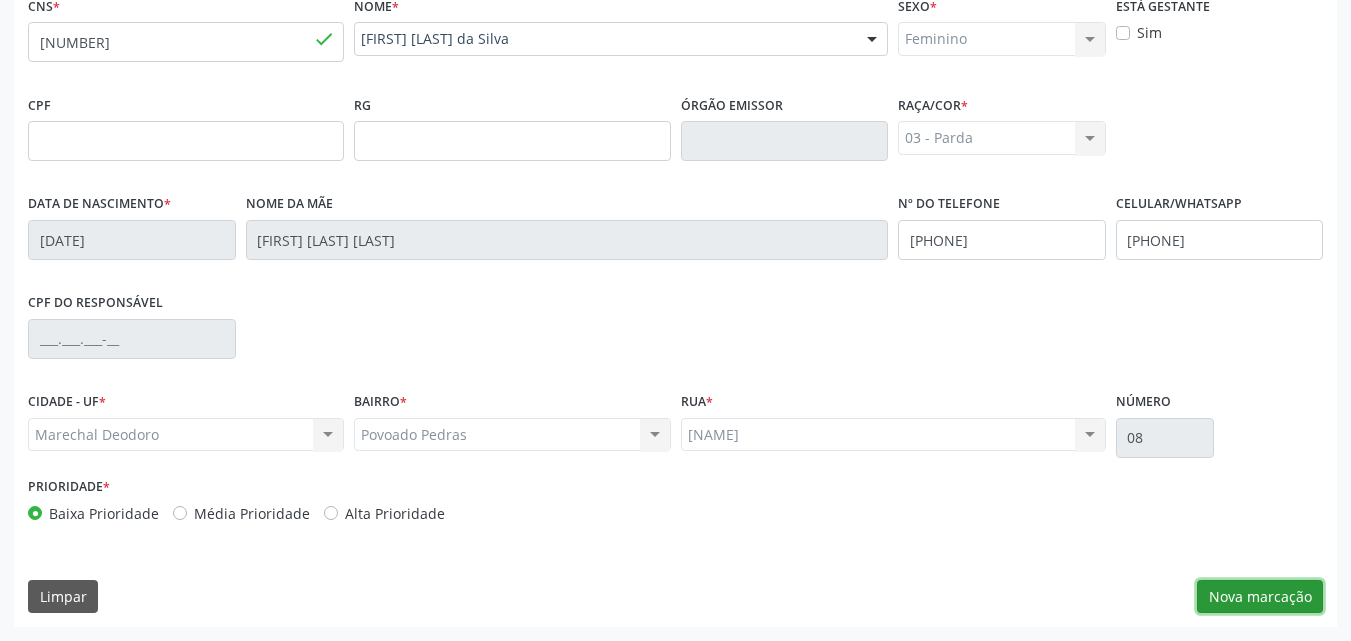 click on "Nova marcação" at bounding box center (1260, 597) 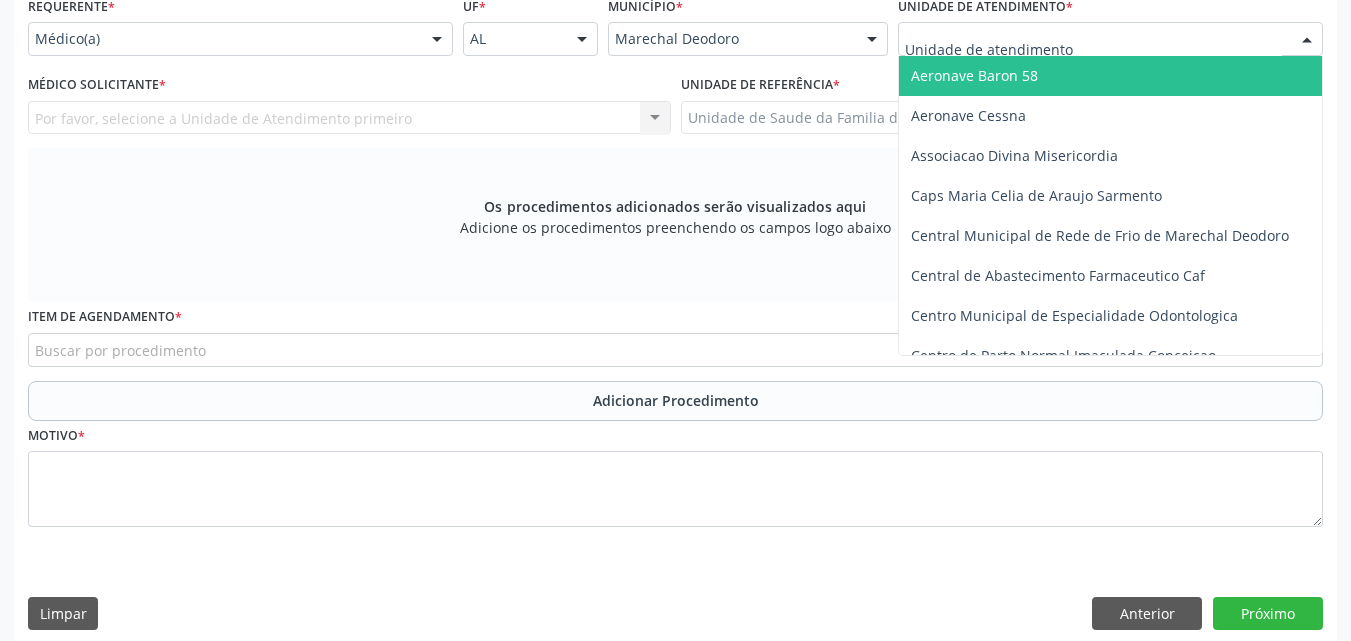 click at bounding box center (1110, 39) 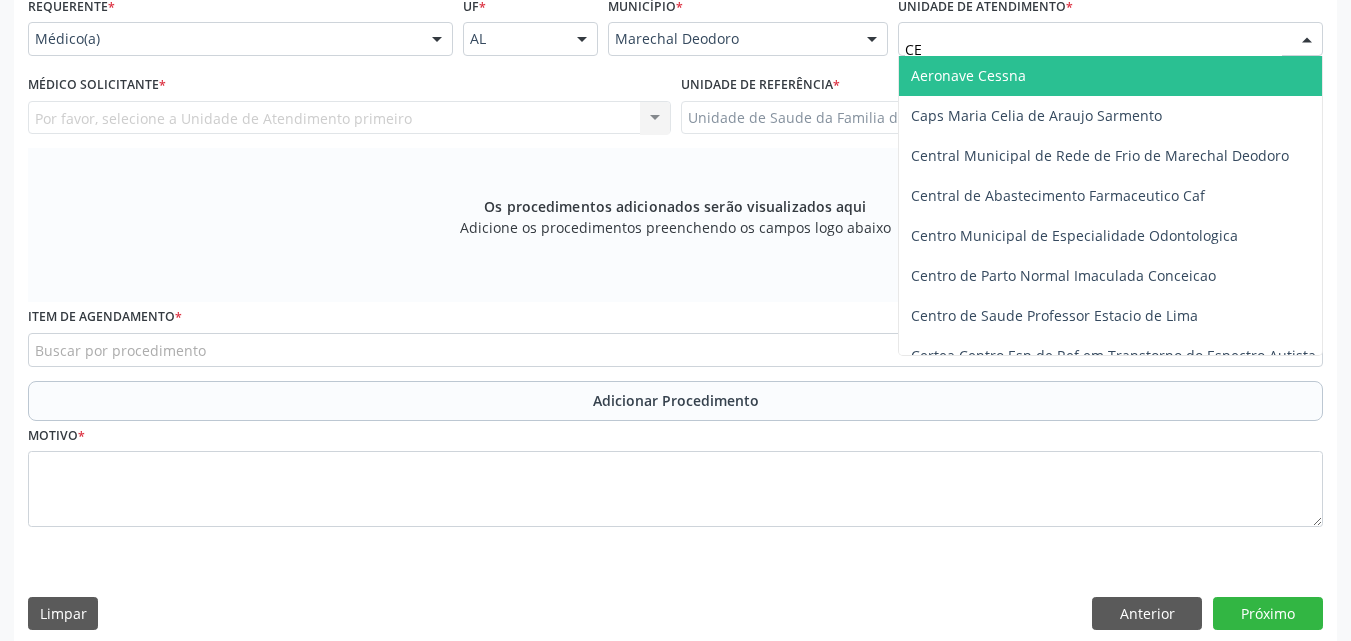 type on "C" 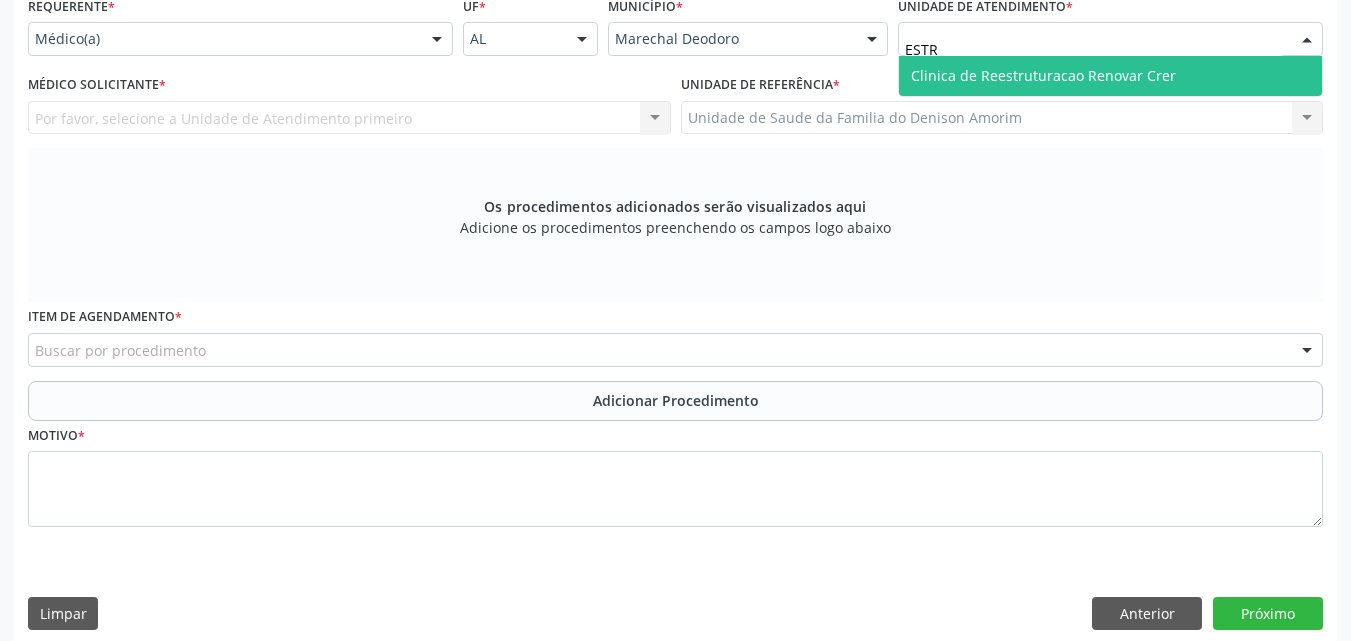type on "[STATE]" 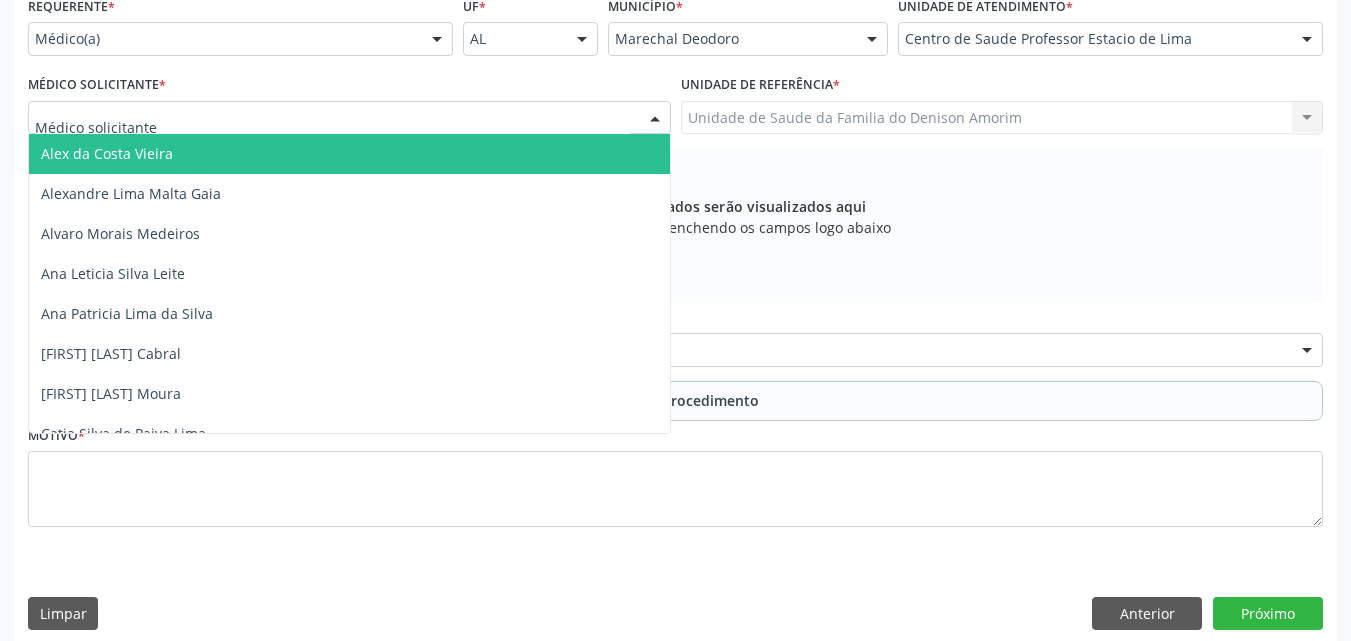 click at bounding box center (349, 118) 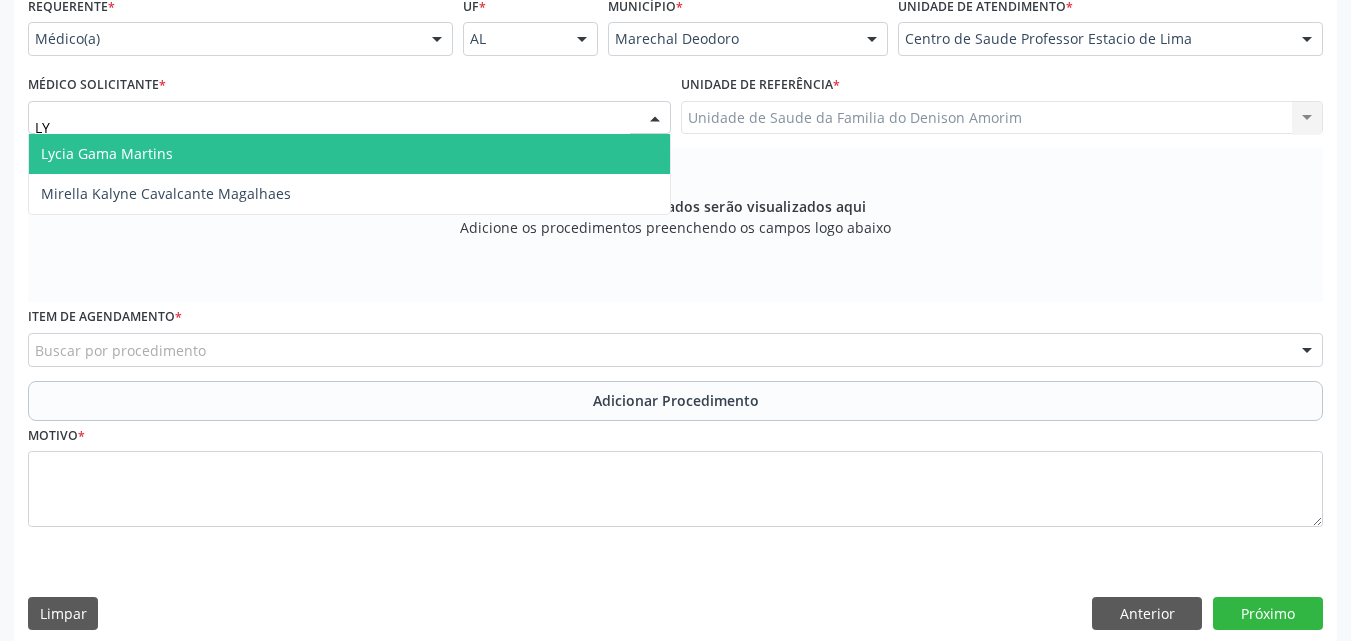 type on "LYC" 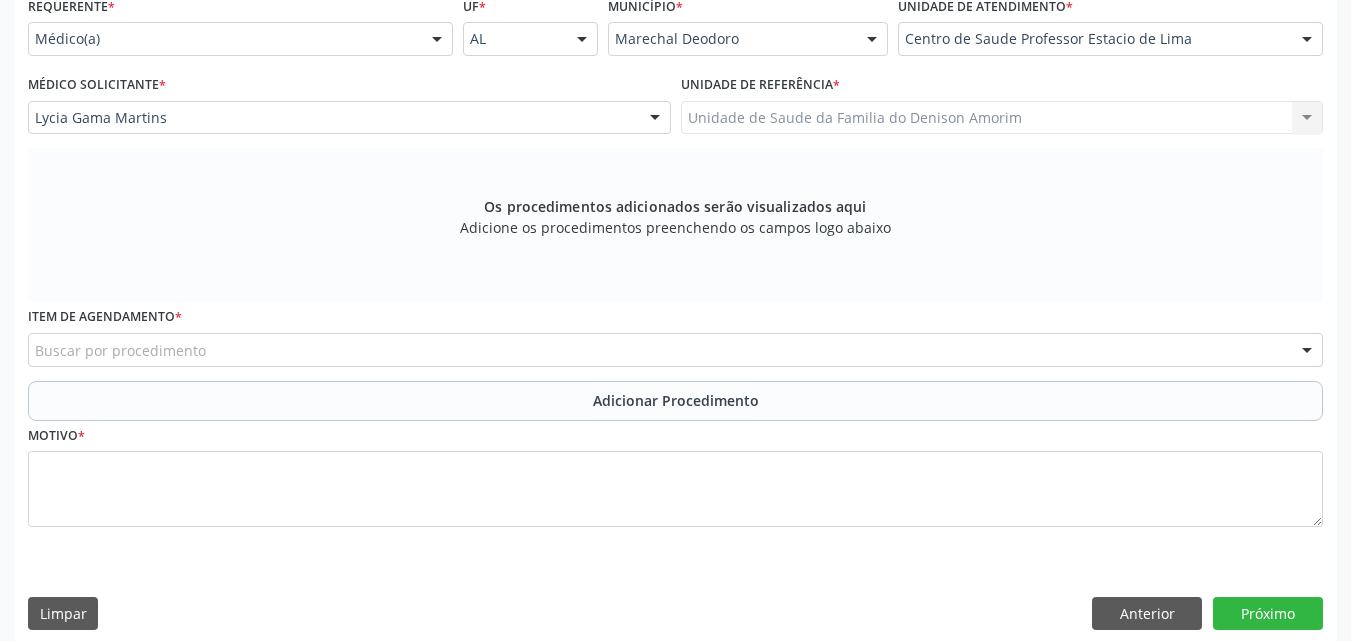 click on "Buscar por procedimento" at bounding box center (675, 350) 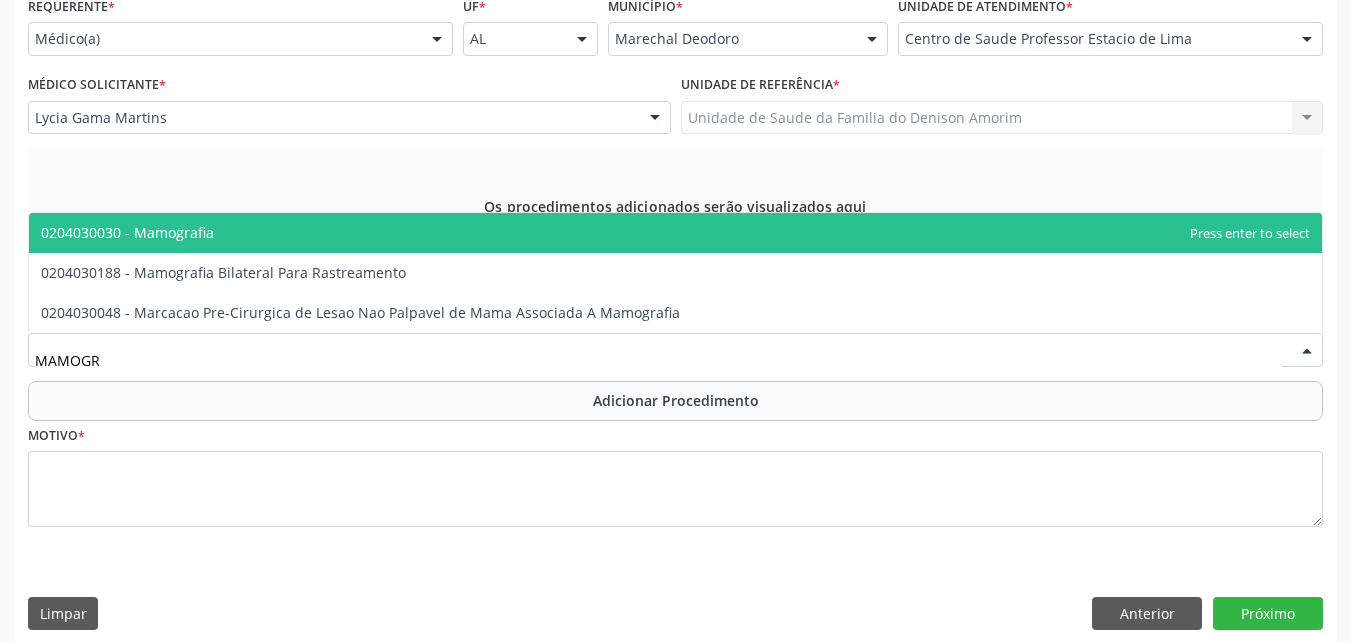type on "MAMOGRA" 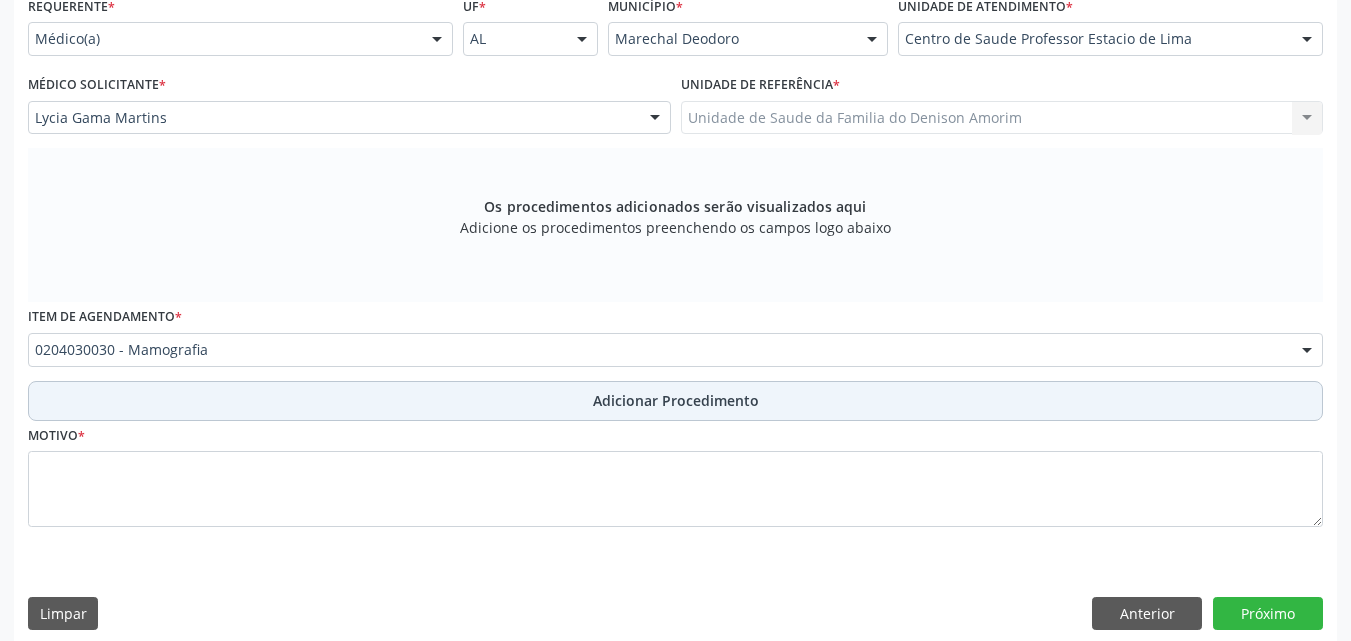click on "Adicionar Procedimento" at bounding box center [675, 401] 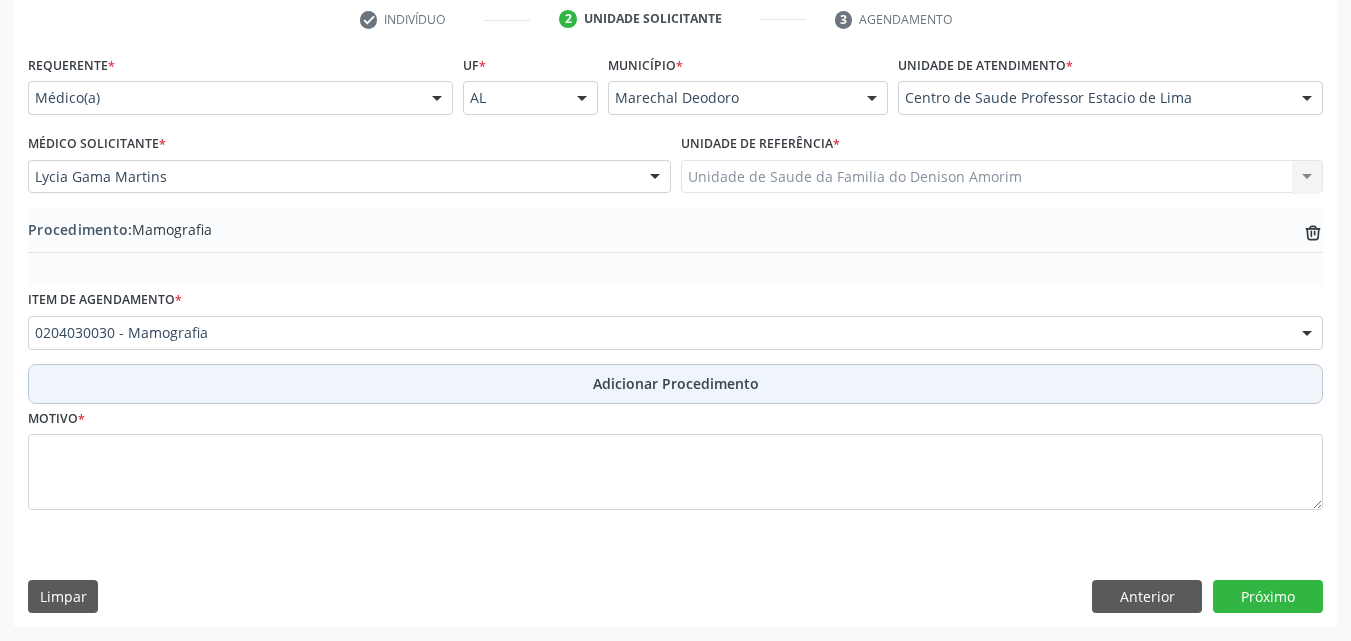 scroll, scrollTop: 412, scrollLeft: 0, axis: vertical 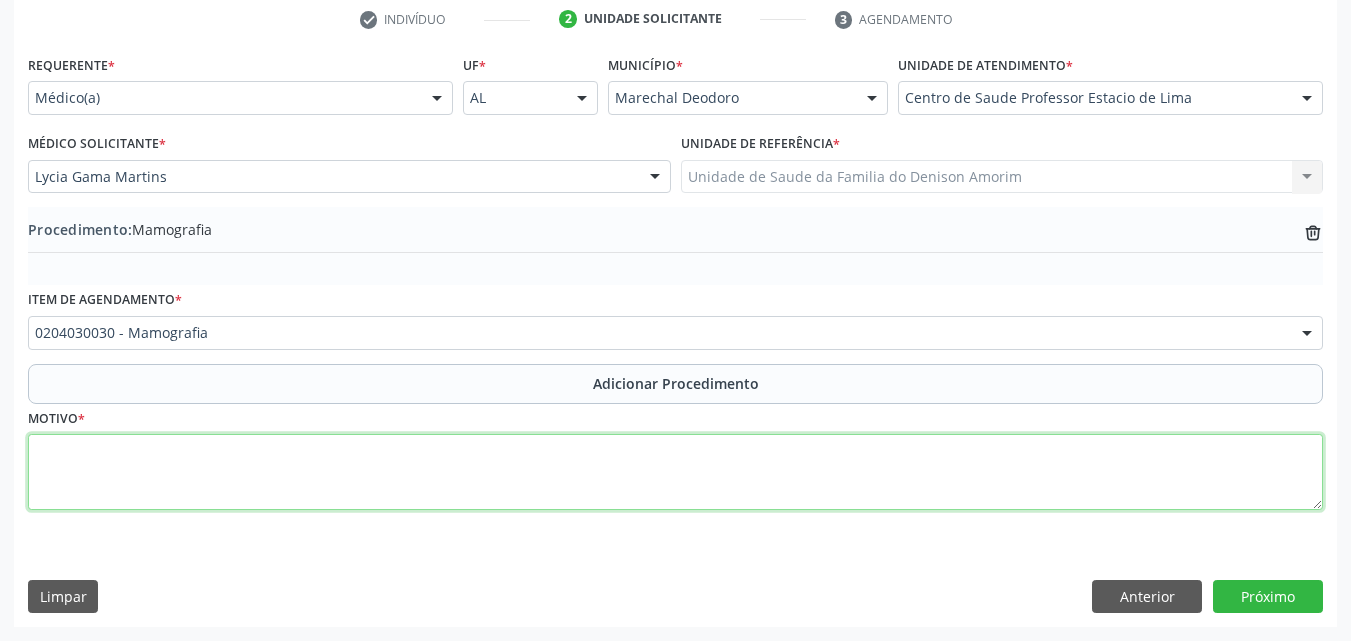click at bounding box center [675, 472] 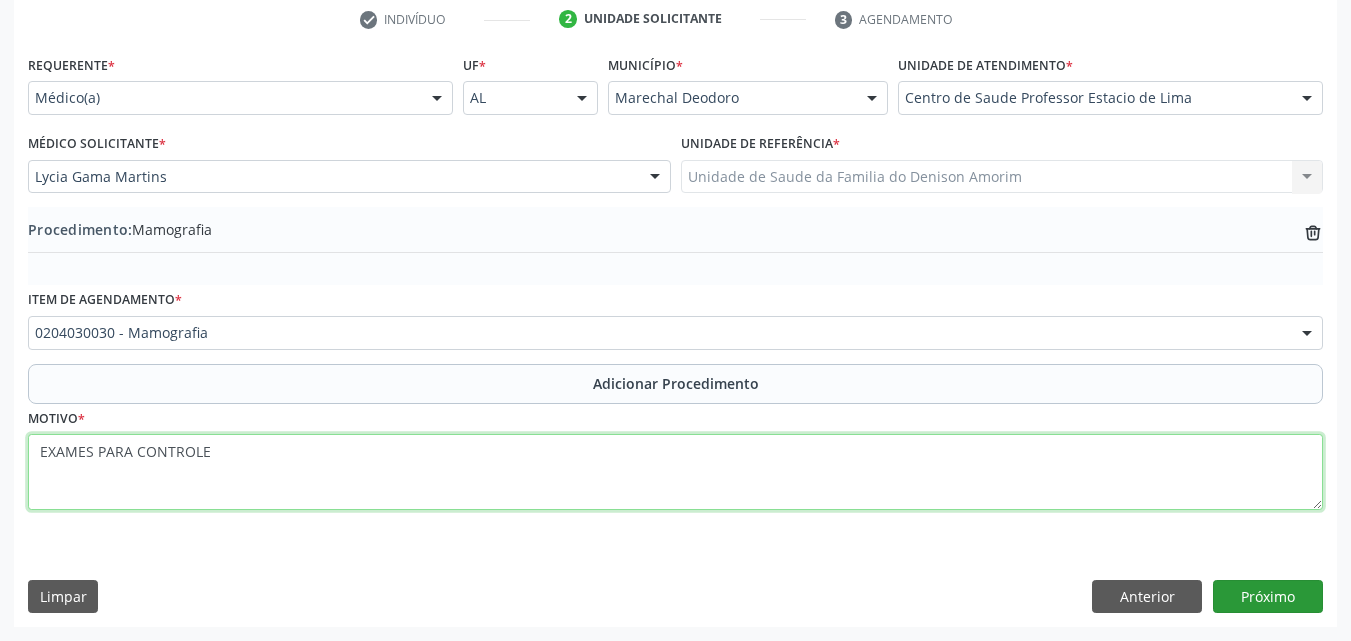type on "EXAMES PARA CONTROLE" 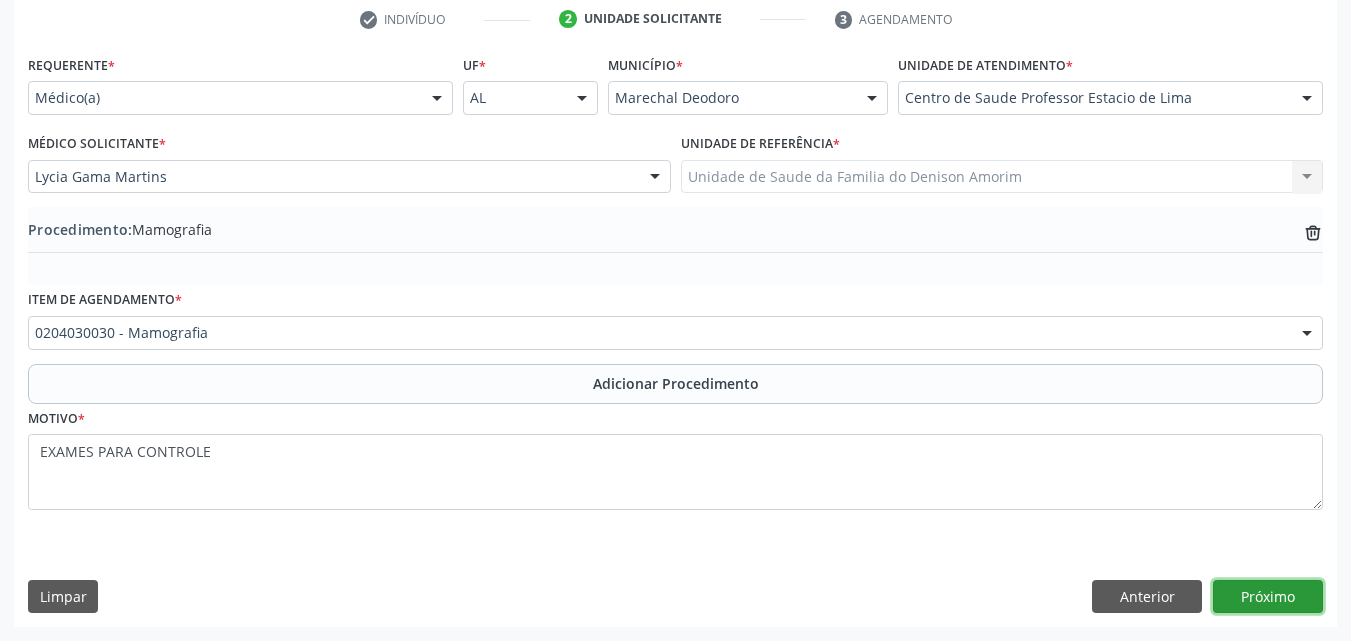 click on "Próximo" at bounding box center [1268, 597] 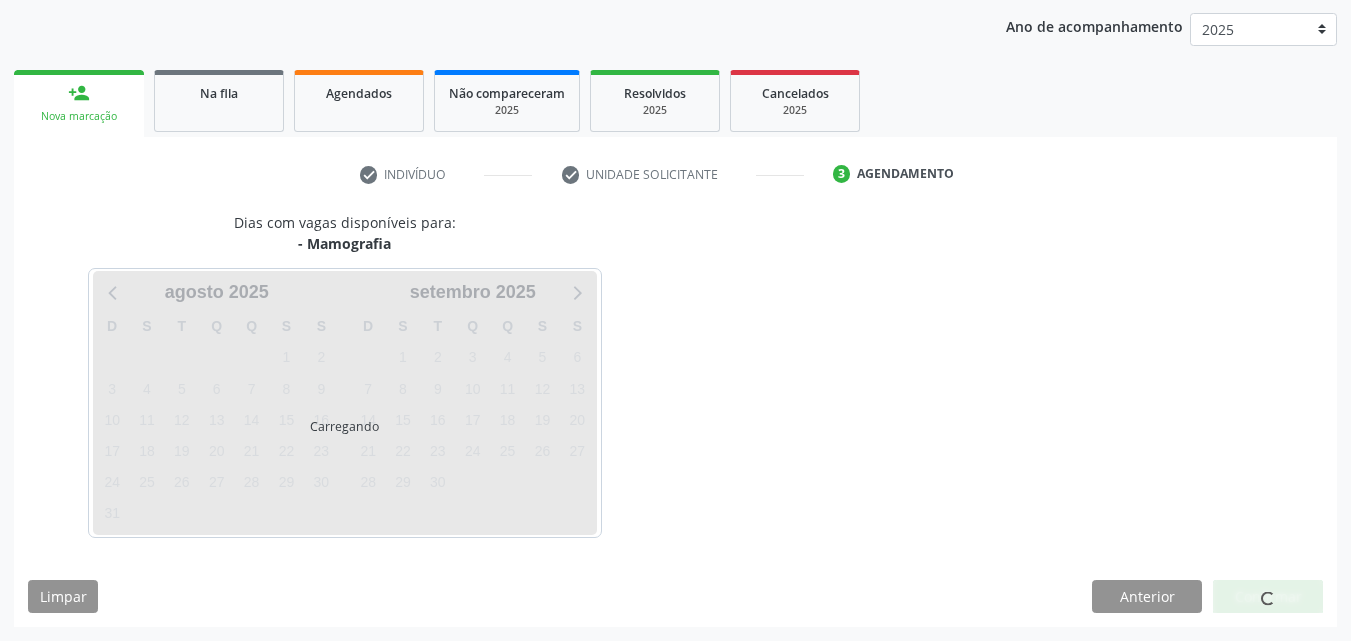 scroll, scrollTop: 316, scrollLeft: 0, axis: vertical 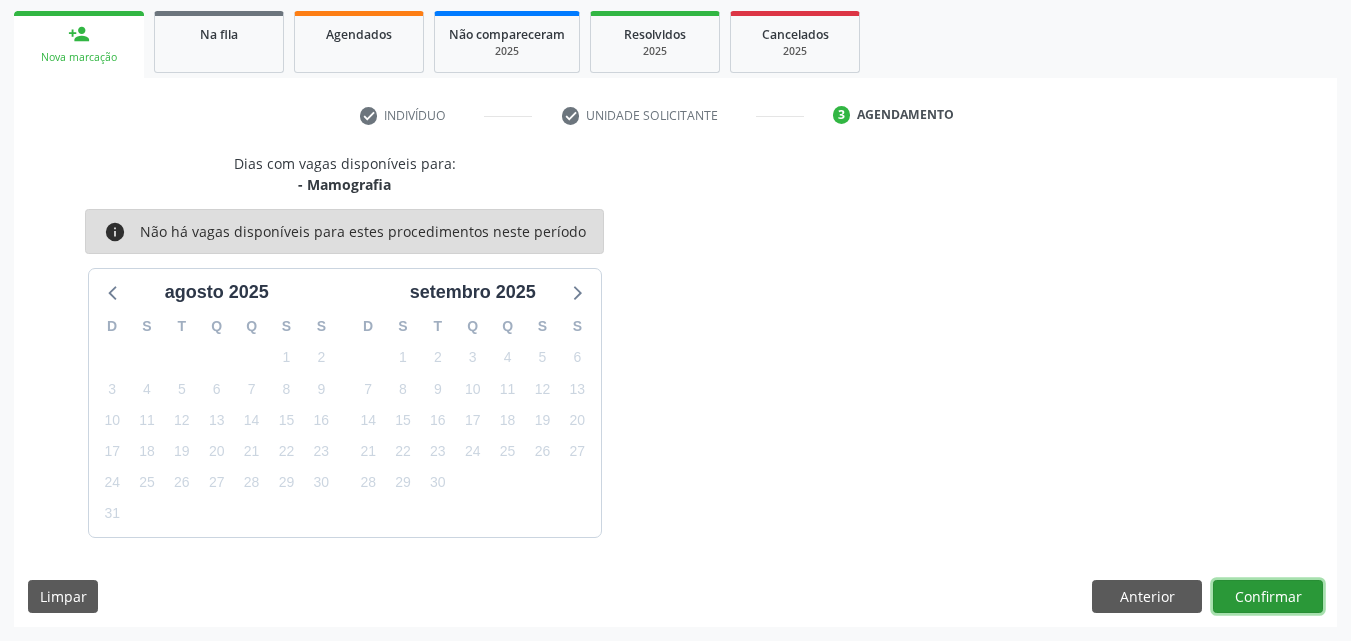 click on "Confirmar" at bounding box center (1268, 597) 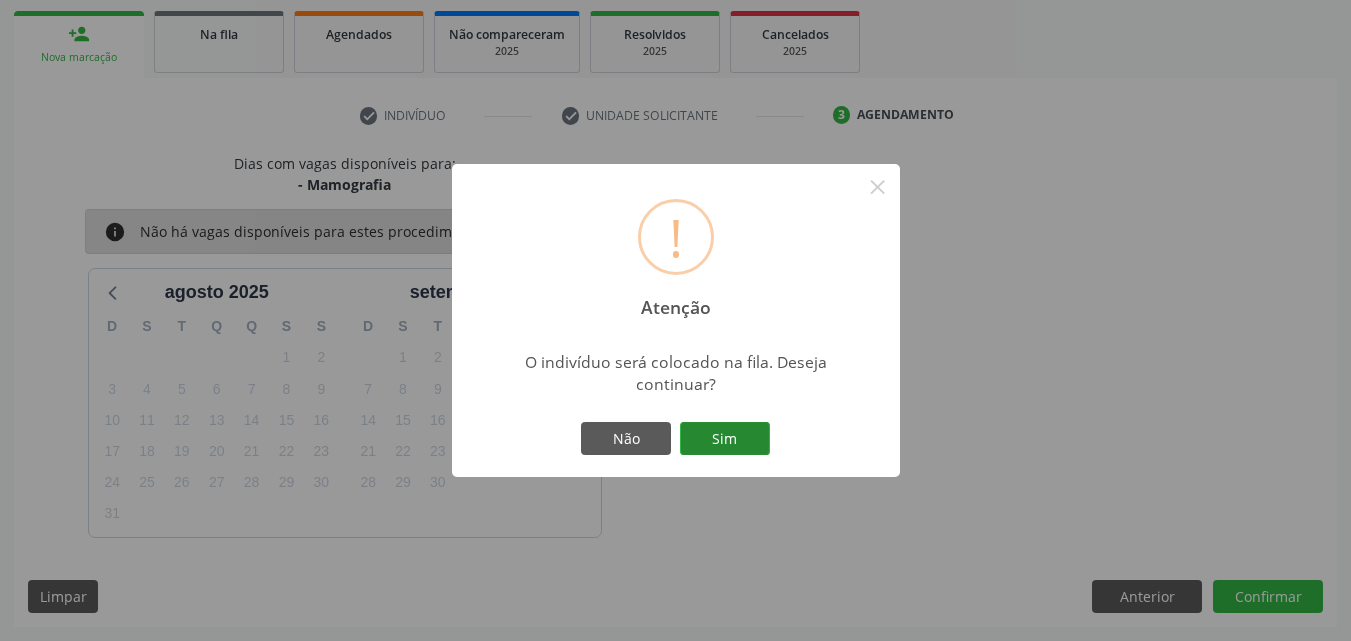 click on "Sim" at bounding box center [725, 439] 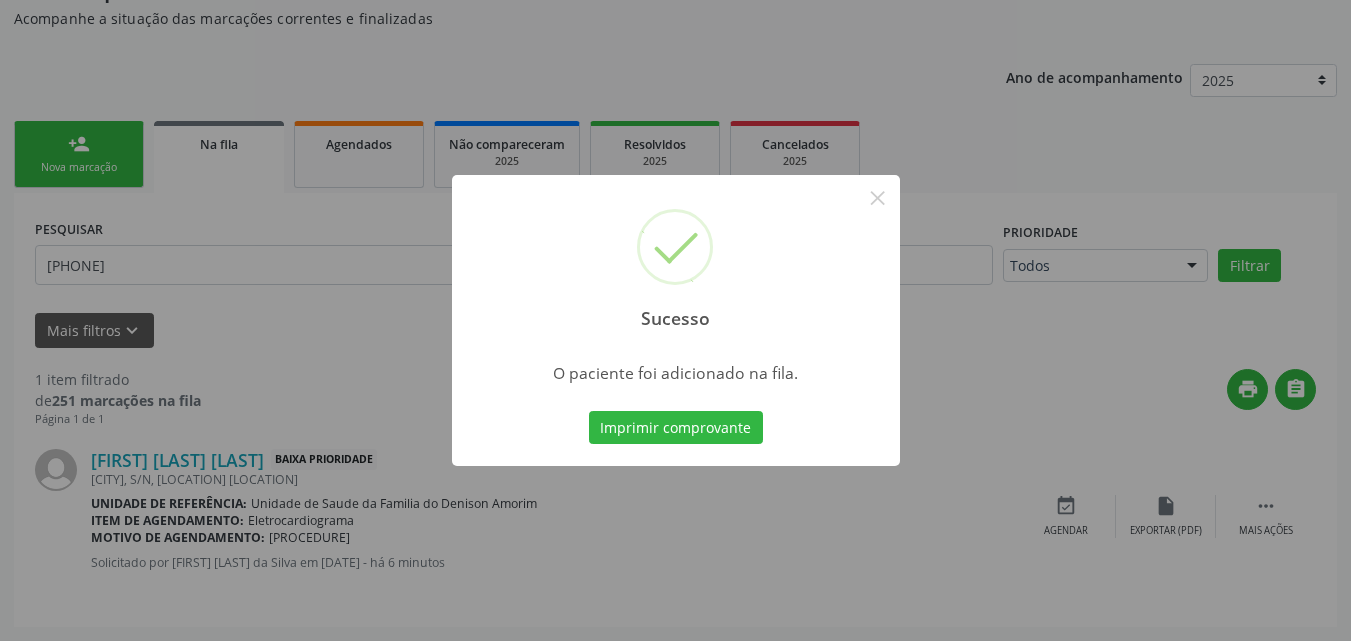 scroll, scrollTop: 54, scrollLeft: 0, axis: vertical 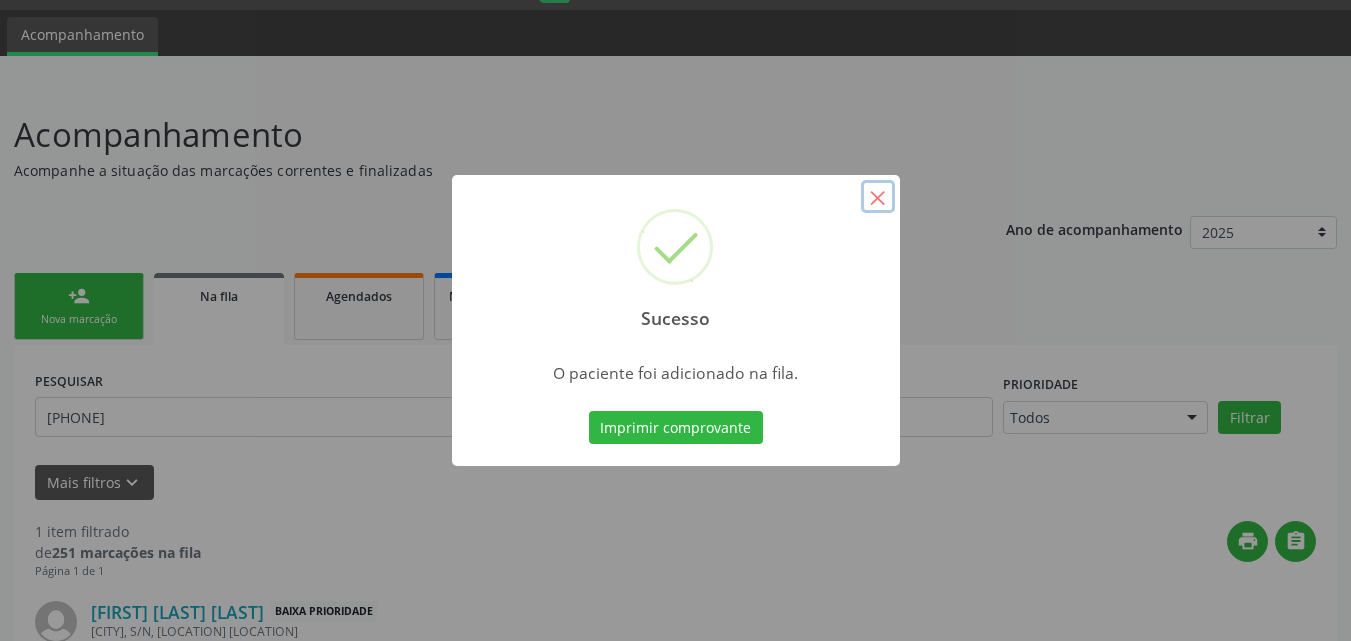 click on "×" at bounding box center [878, 197] 